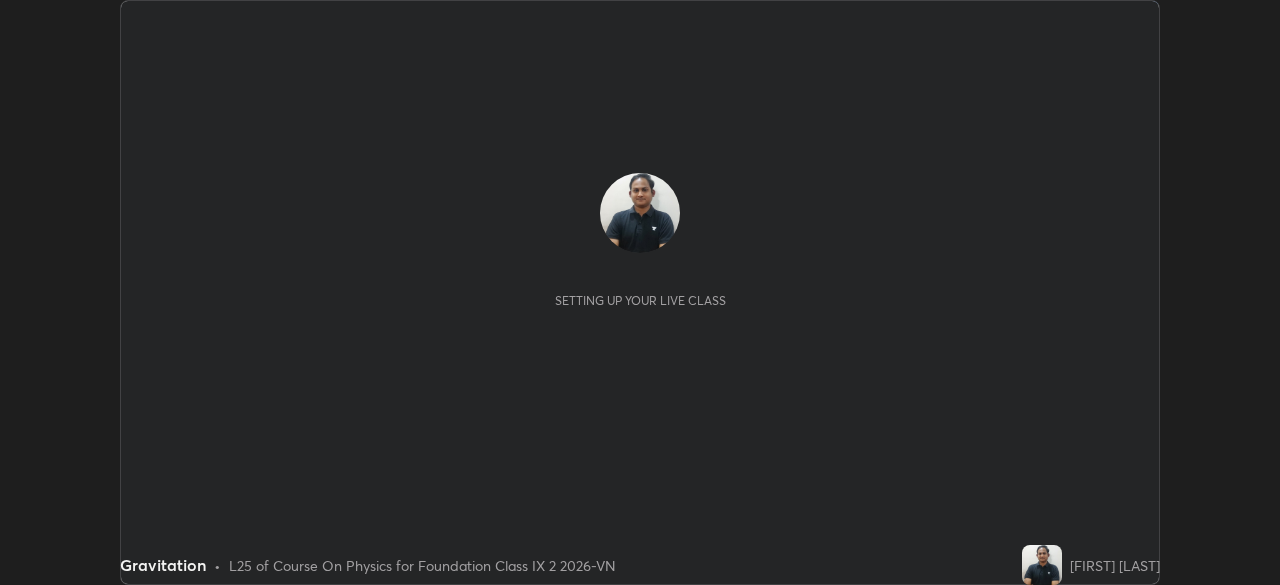 scroll, scrollTop: 0, scrollLeft: 0, axis: both 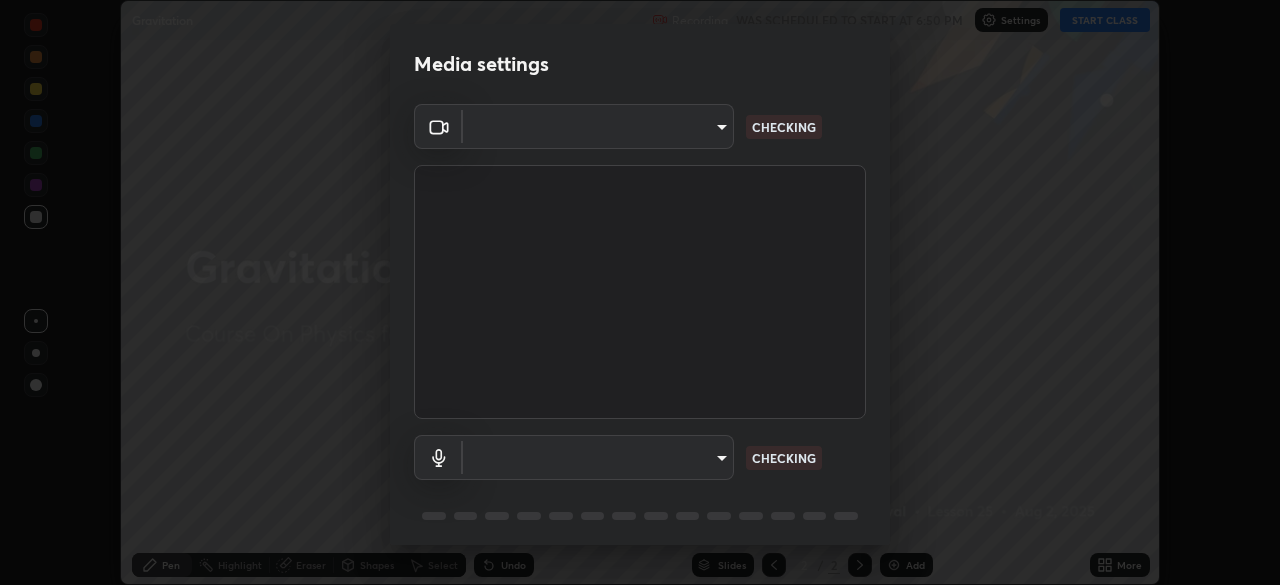 type on "8eb8a9b94d543390f1bf6c46f2de83bcb95ddf8c53c718d69585ea9f7ba8e57b" 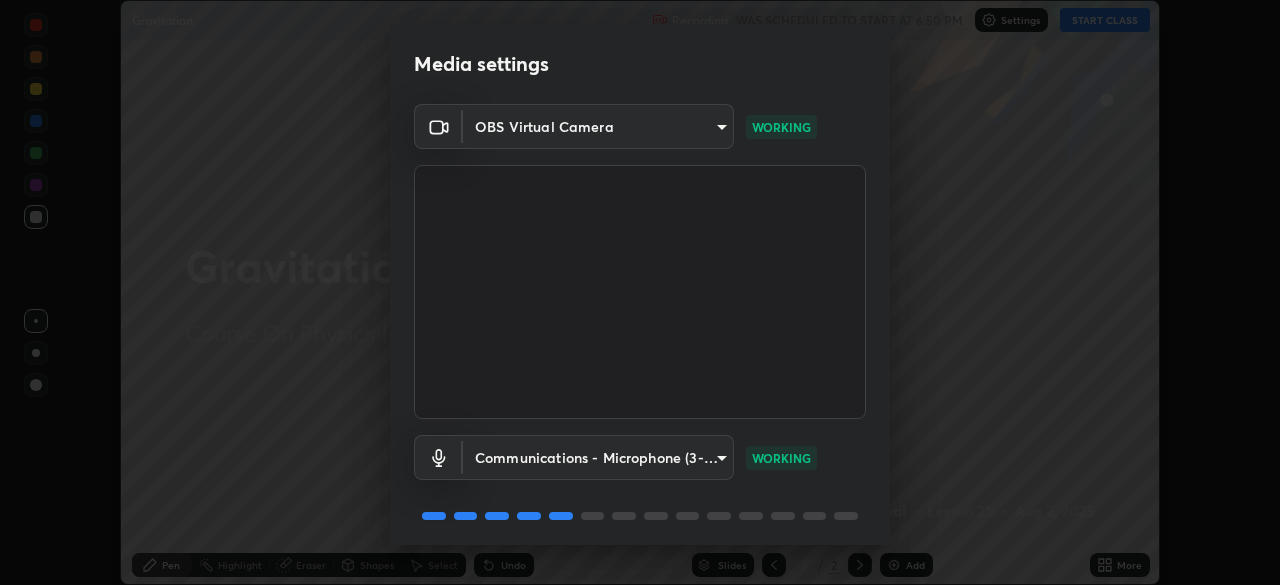 scroll, scrollTop: 71, scrollLeft: 0, axis: vertical 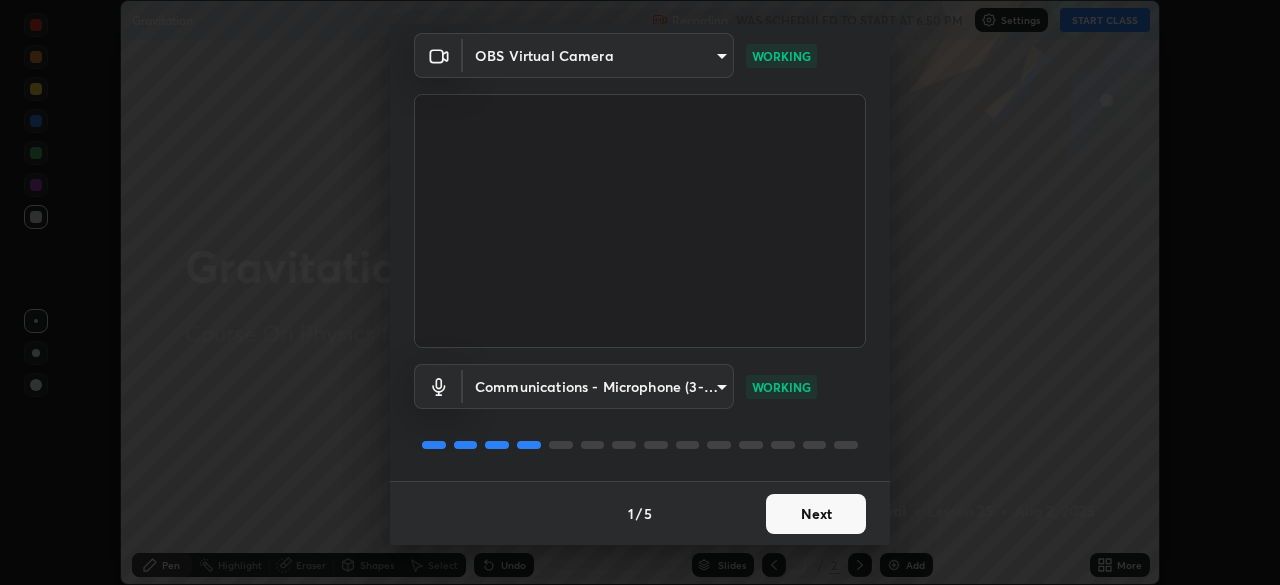 click on "Next" at bounding box center (816, 514) 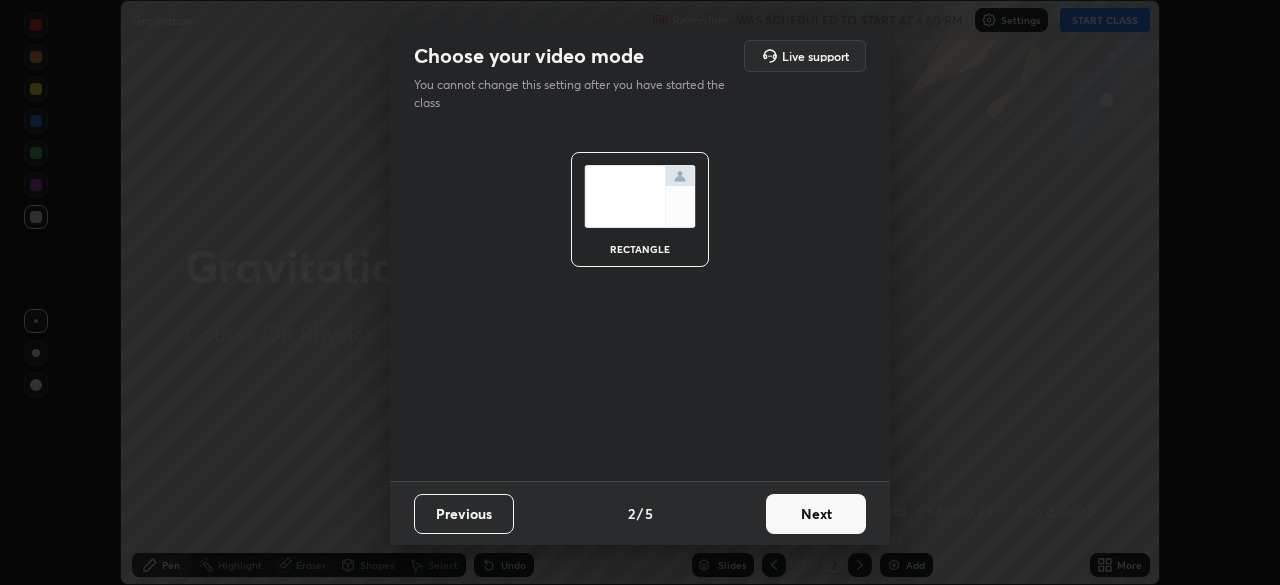 scroll, scrollTop: 0, scrollLeft: 0, axis: both 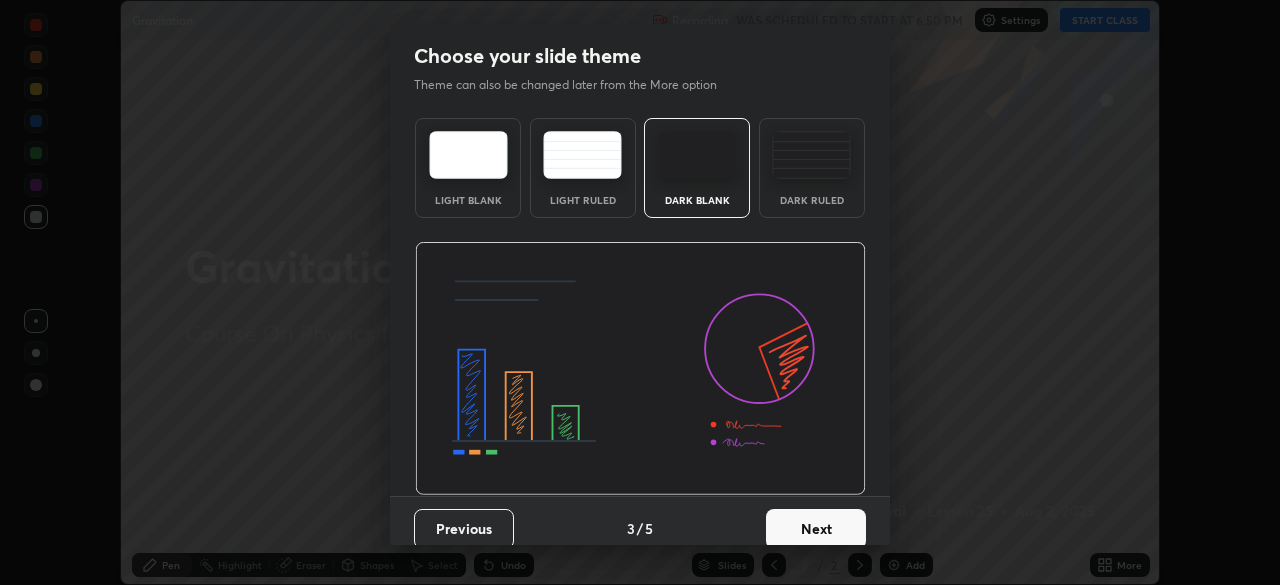 click on "Next" at bounding box center [816, 529] 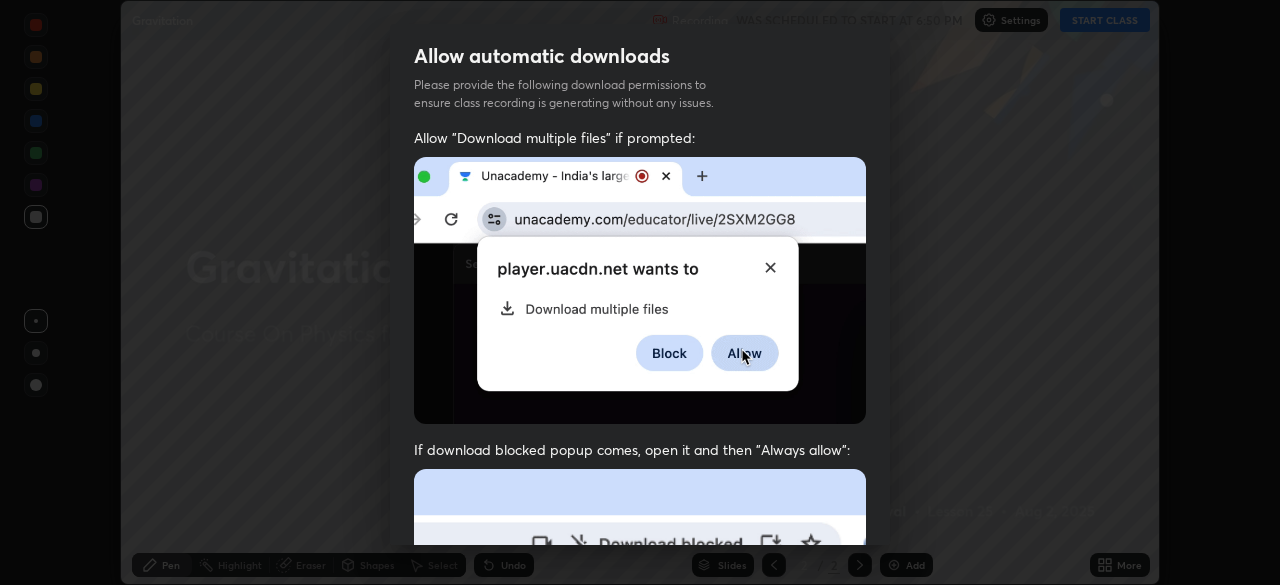 click at bounding box center [640, 687] 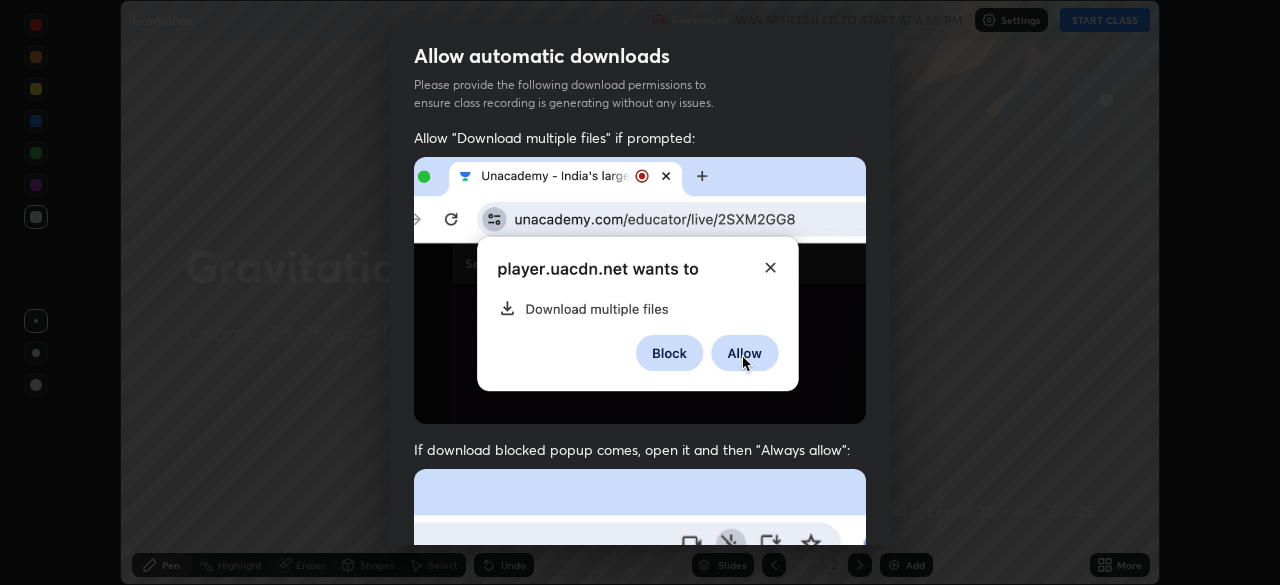 click at bounding box center (640, 687) 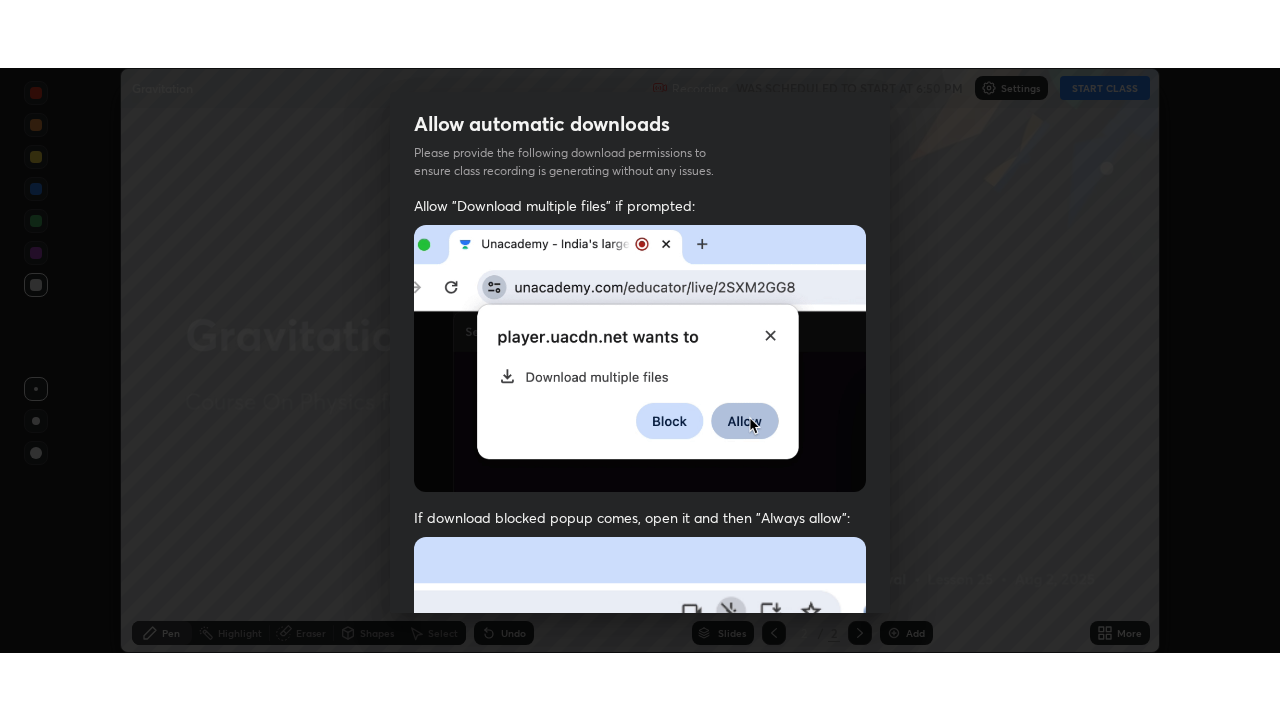 scroll, scrollTop: 479, scrollLeft: 0, axis: vertical 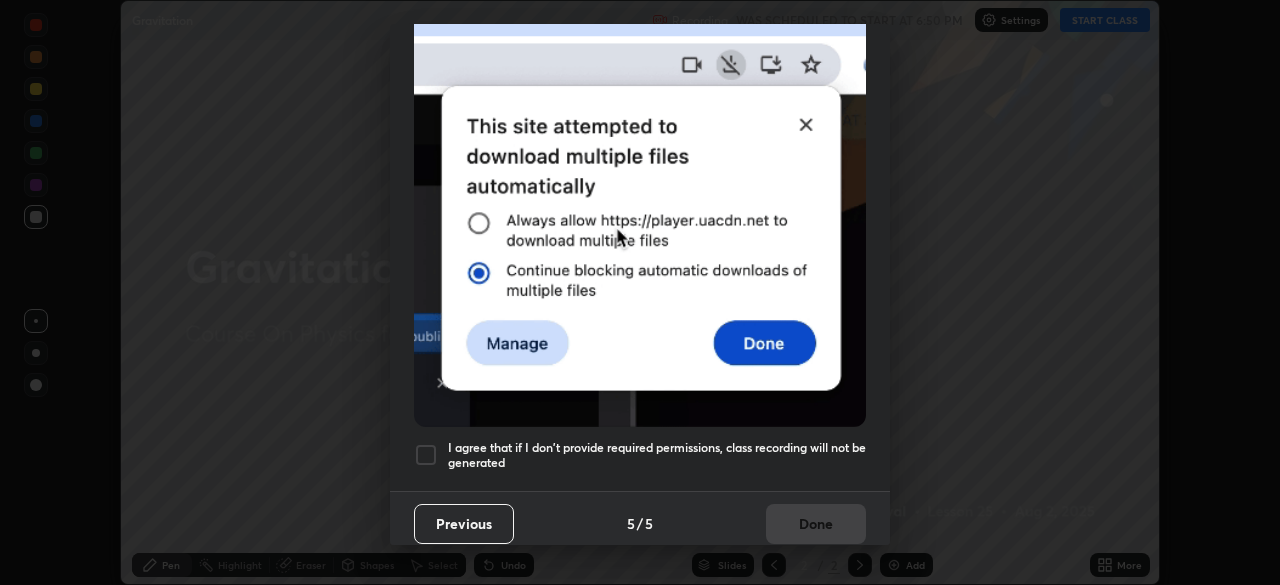 click on "I agree that if I don't provide required permissions, class recording will not be generated" at bounding box center [640, 455] 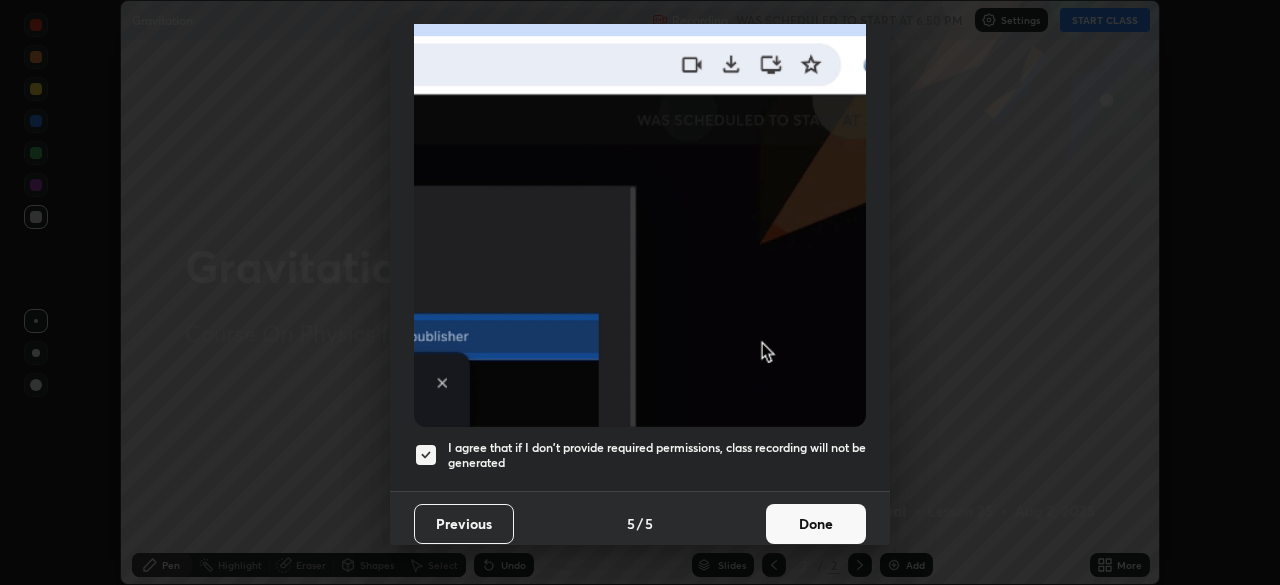 click on "Done" at bounding box center [816, 524] 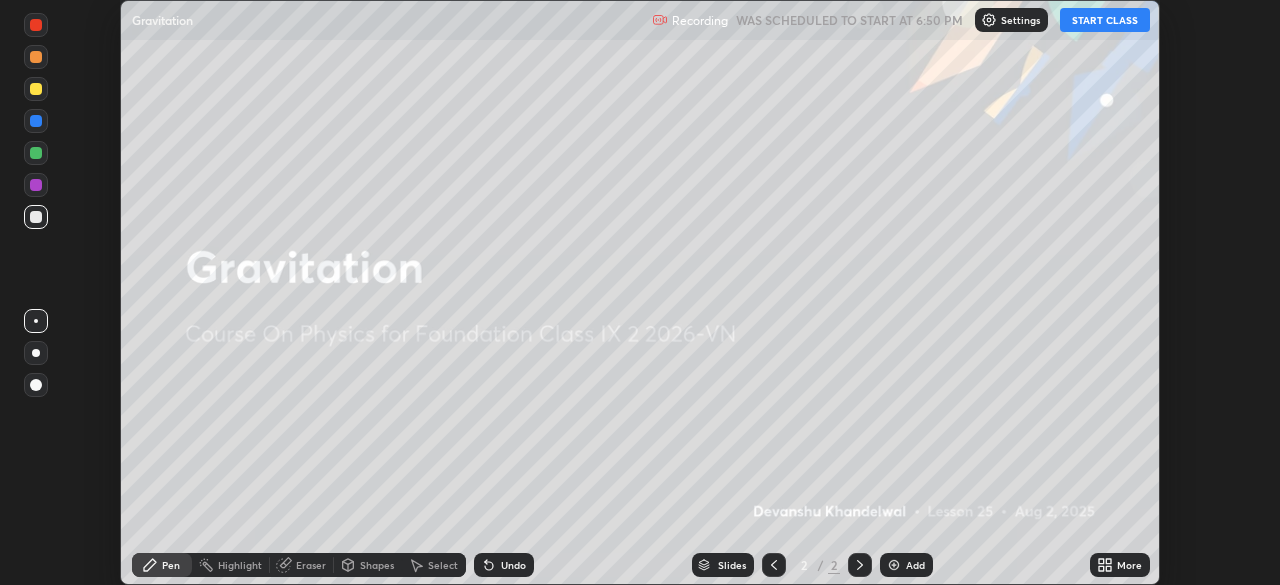 click on "START CLASS" at bounding box center [1105, 20] 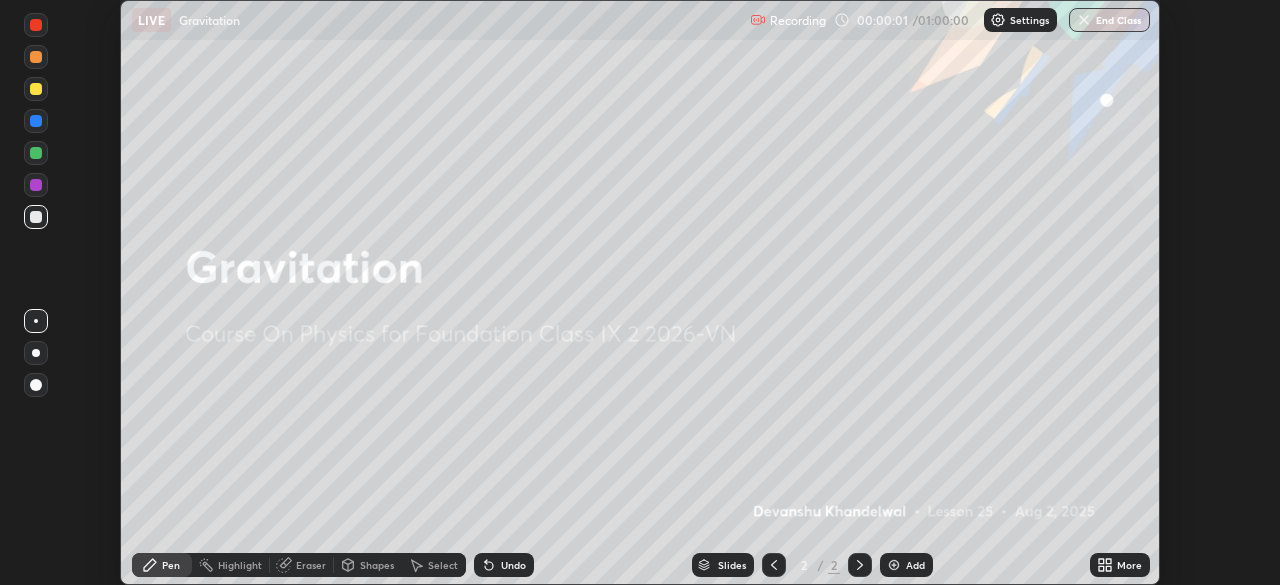click on "More" at bounding box center (1129, 565) 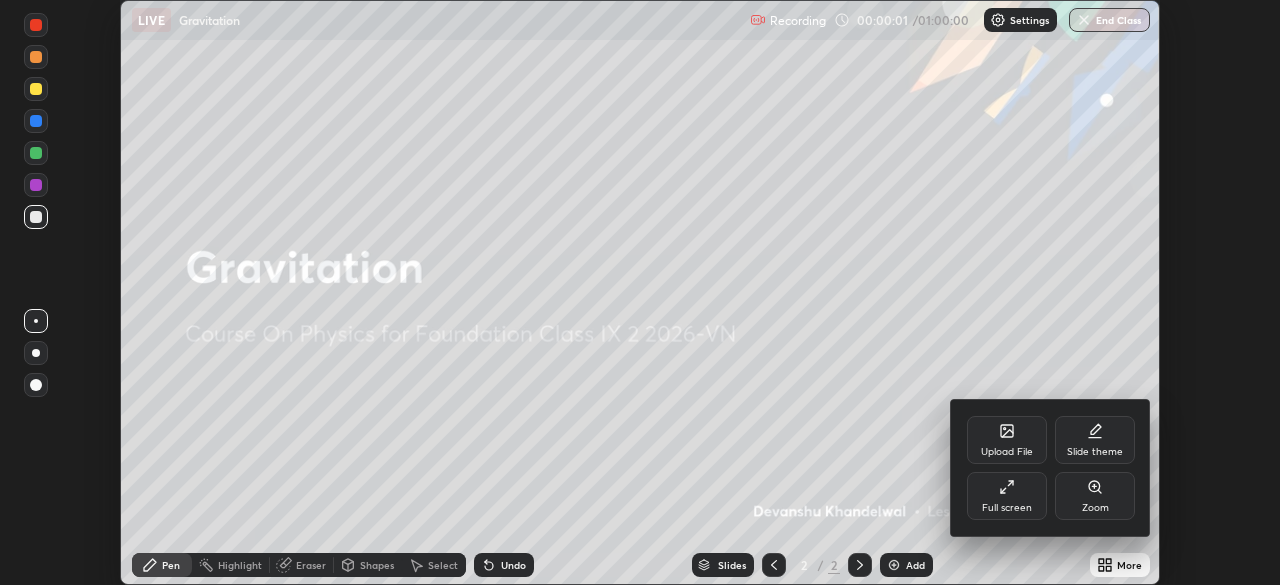 click on "Full screen" at bounding box center [1007, 496] 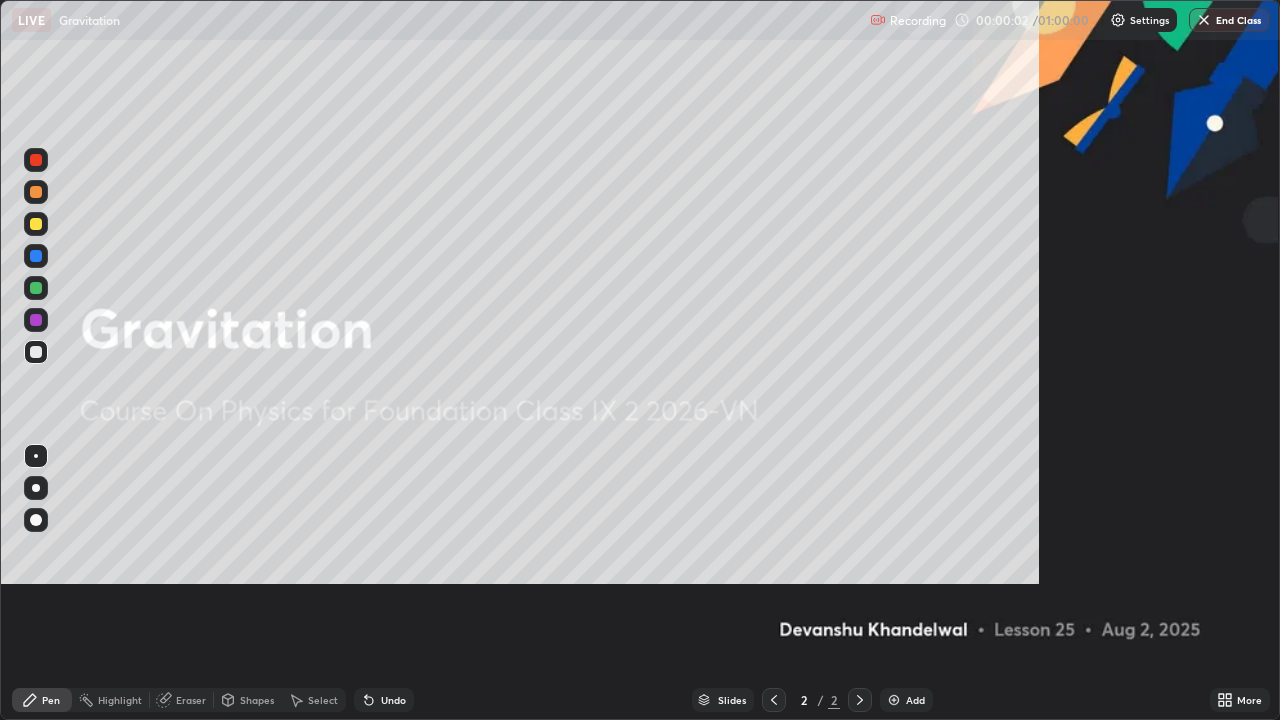 scroll, scrollTop: 99280, scrollLeft: 98720, axis: both 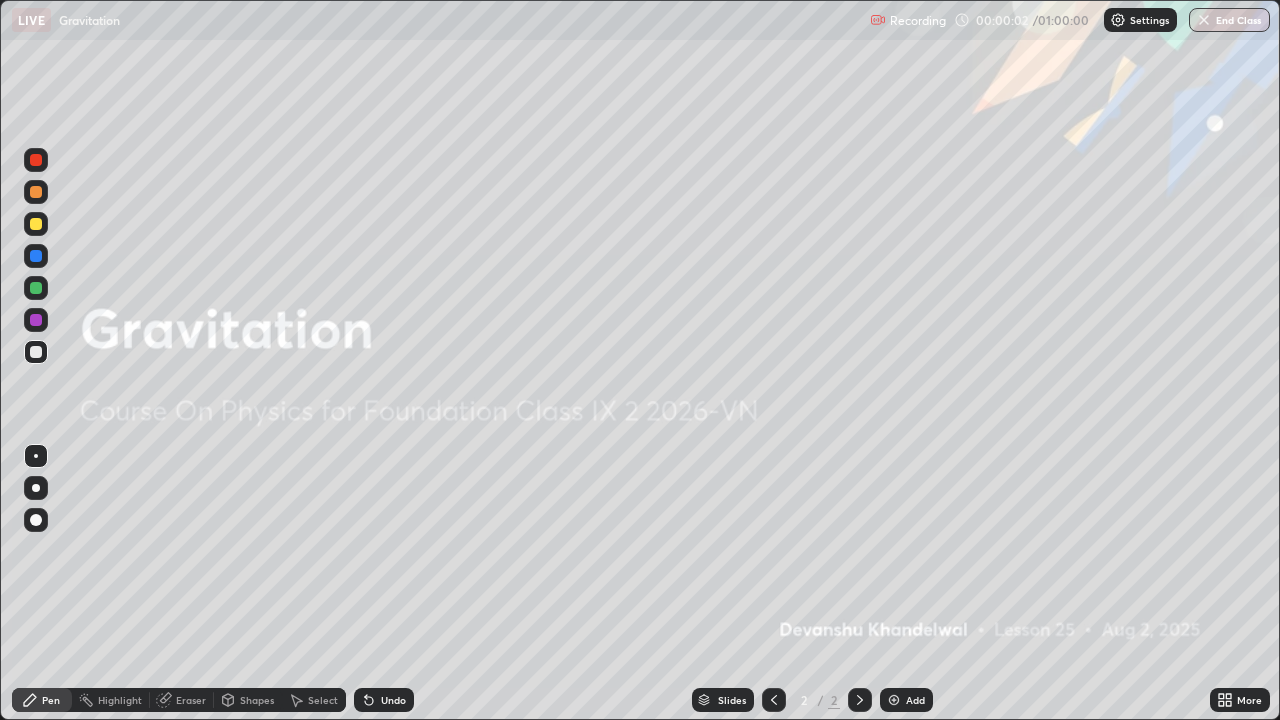 click at bounding box center [894, 700] 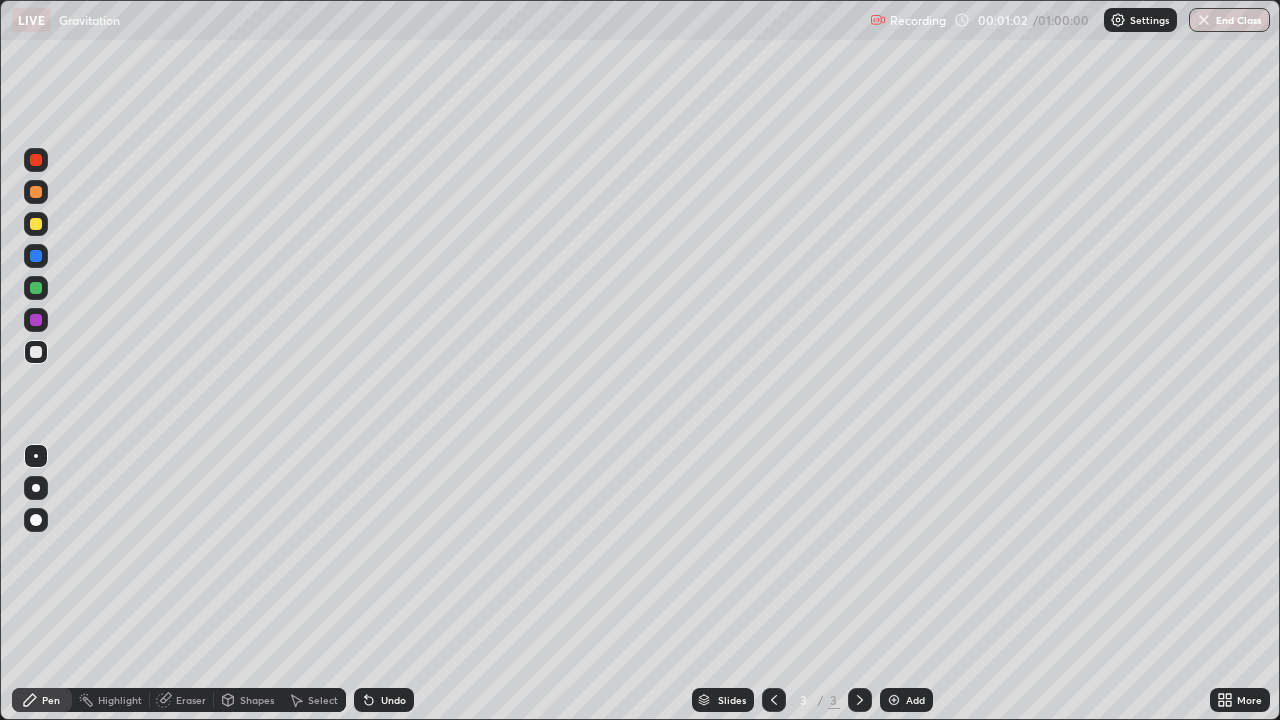 click on "Undo" at bounding box center (384, 700) 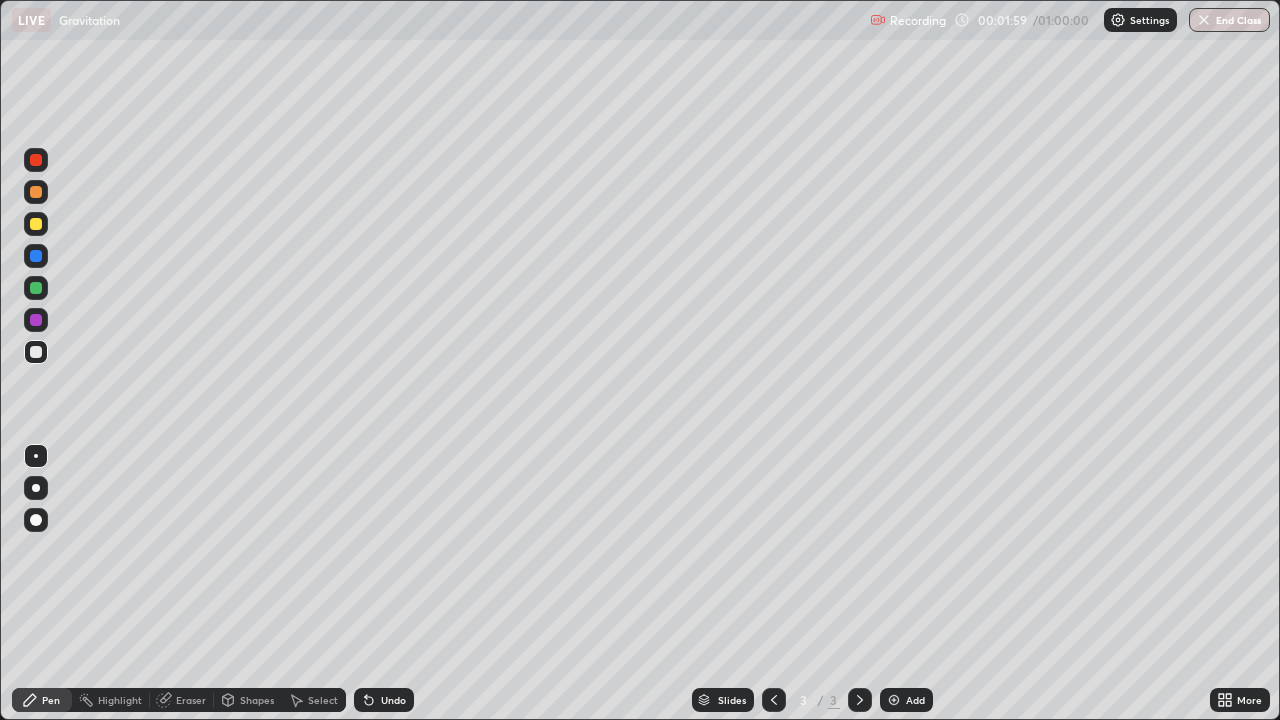 click at bounding box center [894, 700] 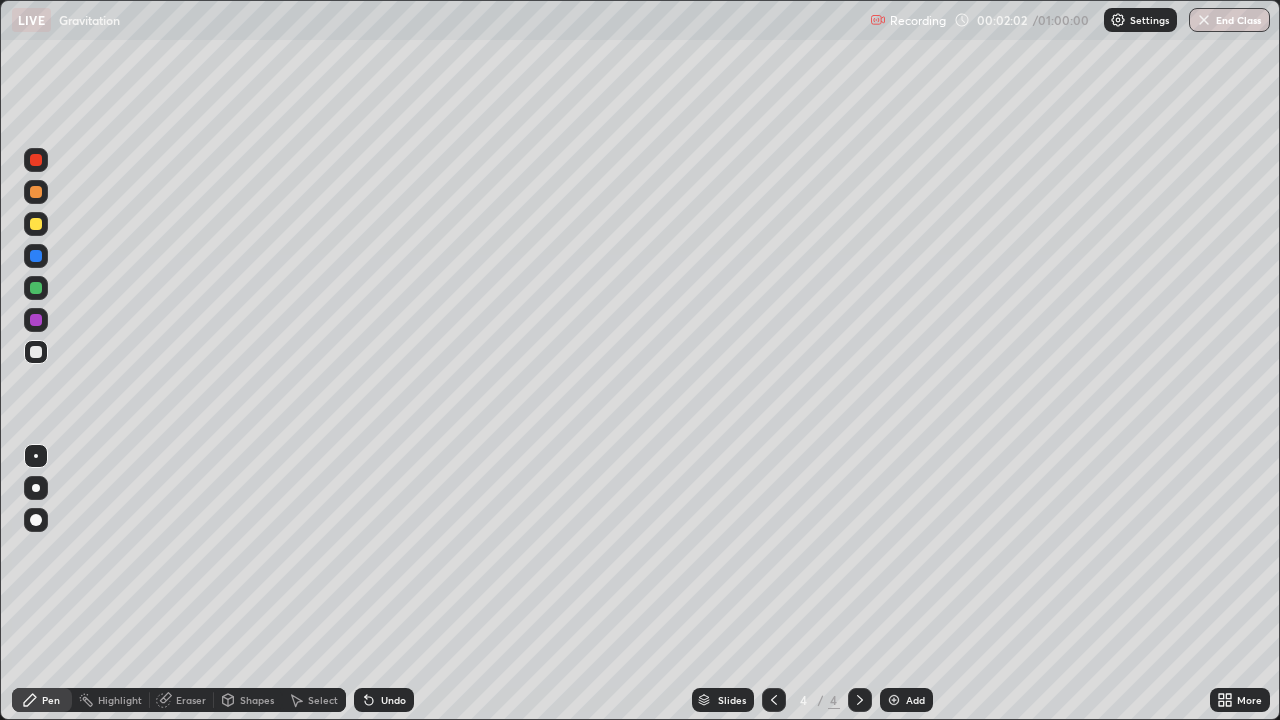 click on "Undo" at bounding box center [393, 700] 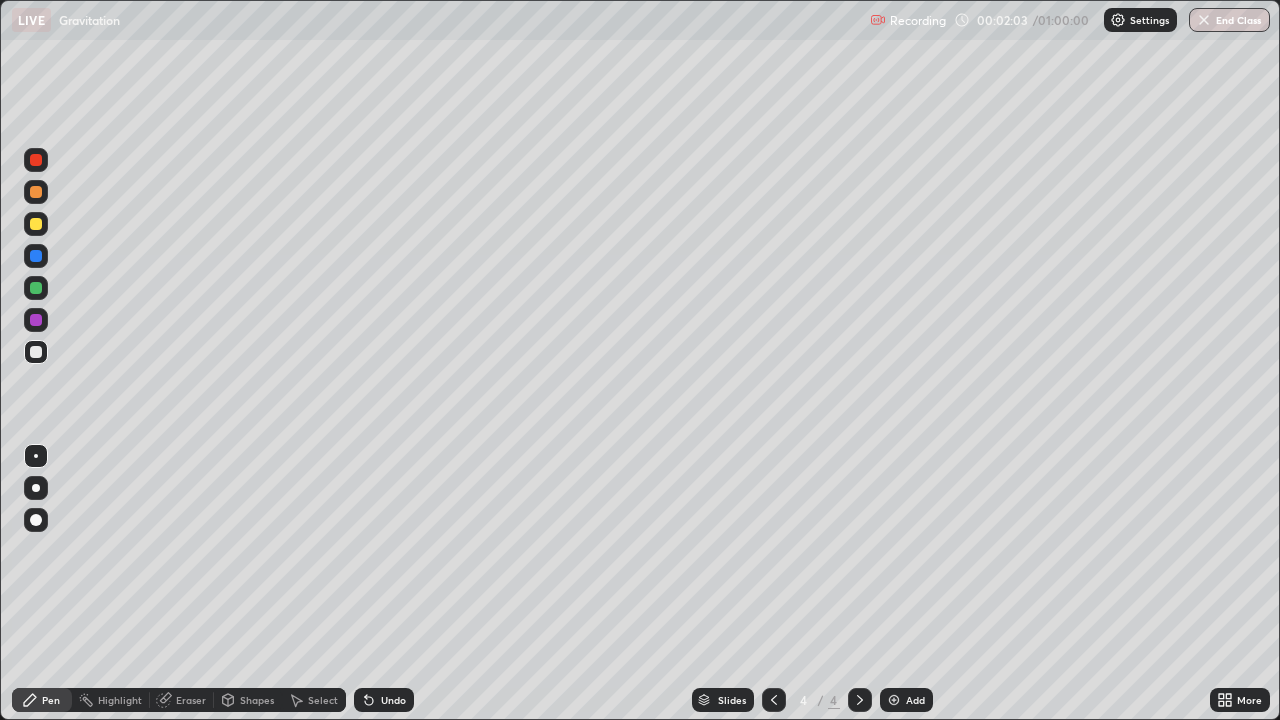 click on "Undo" at bounding box center [384, 700] 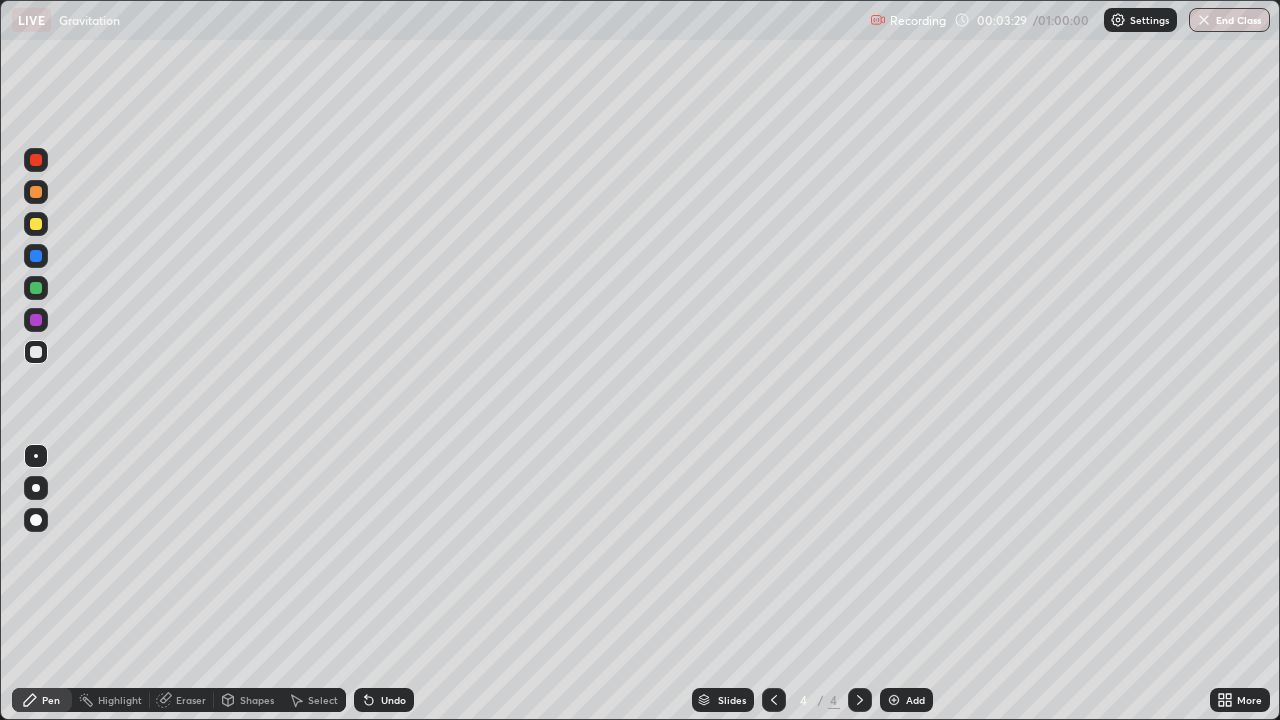 click on "Undo" at bounding box center [384, 700] 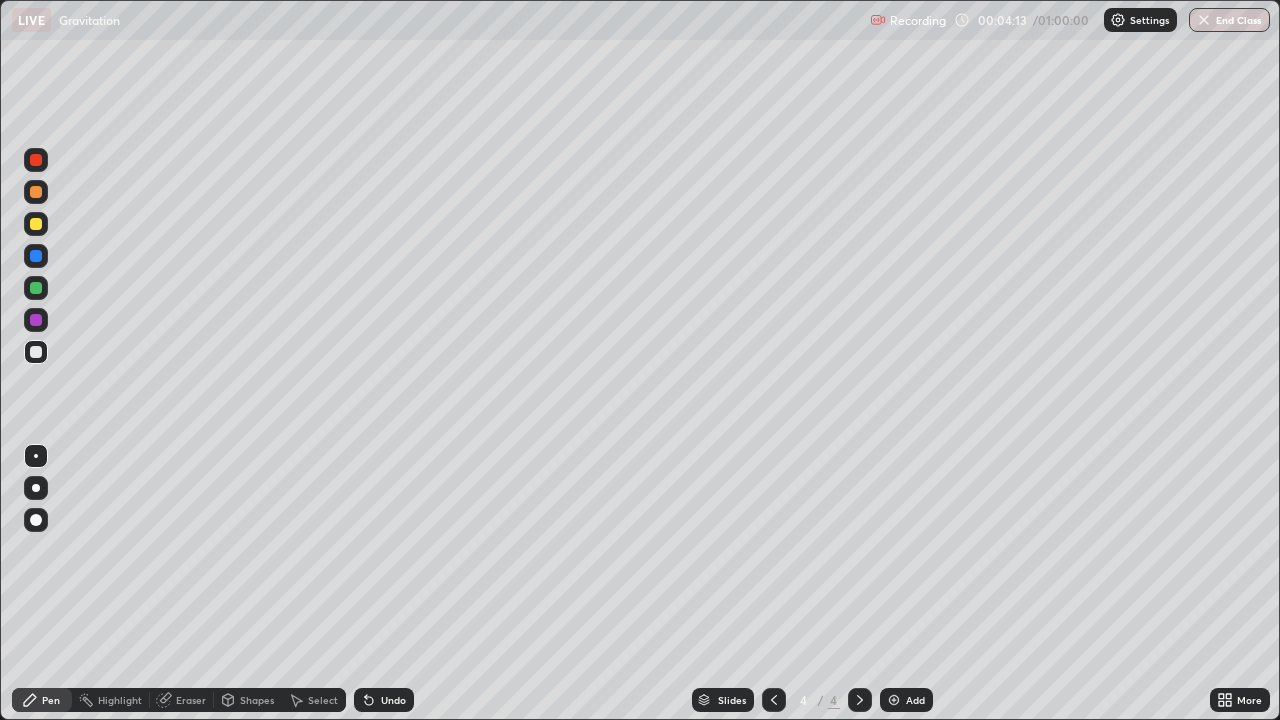 click at bounding box center [36, 160] 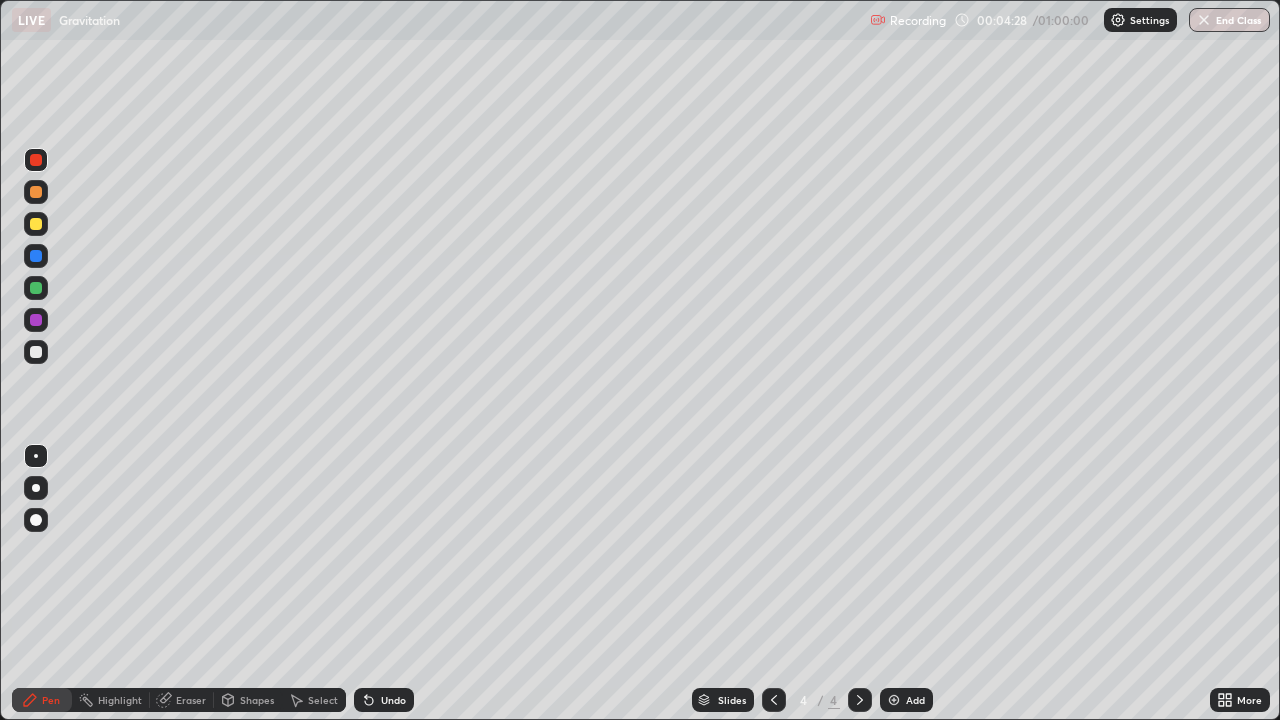 click 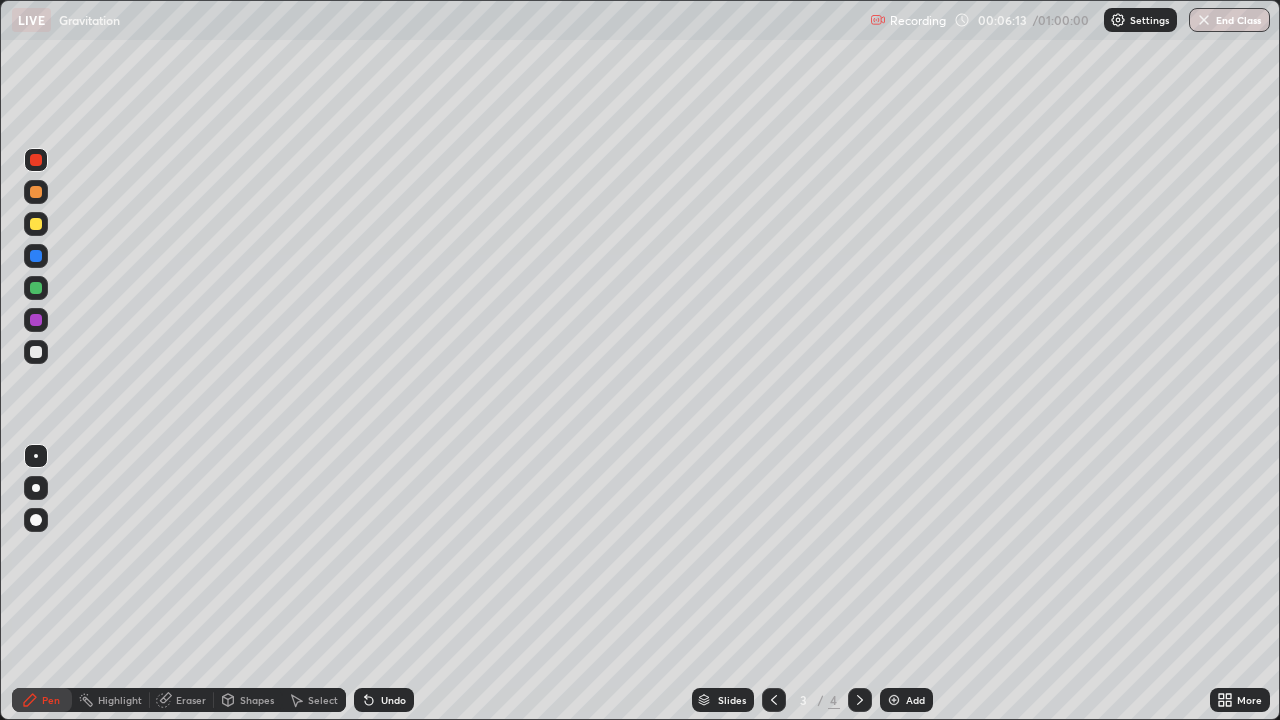 click 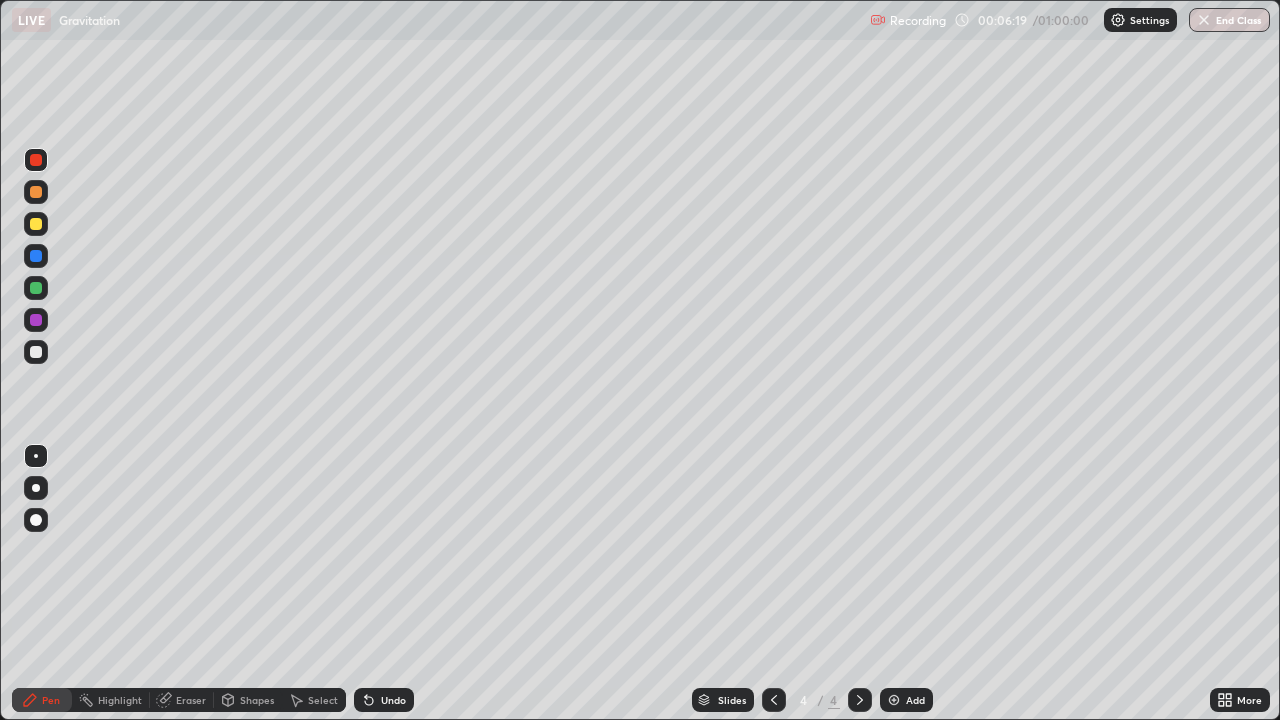 click at bounding box center [774, 700] 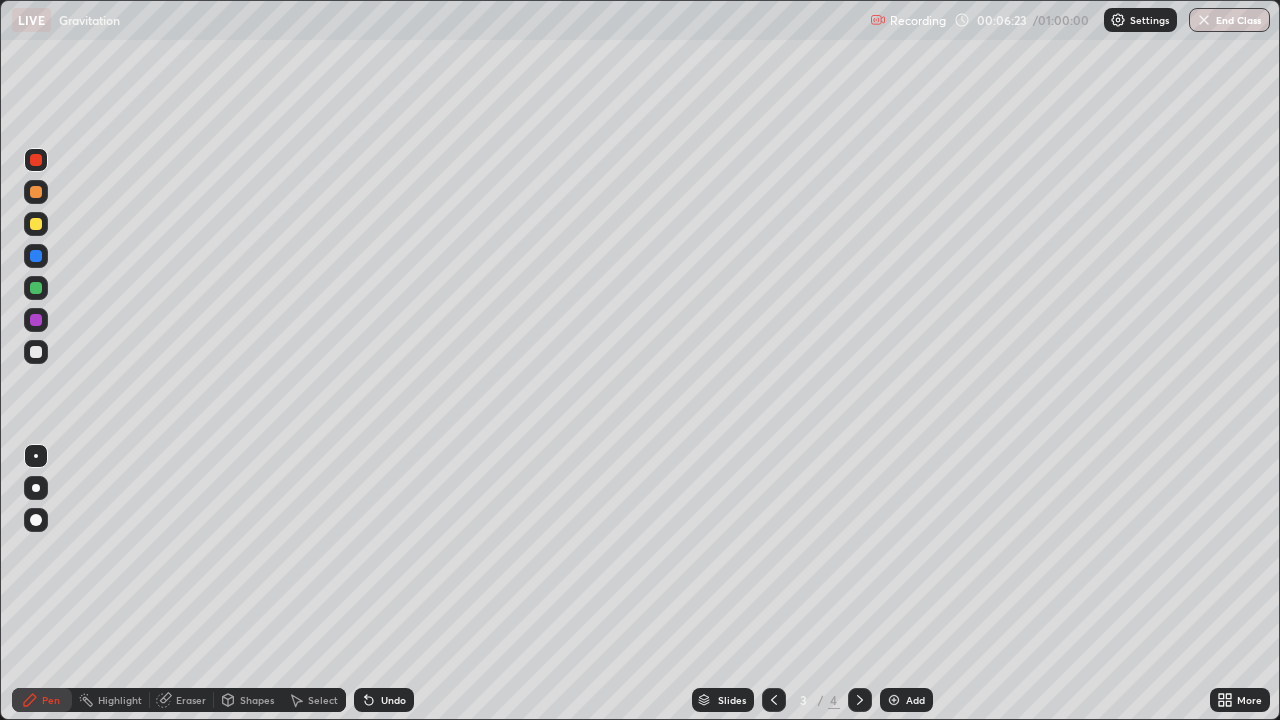 click 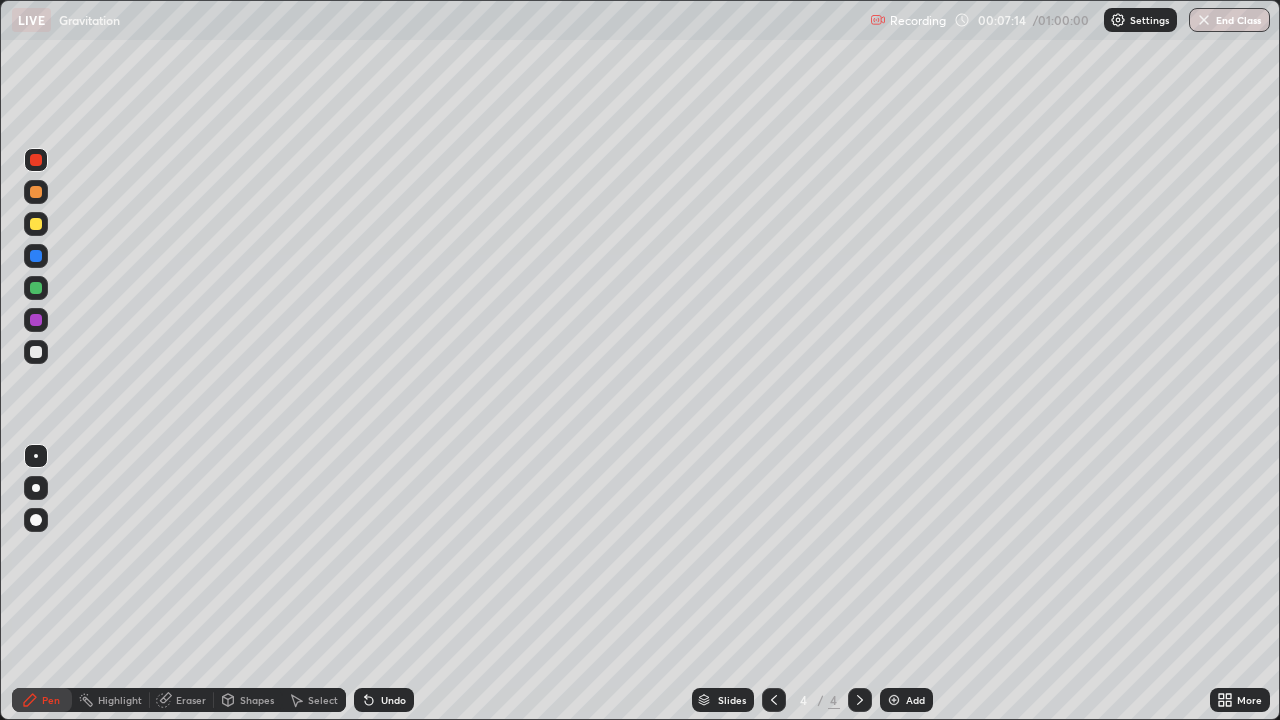 click 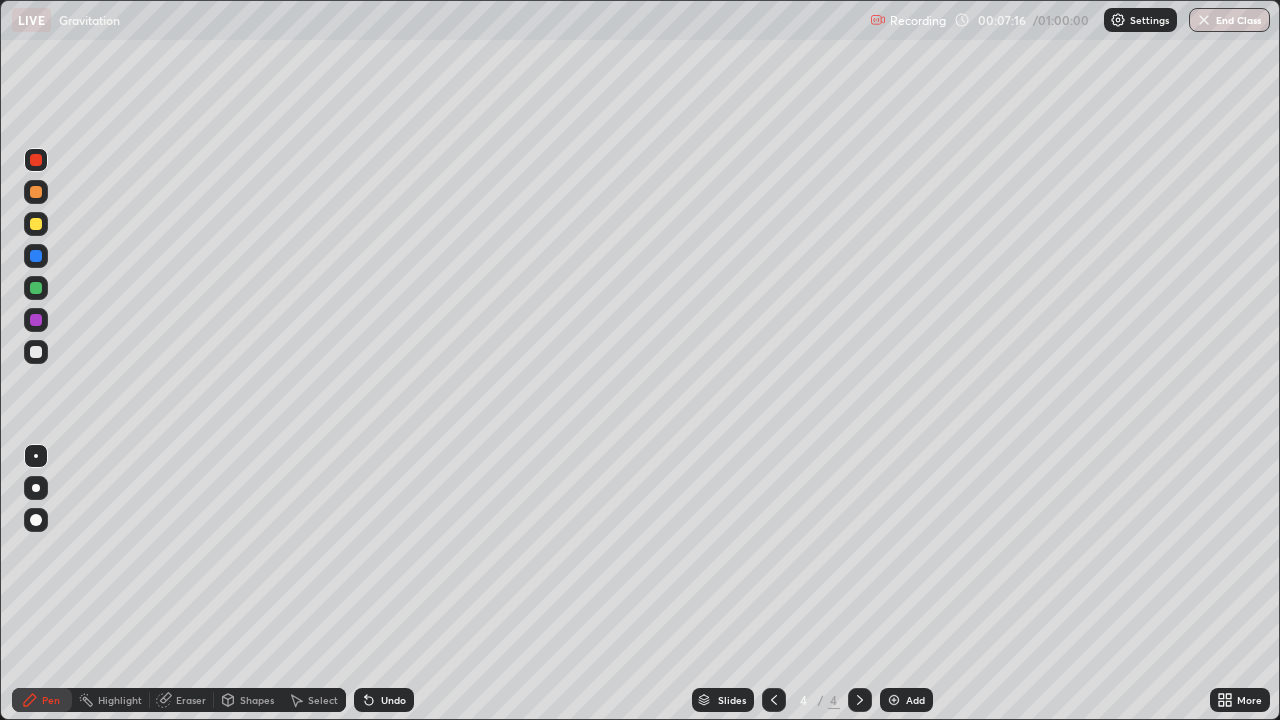 click on "Eraser" at bounding box center (191, 700) 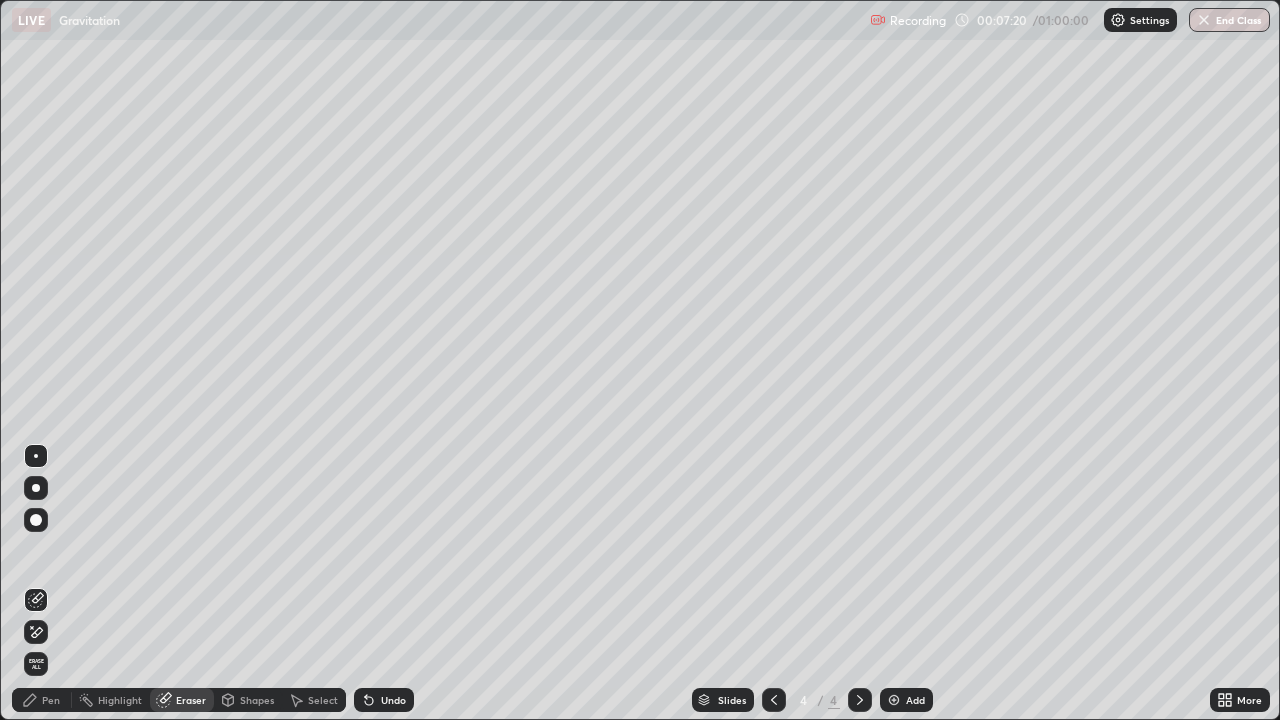 click on "Pen" at bounding box center [51, 700] 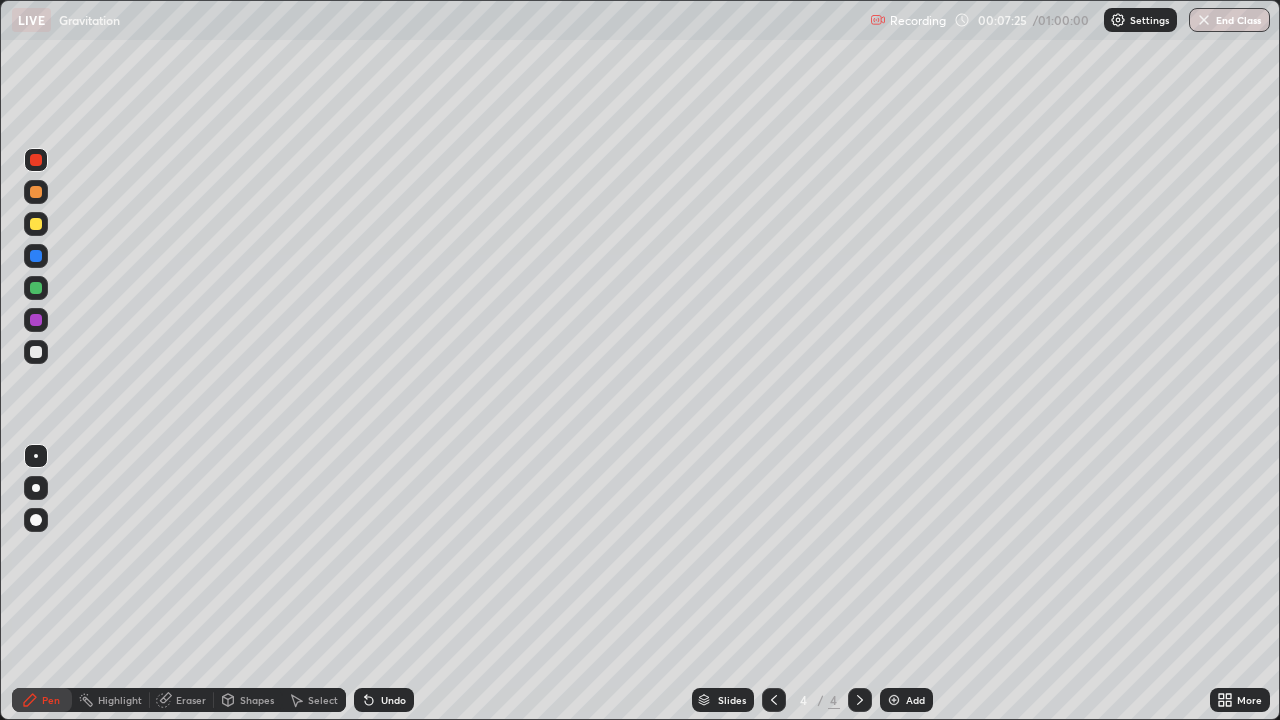 click at bounding box center [36, 352] 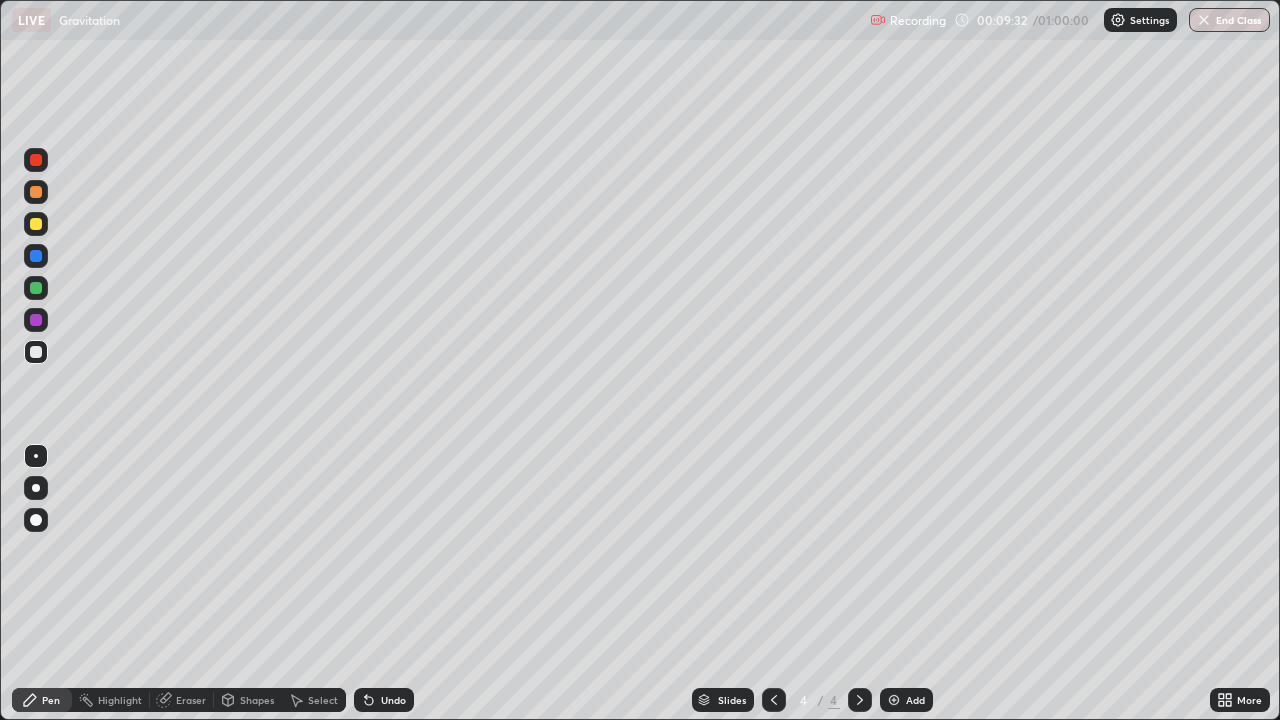click on "Add" at bounding box center [915, 700] 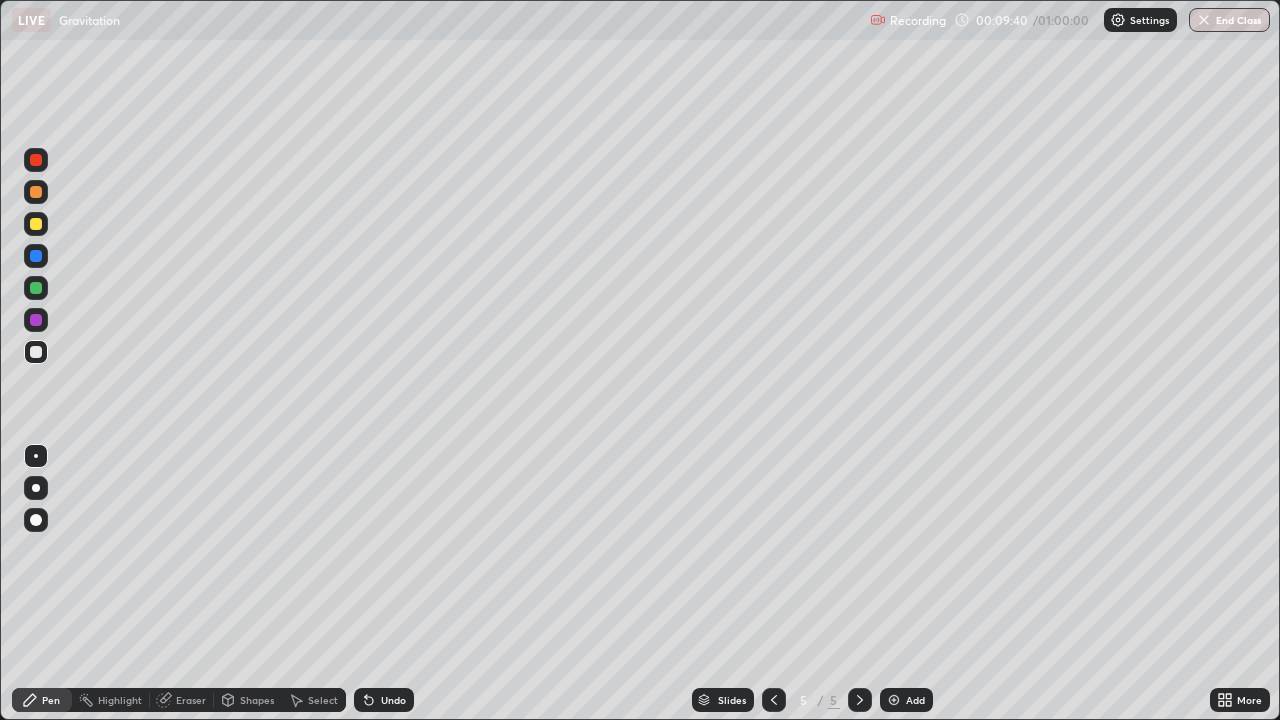 click at bounding box center (774, 700) 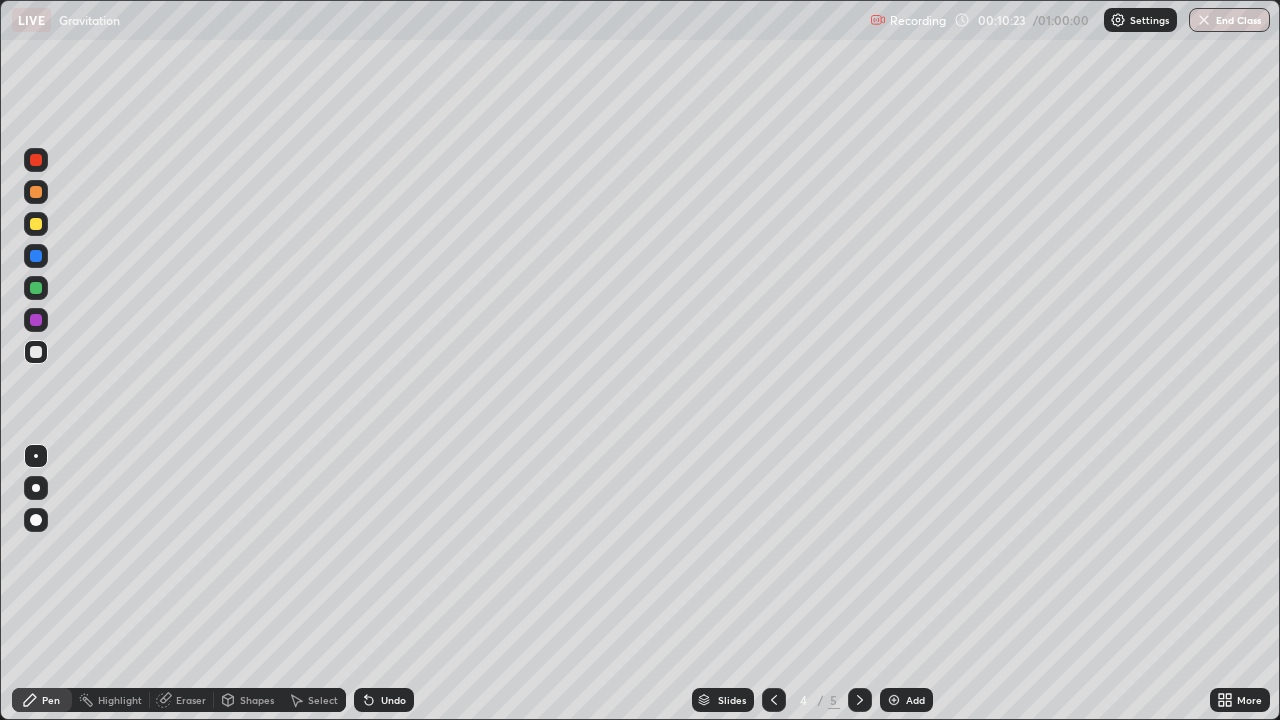 click at bounding box center [860, 700] 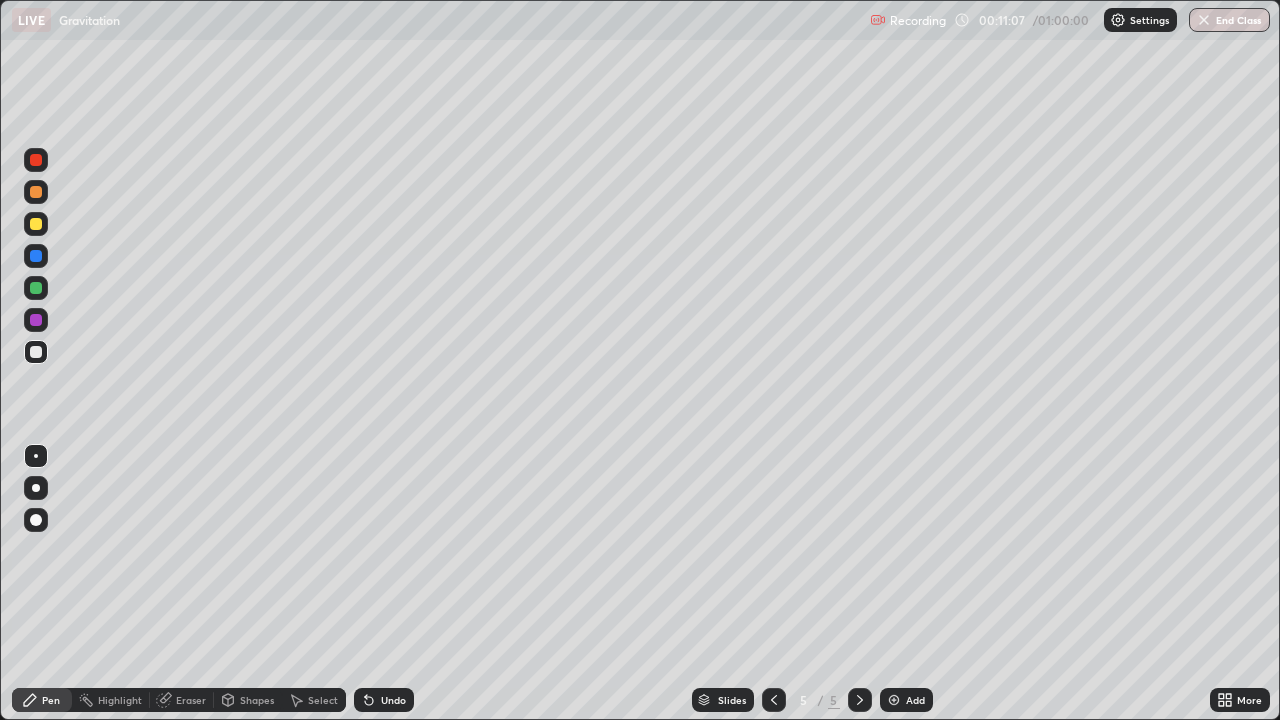 click on "Eraser" at bounding box center [191, 700] 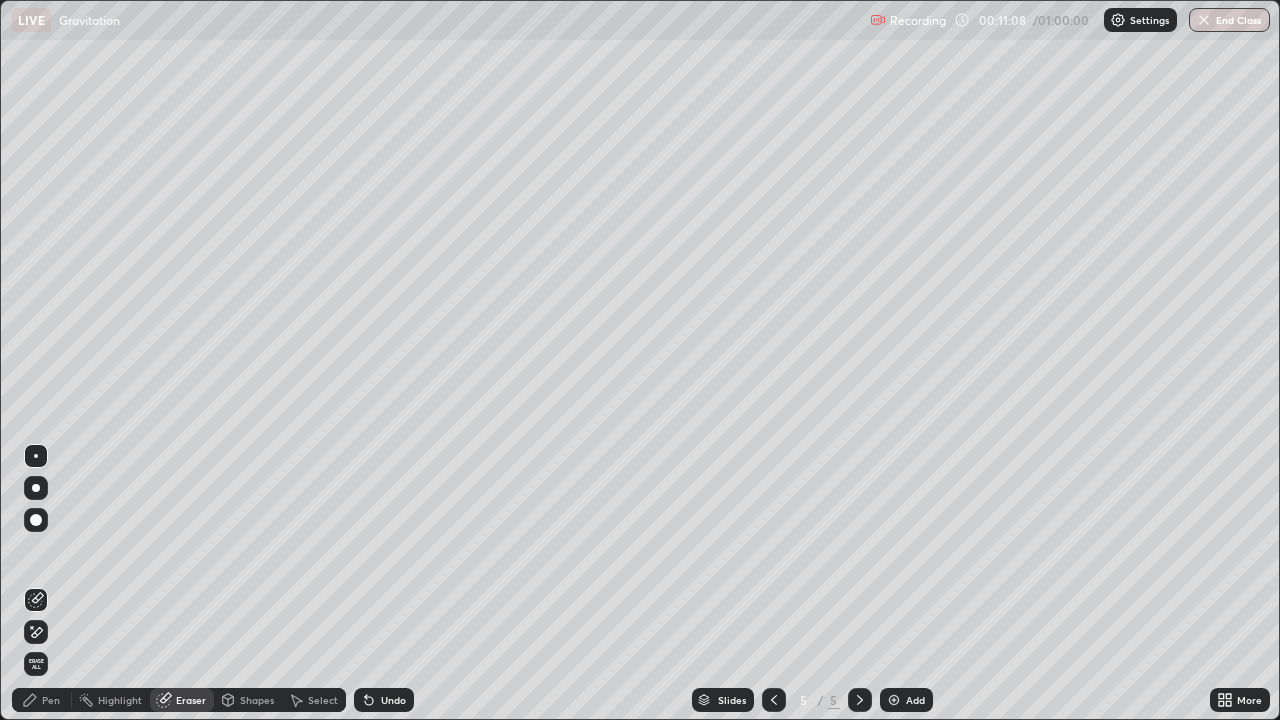 click on "Shapes" at bounding box center (248, 700) 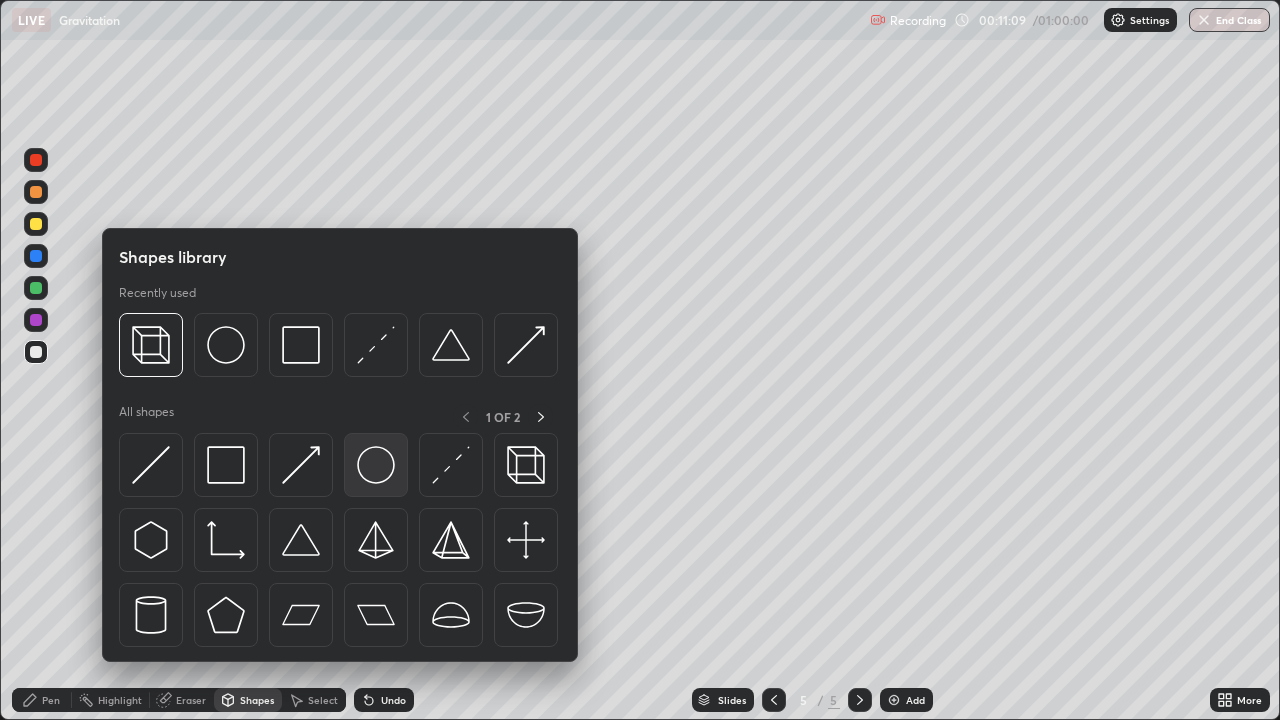click at bounding box center [376, 465] 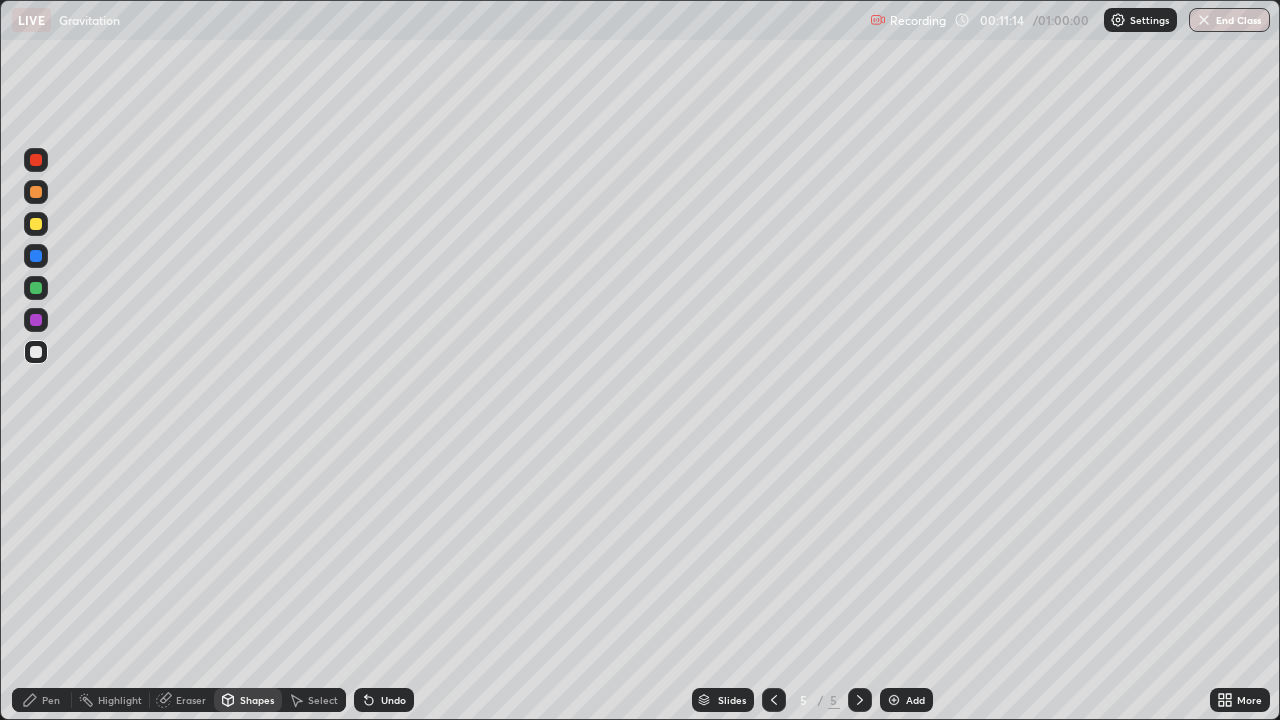 click on "Pen" at bounding box center [42, 700] 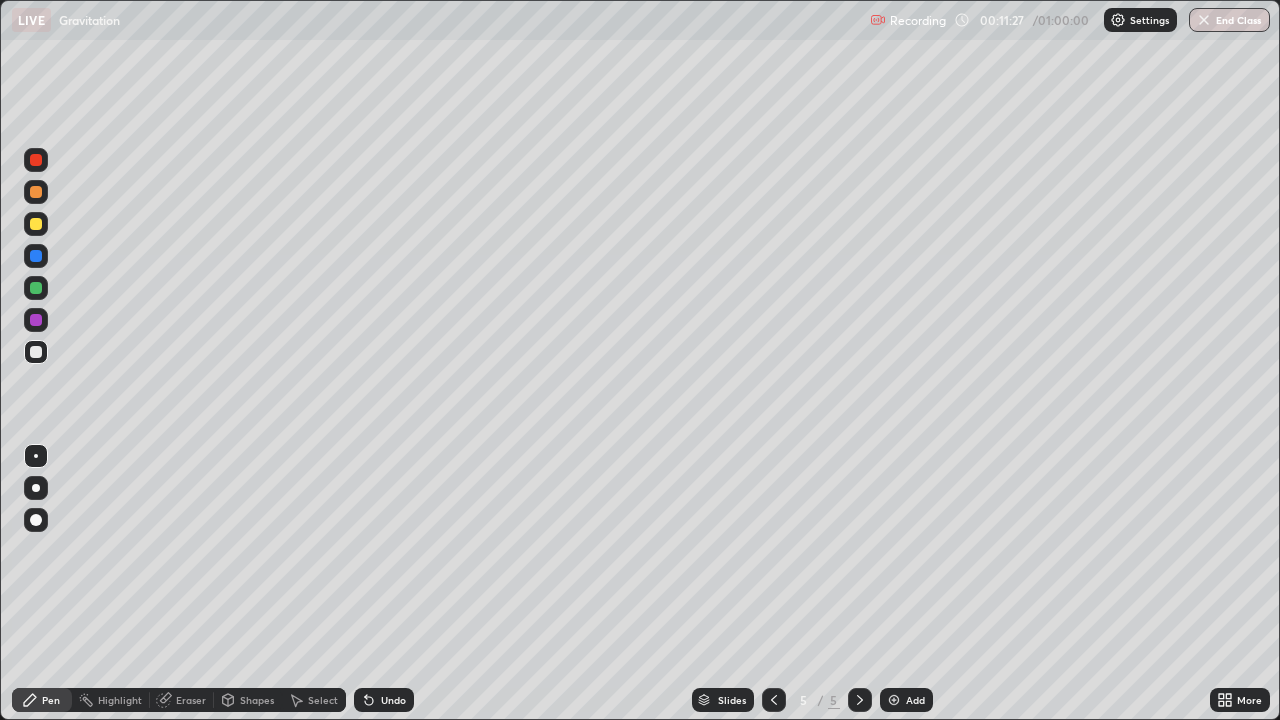 click on "Undo" at bounding box center (384, 700) 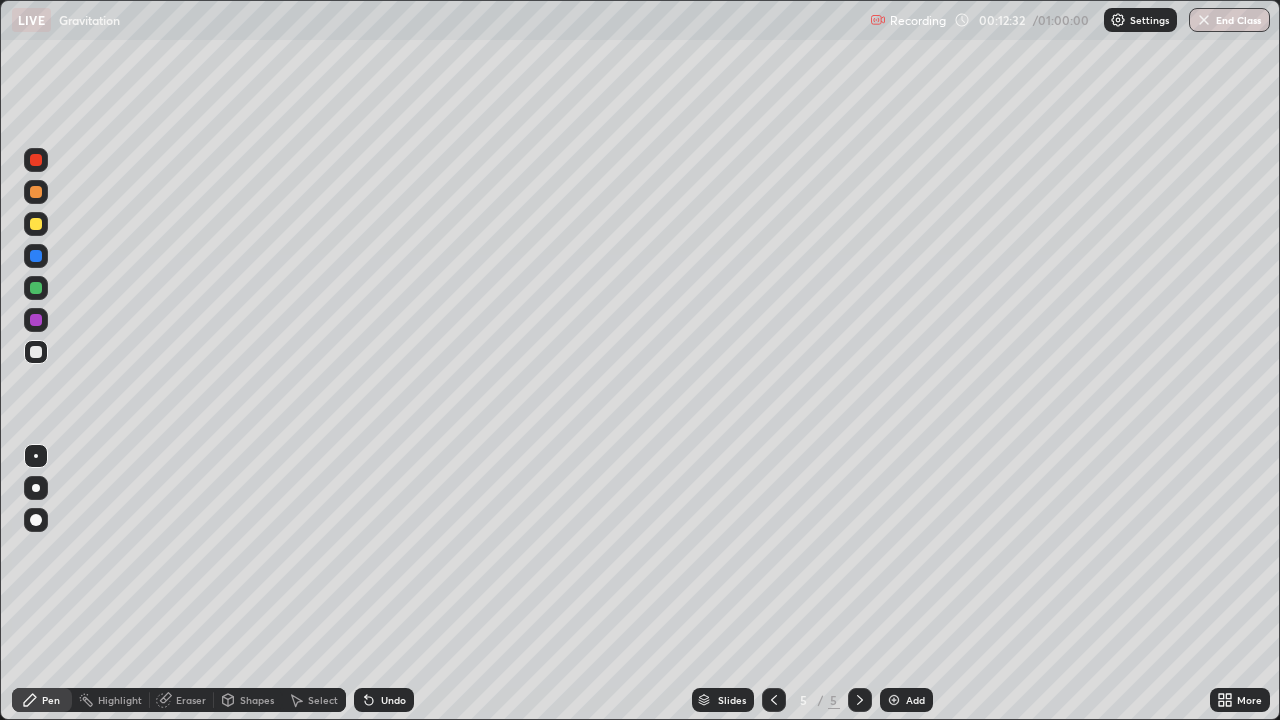 click 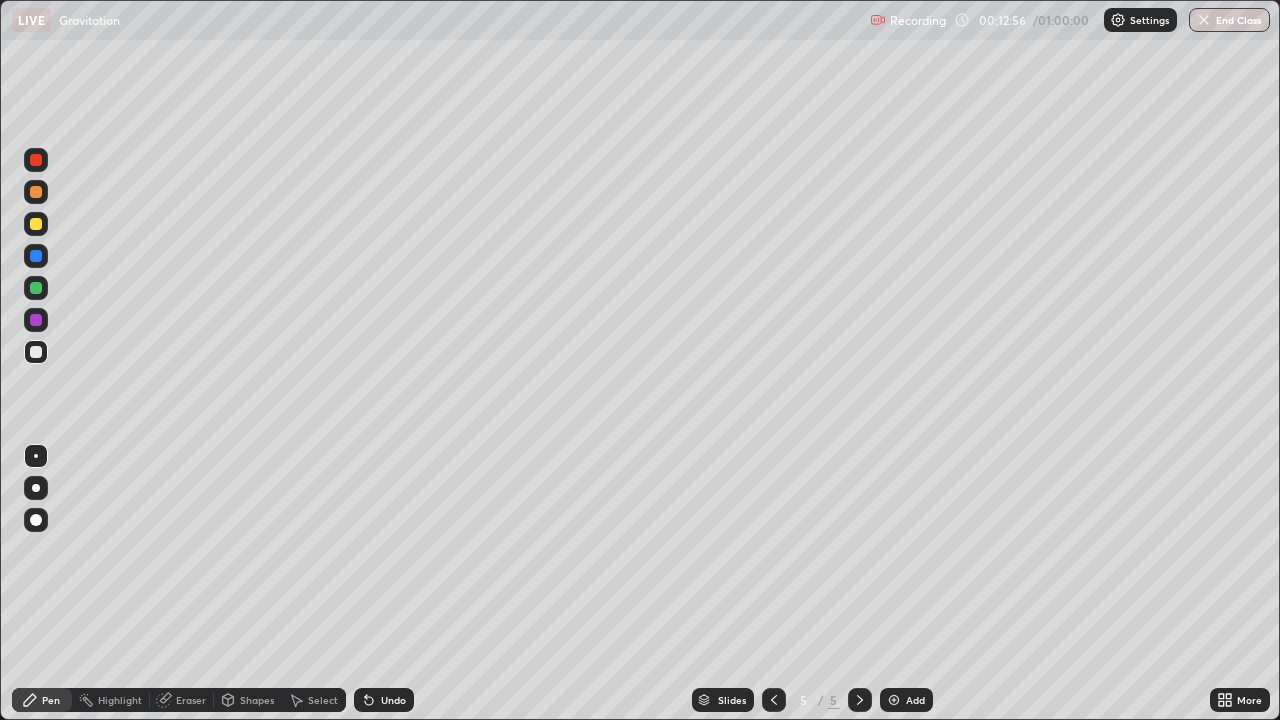 click on "Undo" at bounding box center [384, 700] 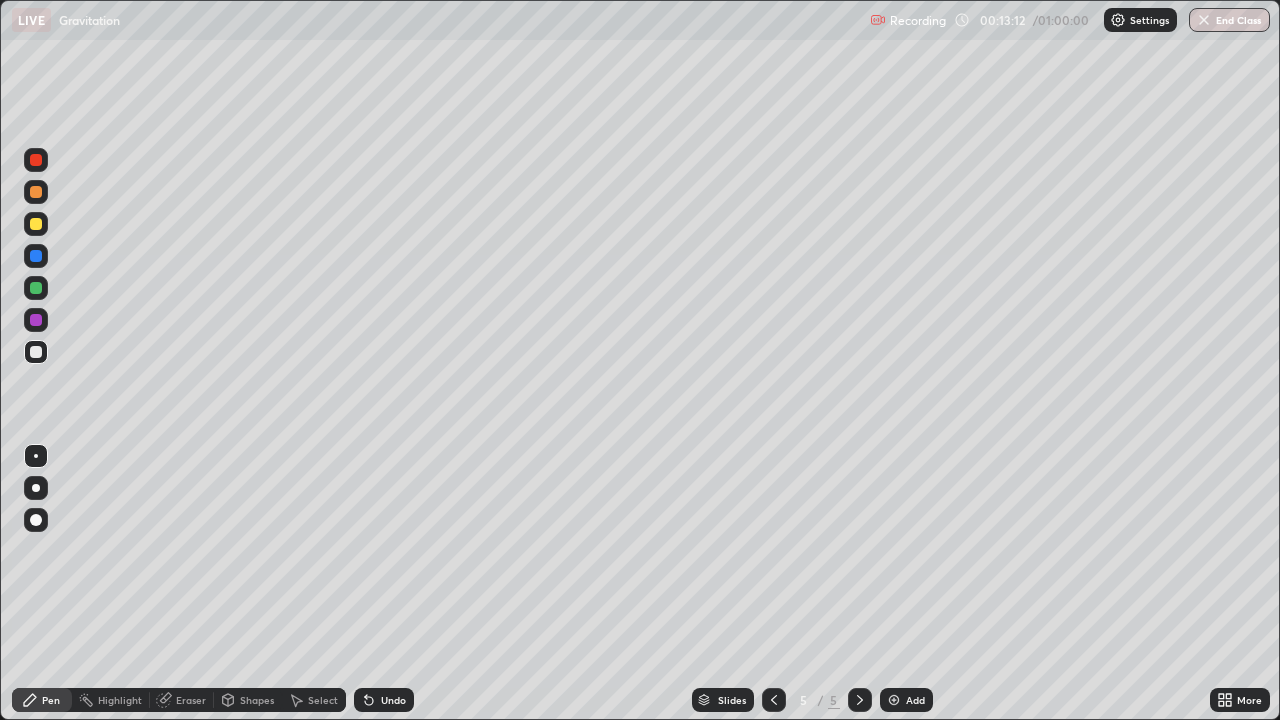 click on "Undo" at bounding box center [384, 700] 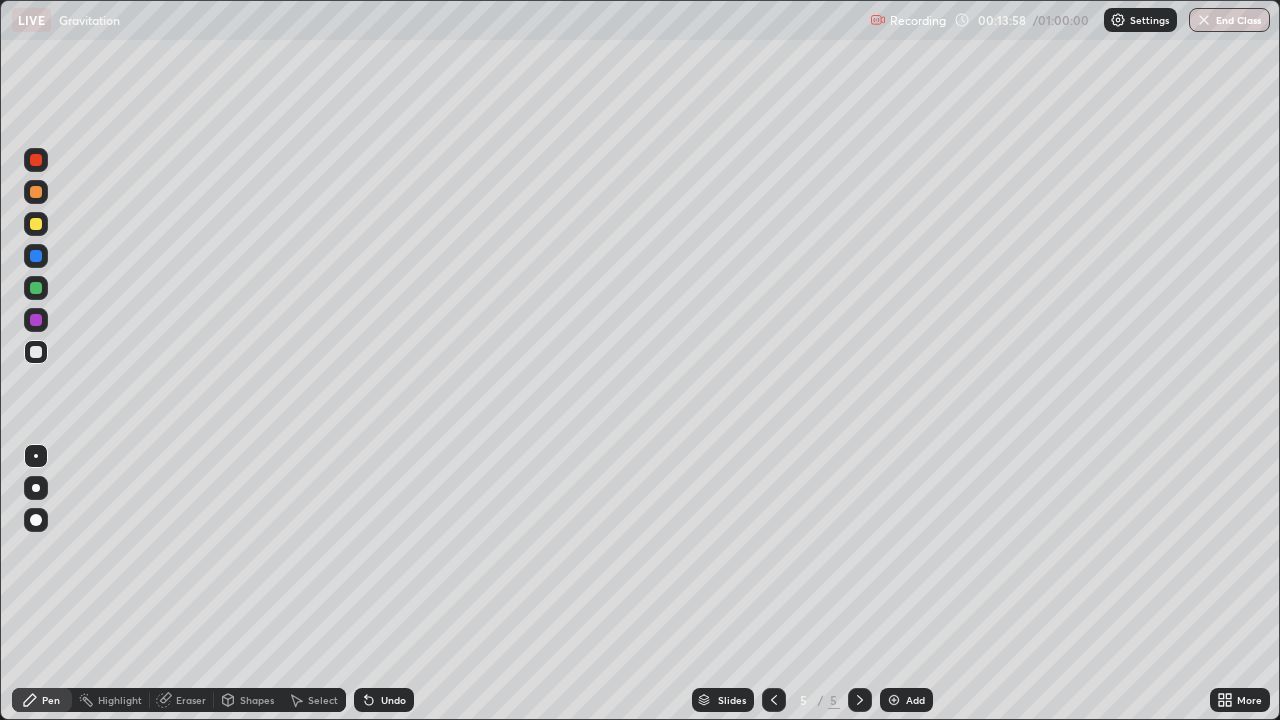 click 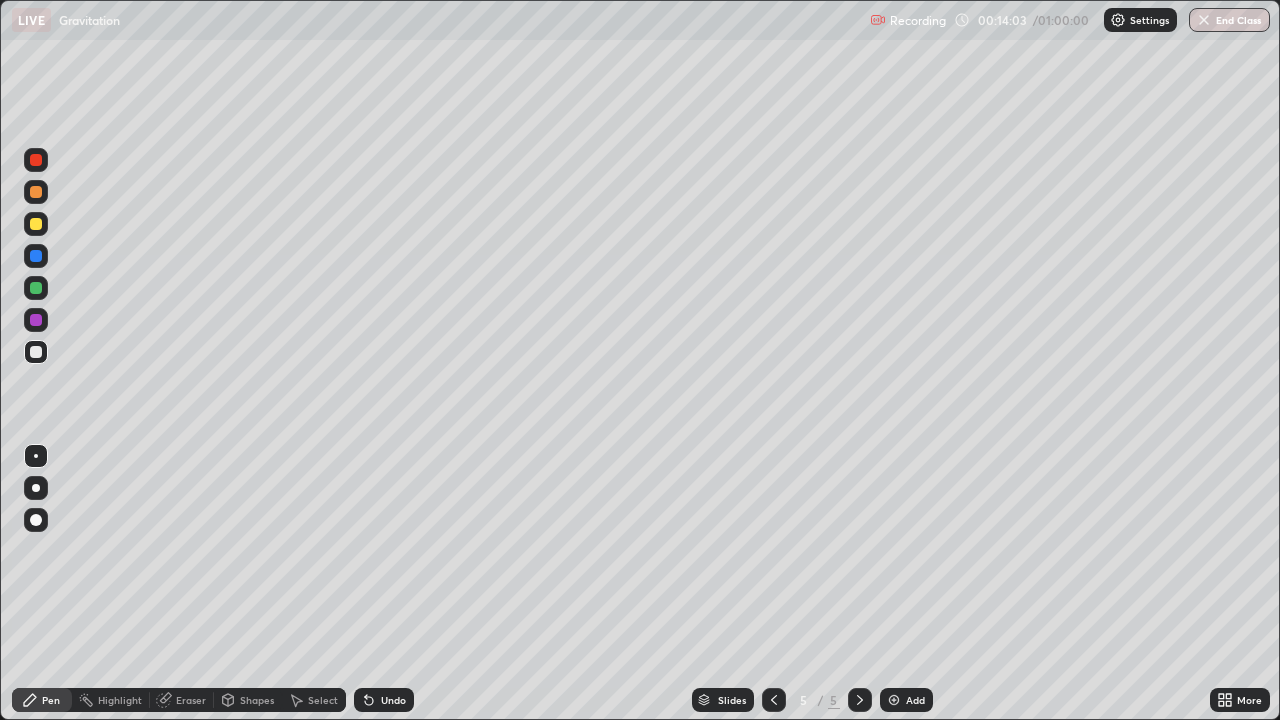 click on "Undo" at bounding box center [393, 700] 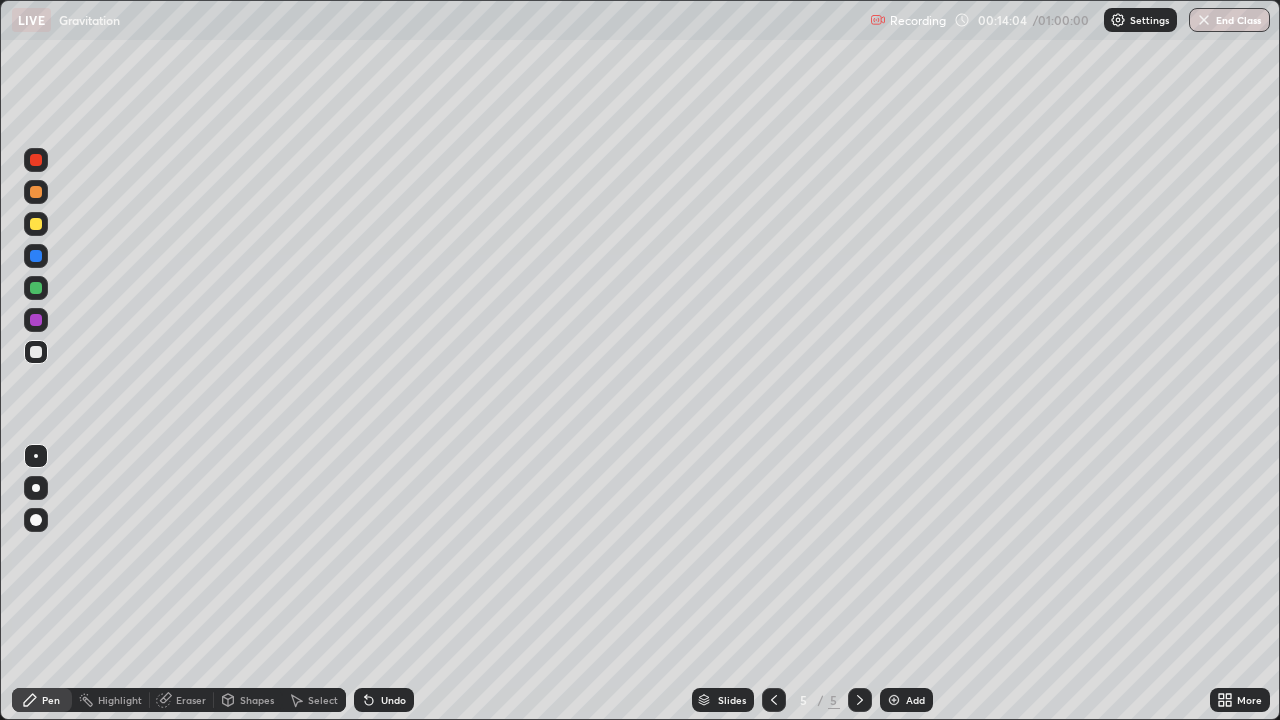 click on "Undo" at bounding box center [384, 700] 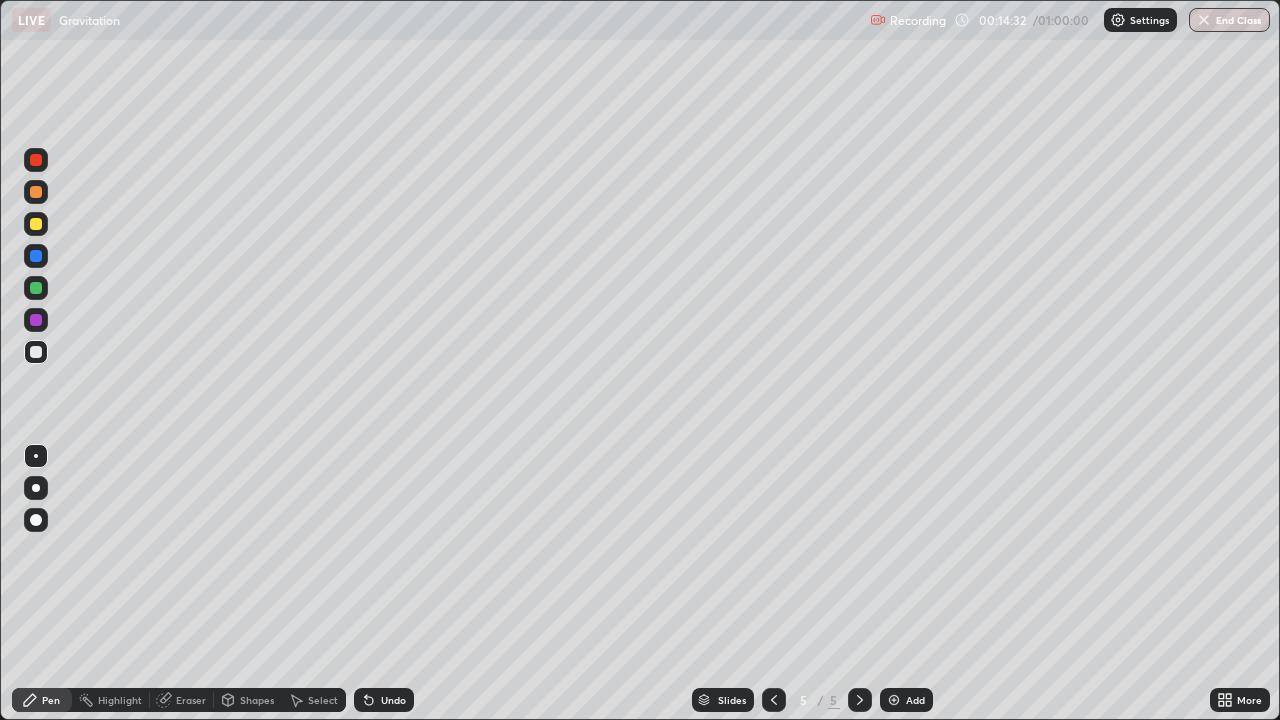 click on "Eraser" at bounding box center (191, 700) 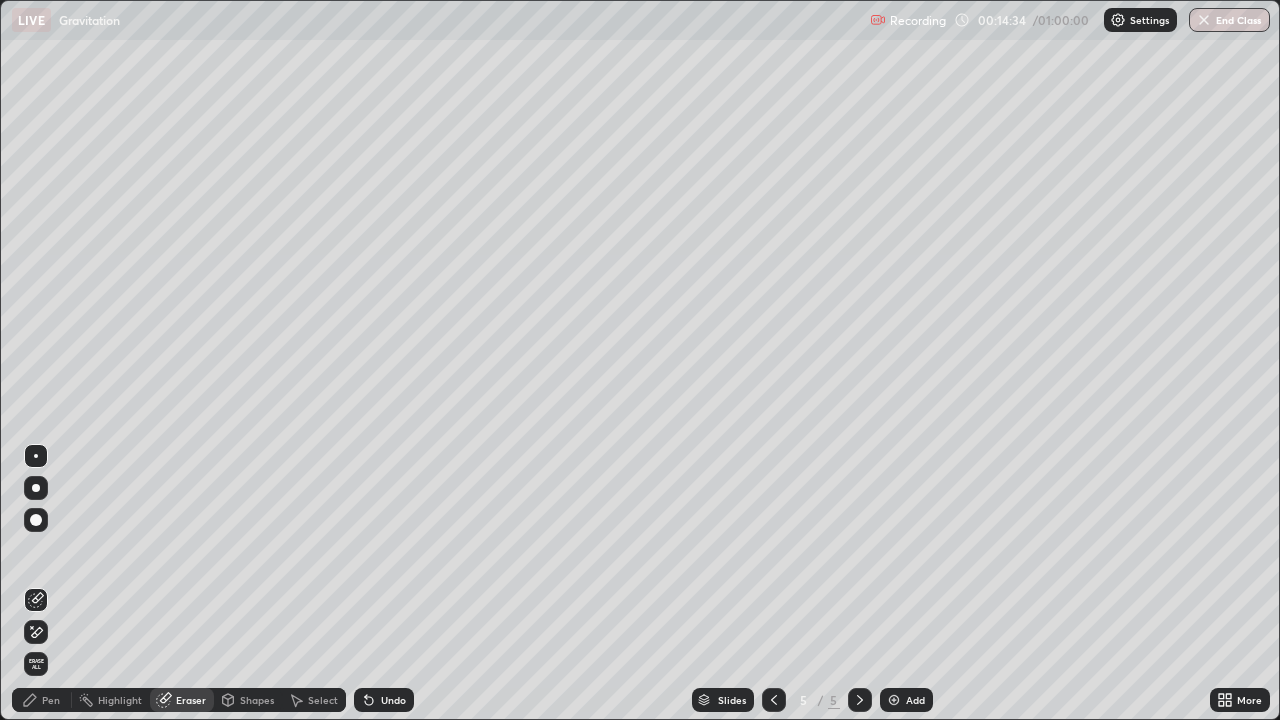 click 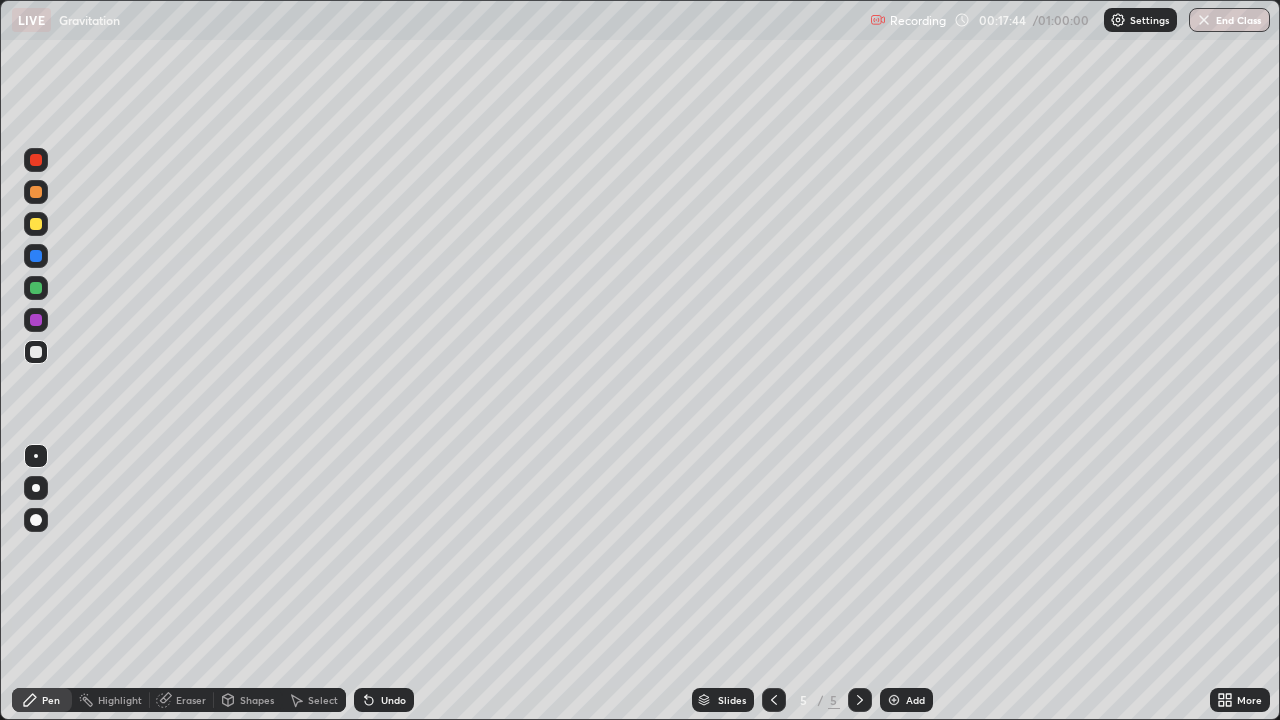 click at bounding box center [894, 700] 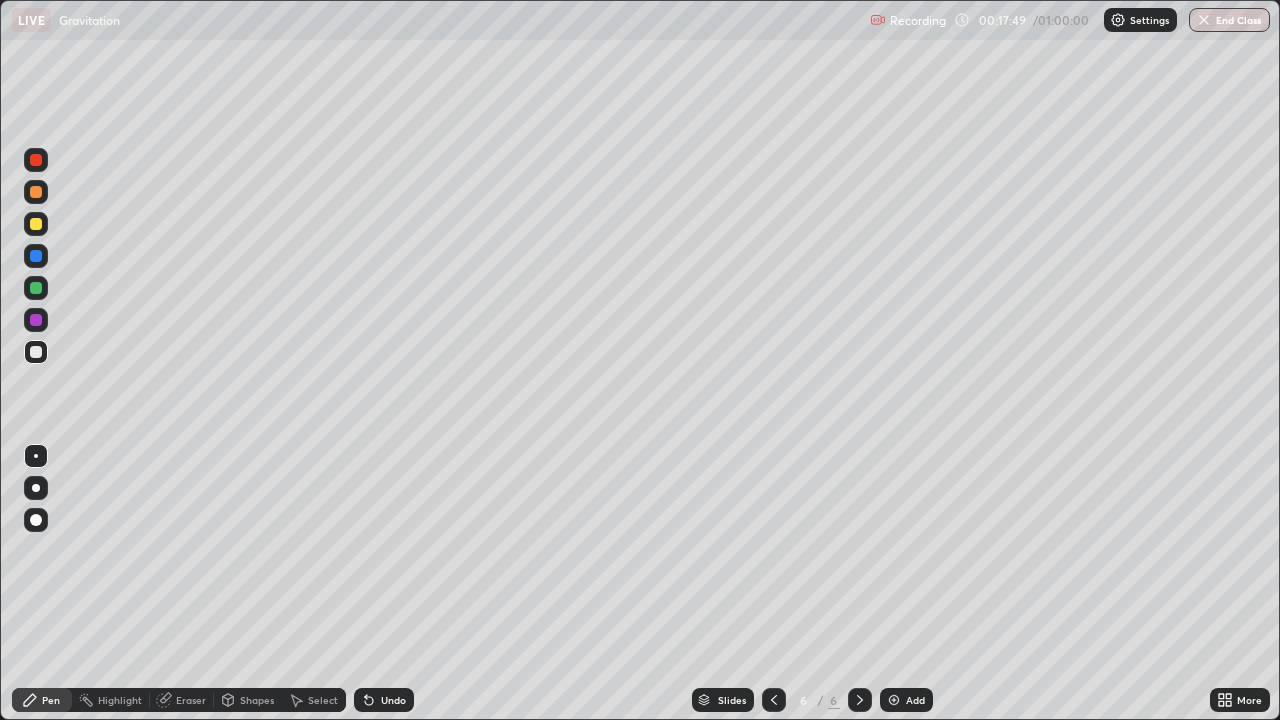 click 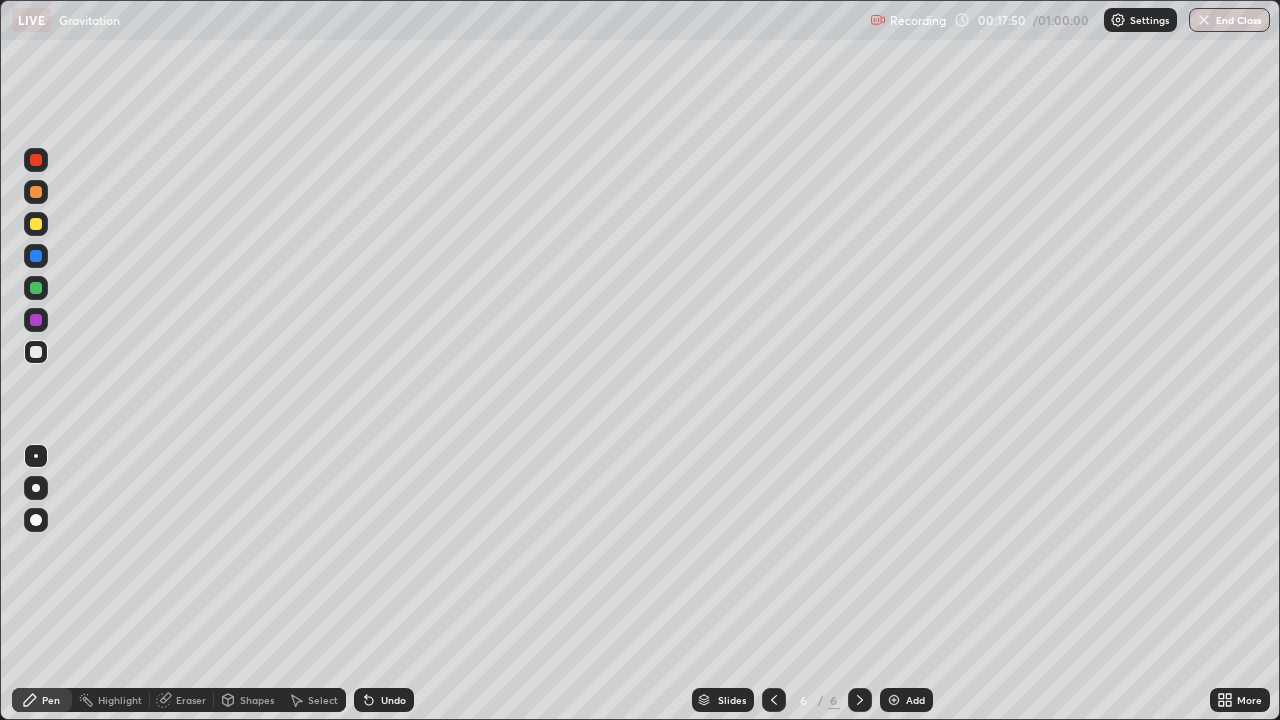 click on "Undo" at bounding box center (384, 700) 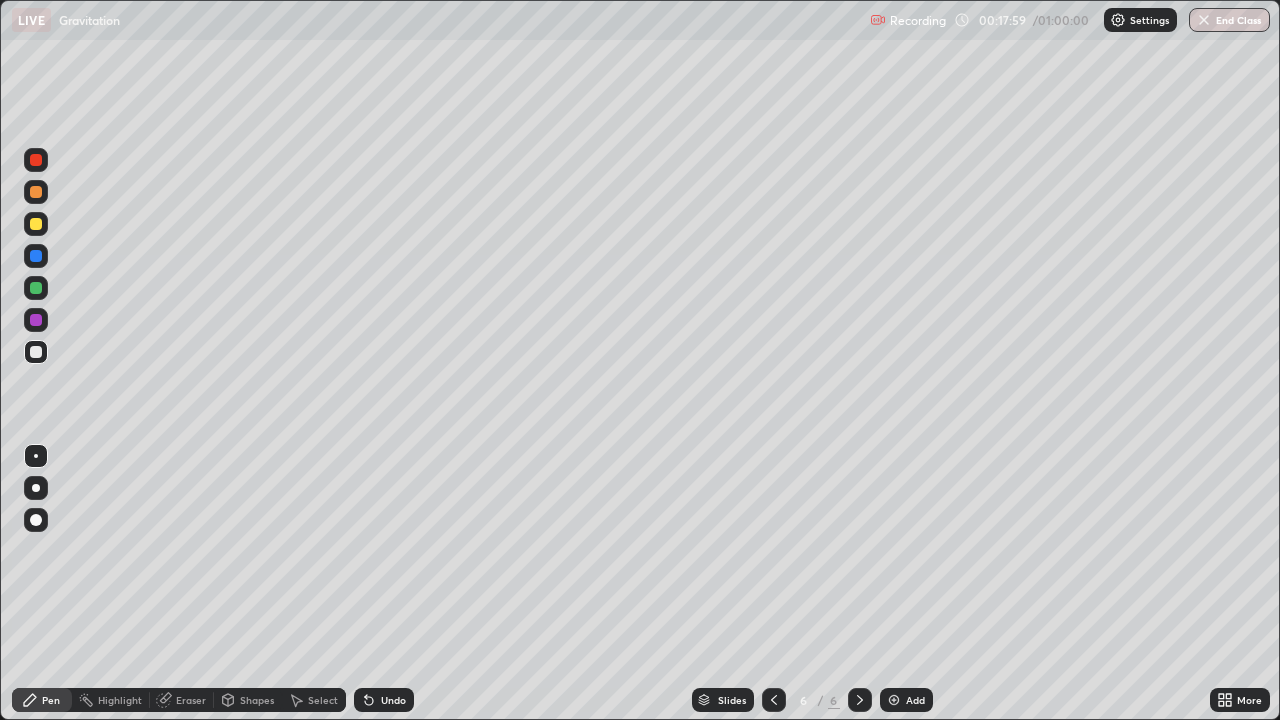 click on "Select" at bounding box center [323, 700] 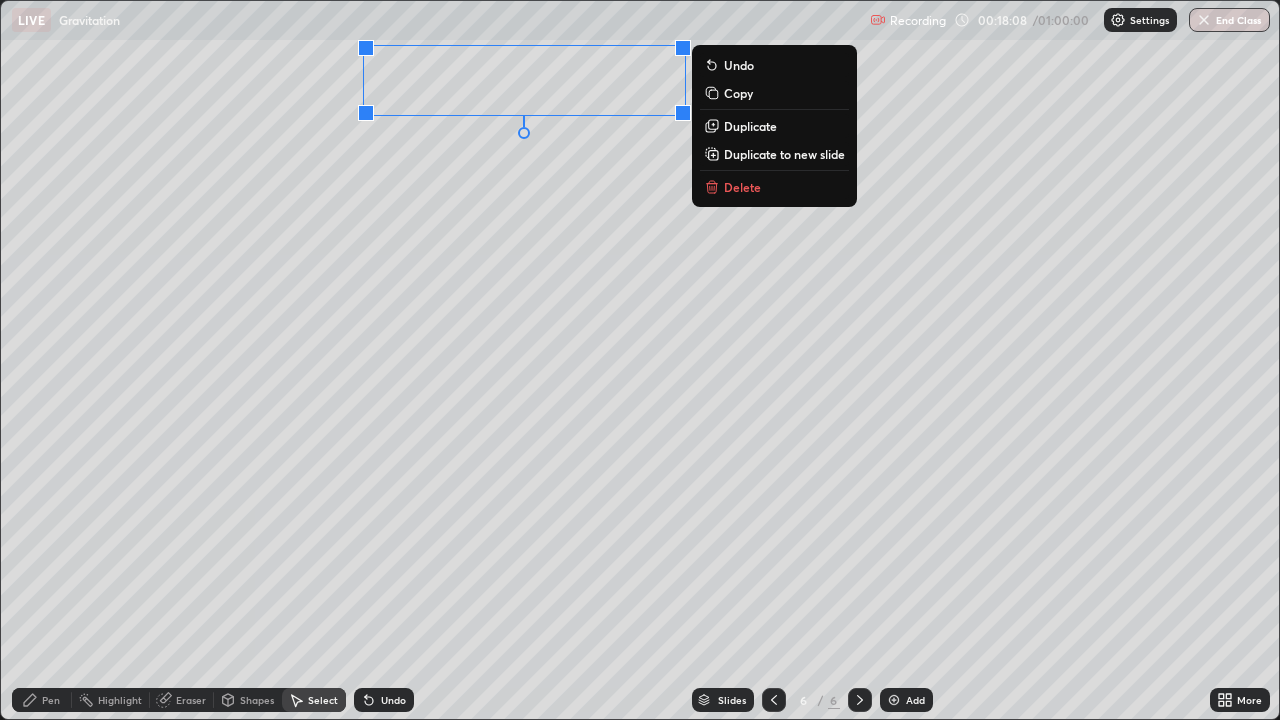 click on "0 ° Undo Copy Duplicate Duplicate to new slide Delete" at bounding box center (640, 360) 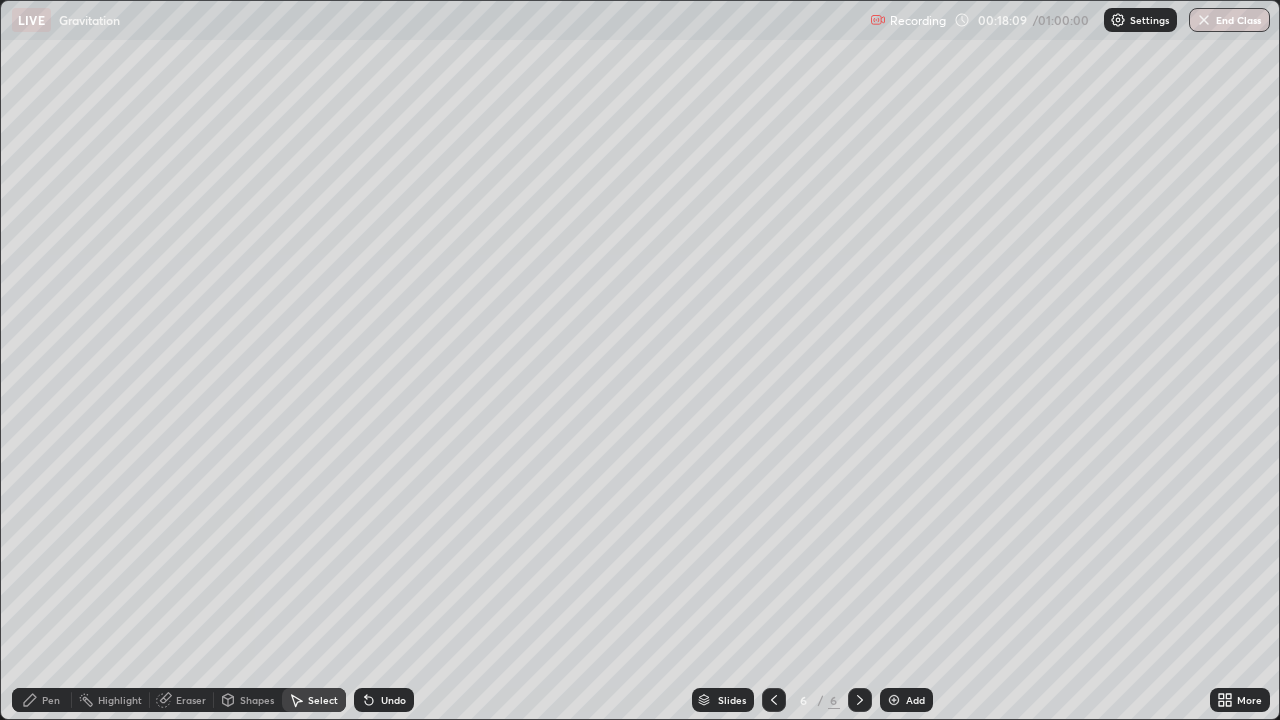 click on "Pen" at bounding box center [42, 700] 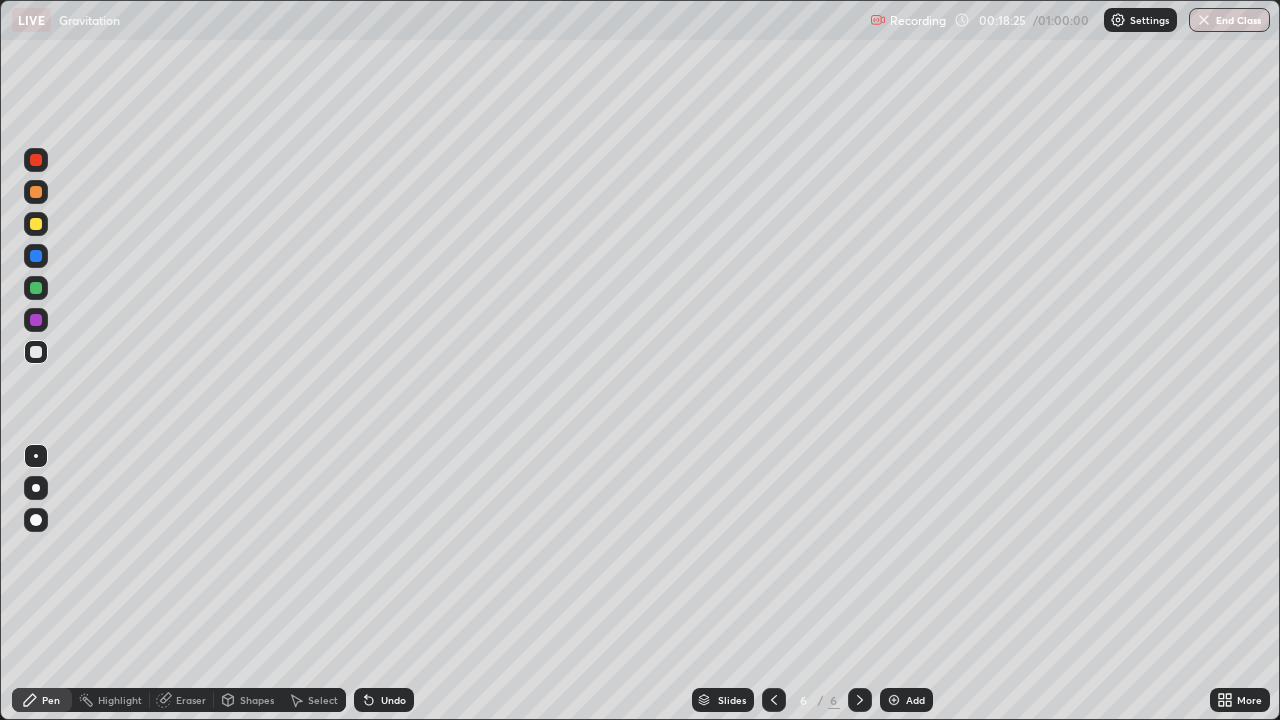 click on "Shapes" at bounding box center (257, 700) 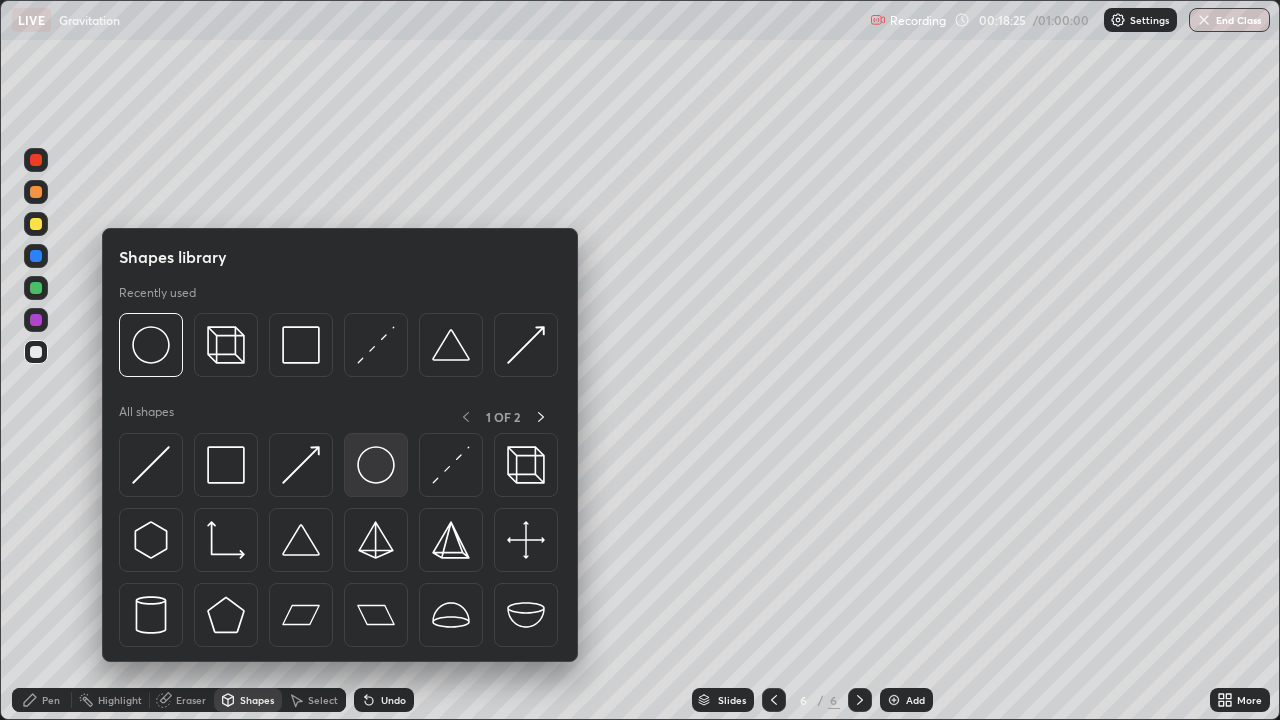 click at bounding box center [376, 465] 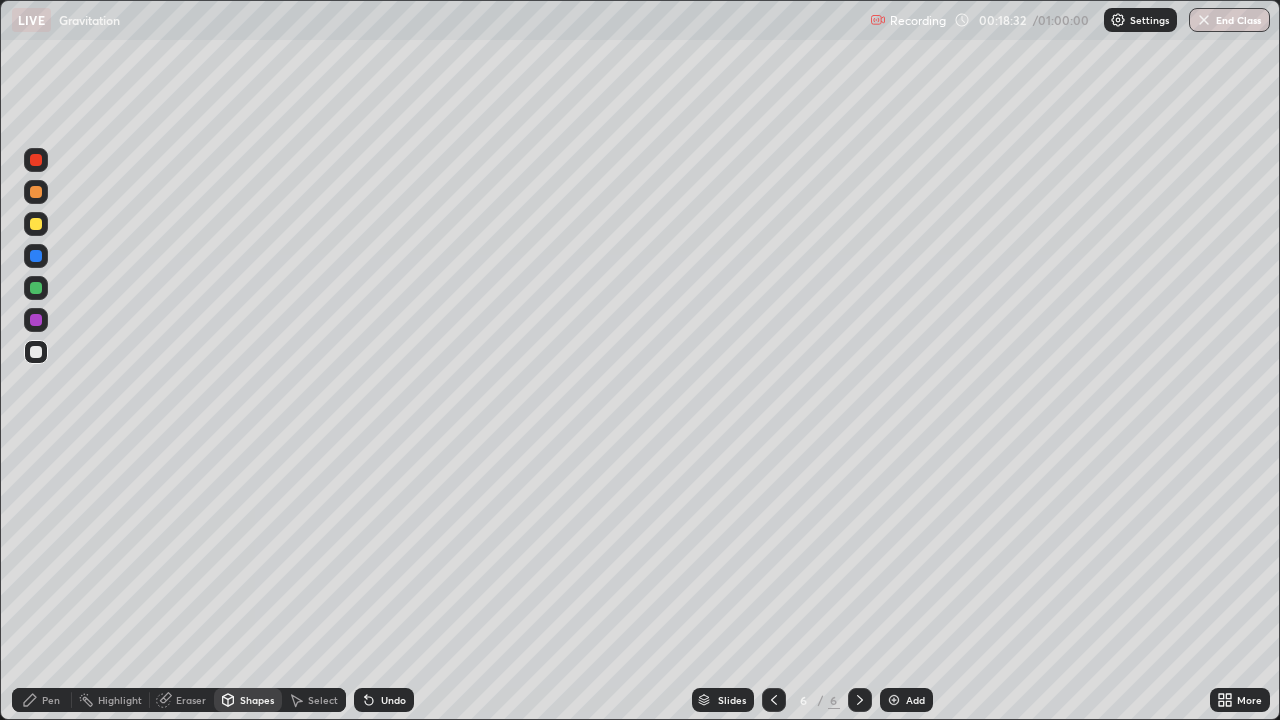 click on "Pen" at bounding box center [42, 700] 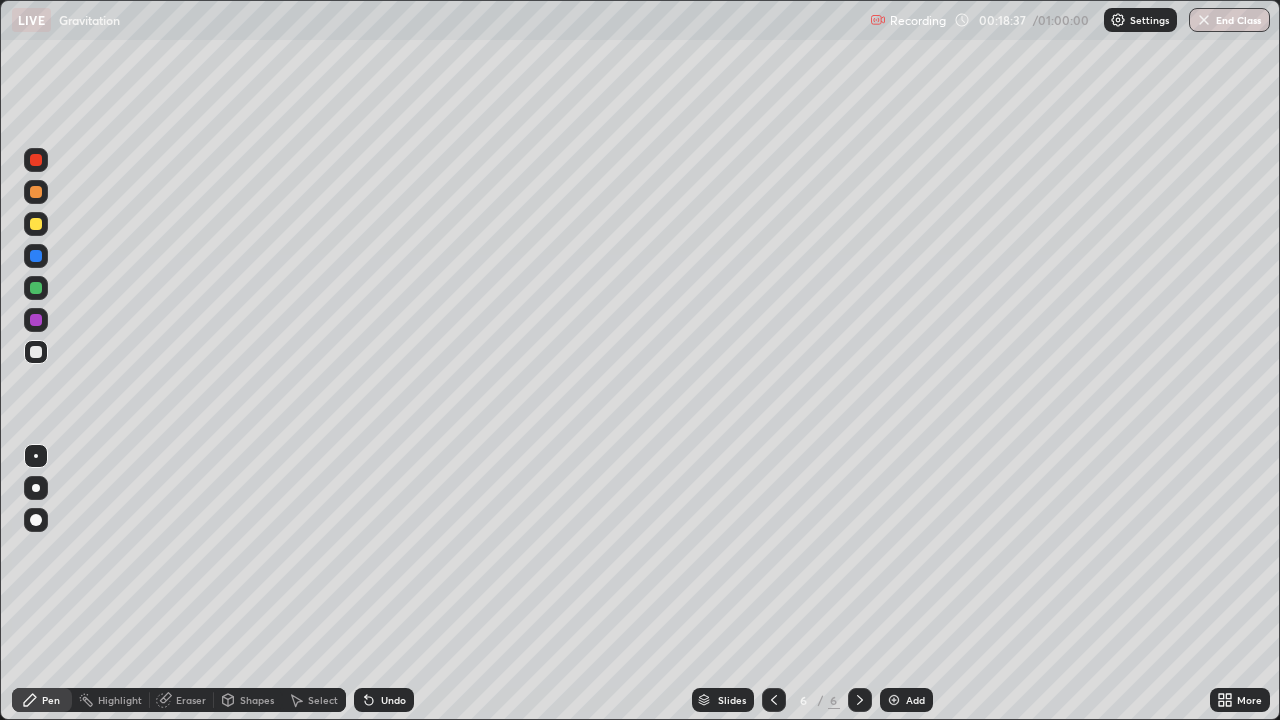 click 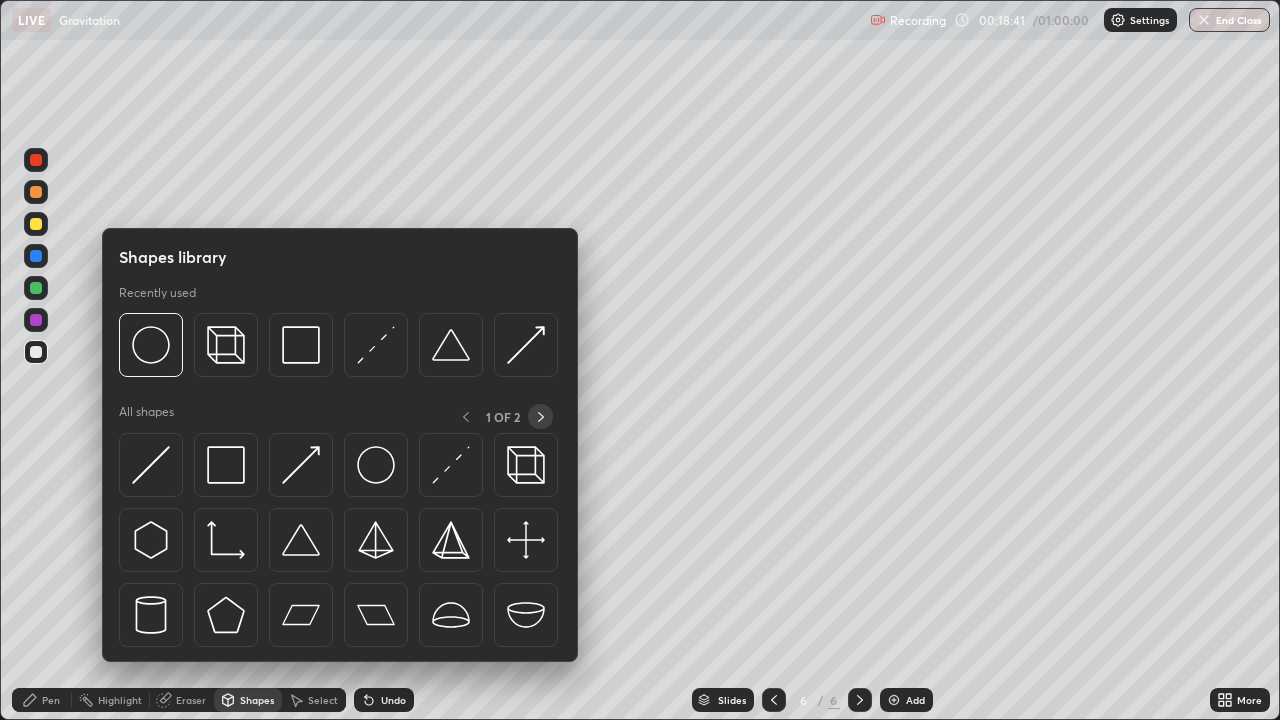 click 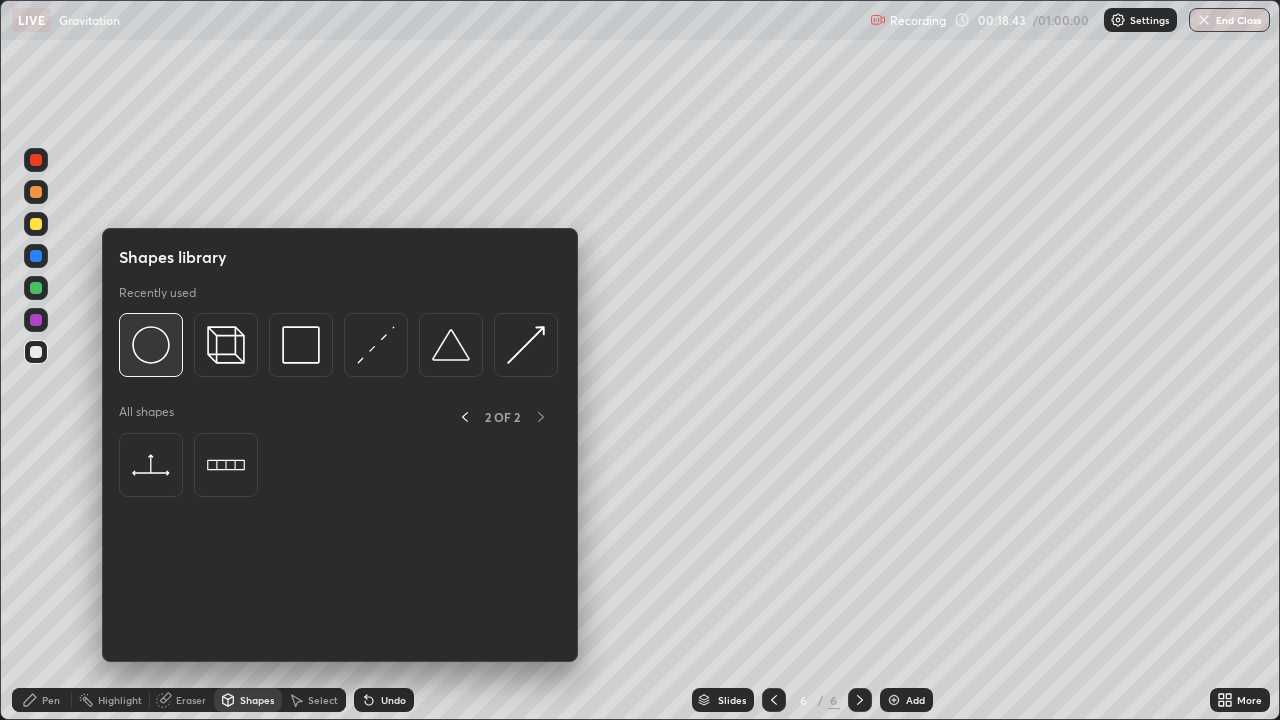 click at bounding box center [151, 345] 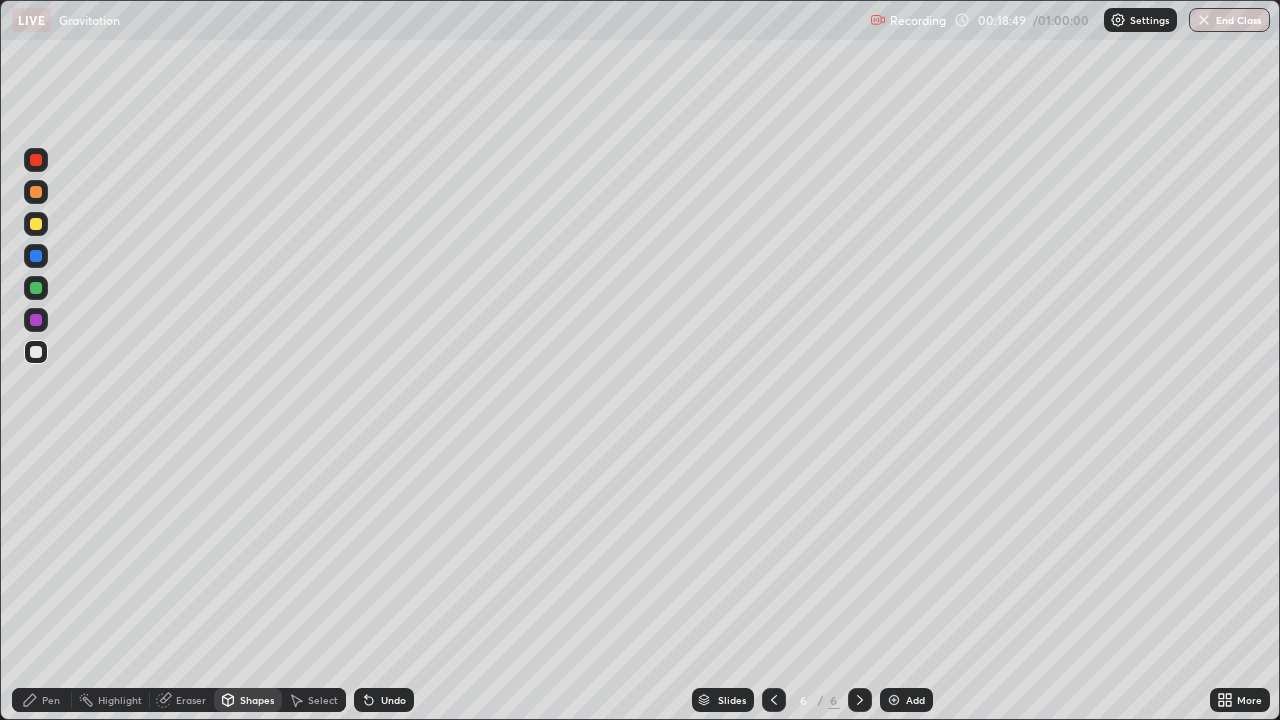 click 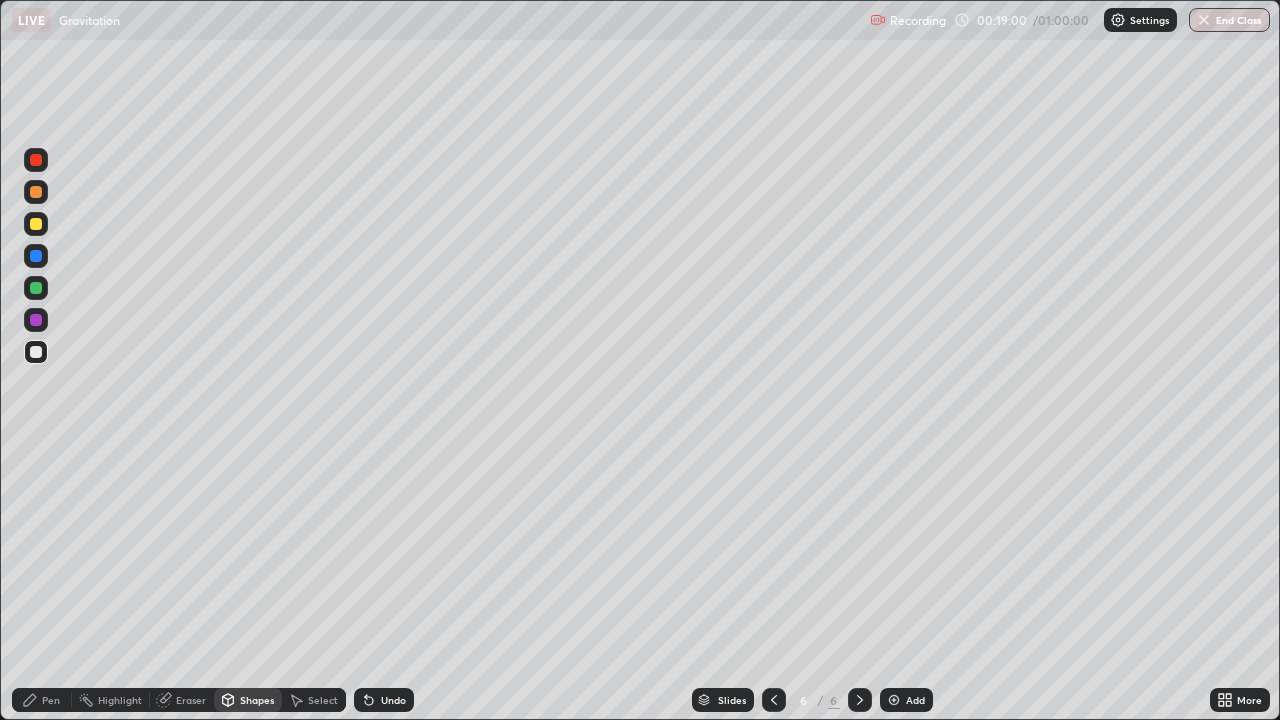 click 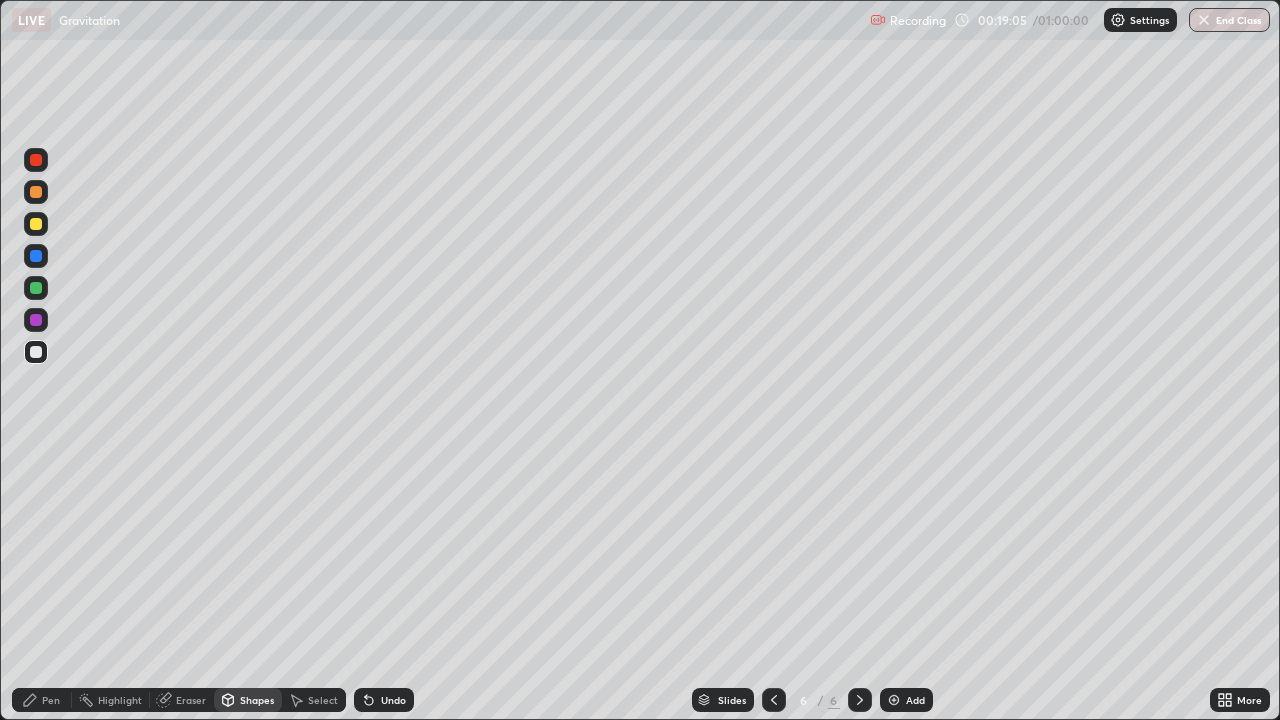 click on "Pen" at bounding box center (51, 700) 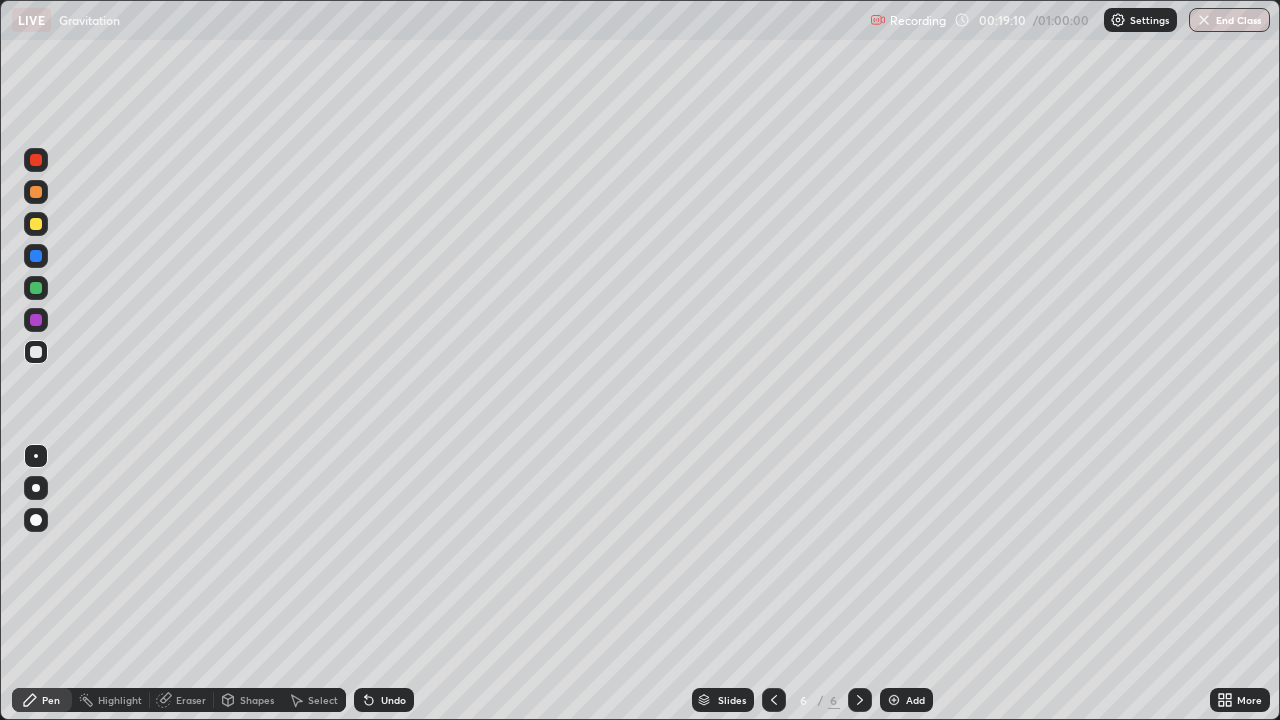 click 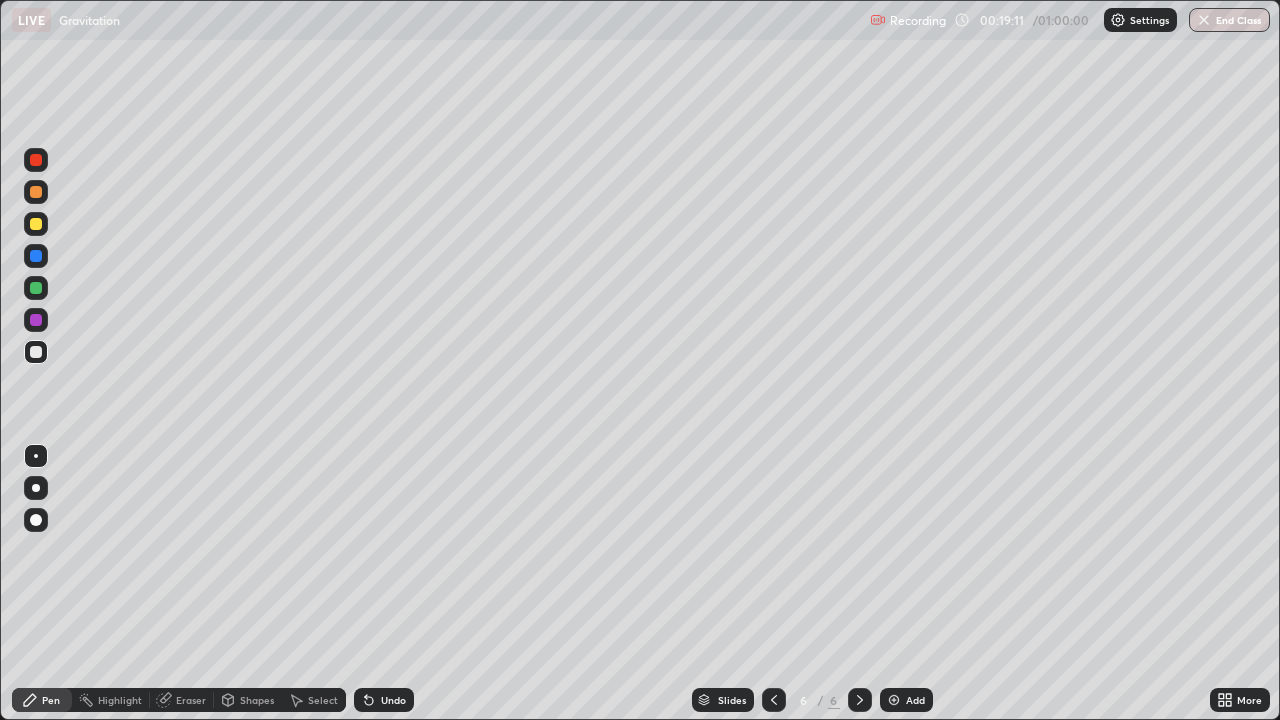 click on "Undo" at bounding box center (384, 700) 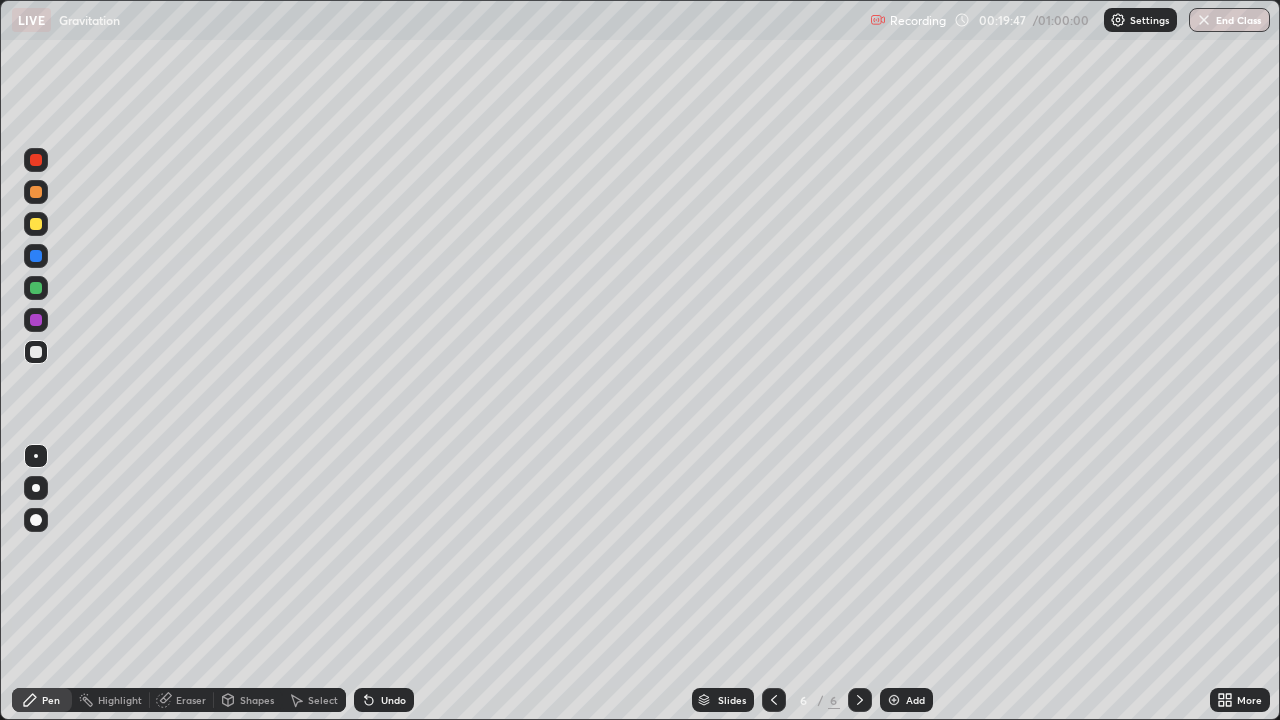 click at bounding box center [36, 160] 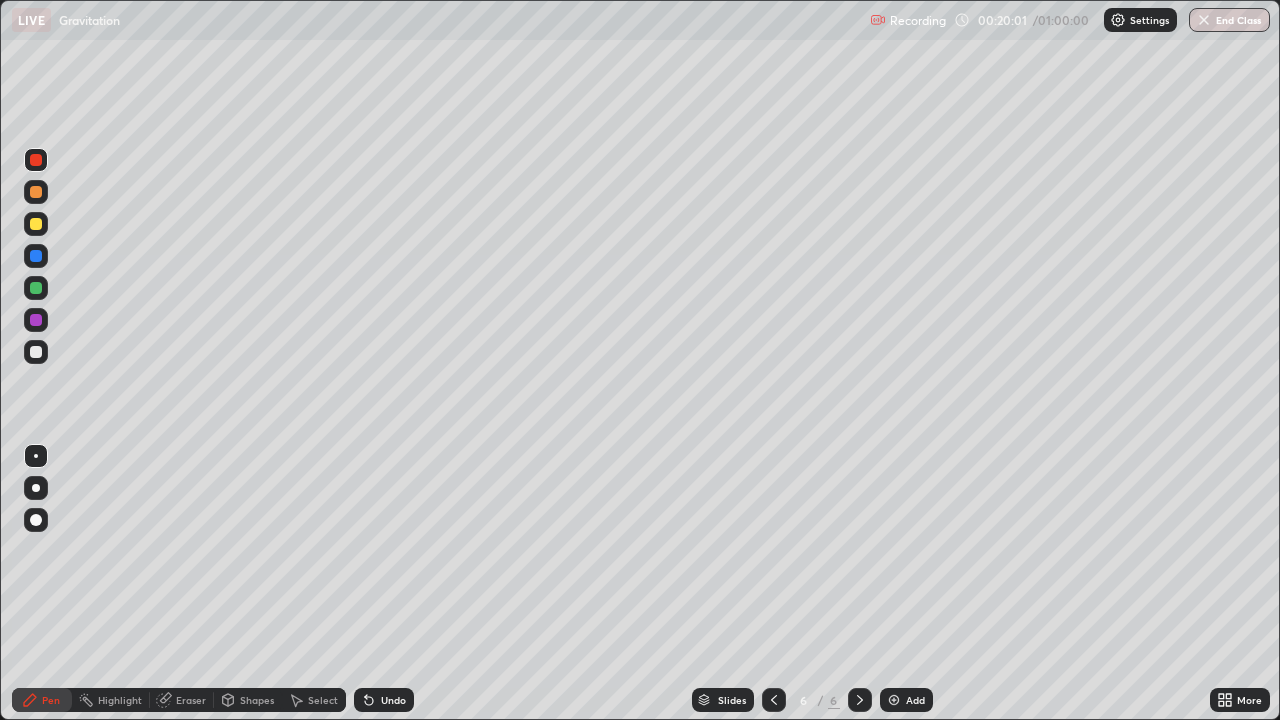 click on "Pen" at bounding box center [42, 700] 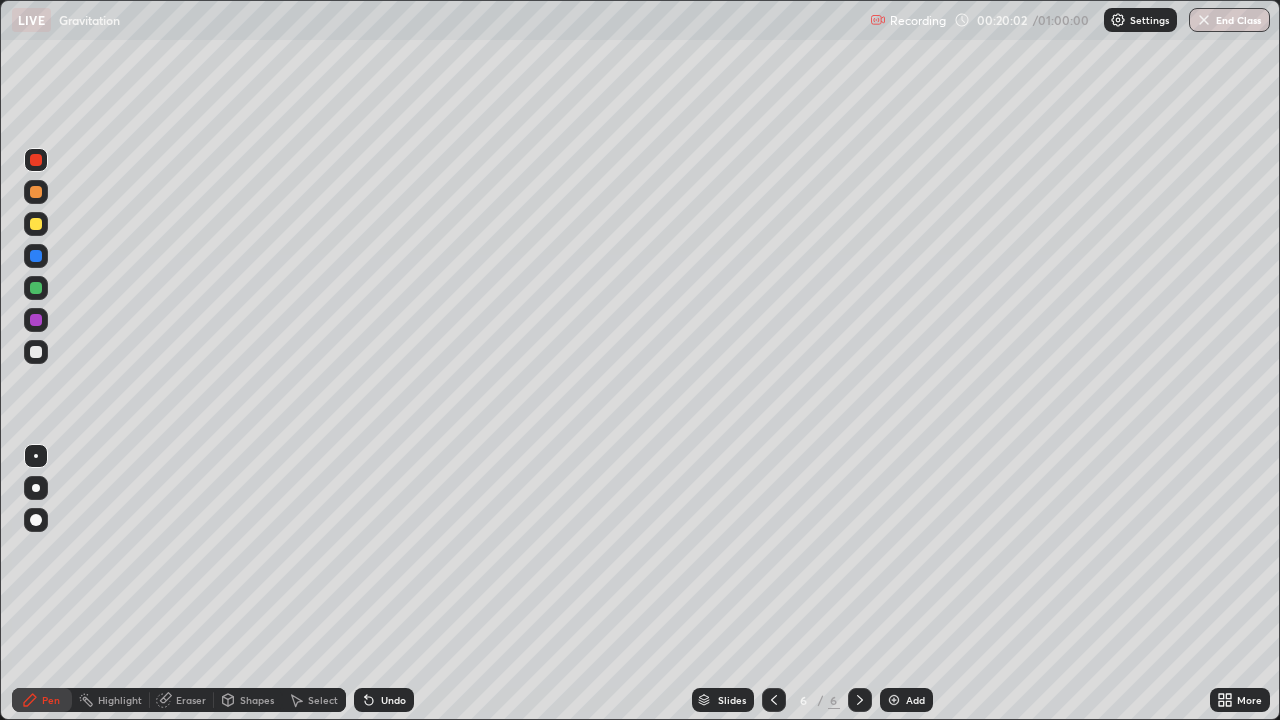 click at bounding box center (36, 352) 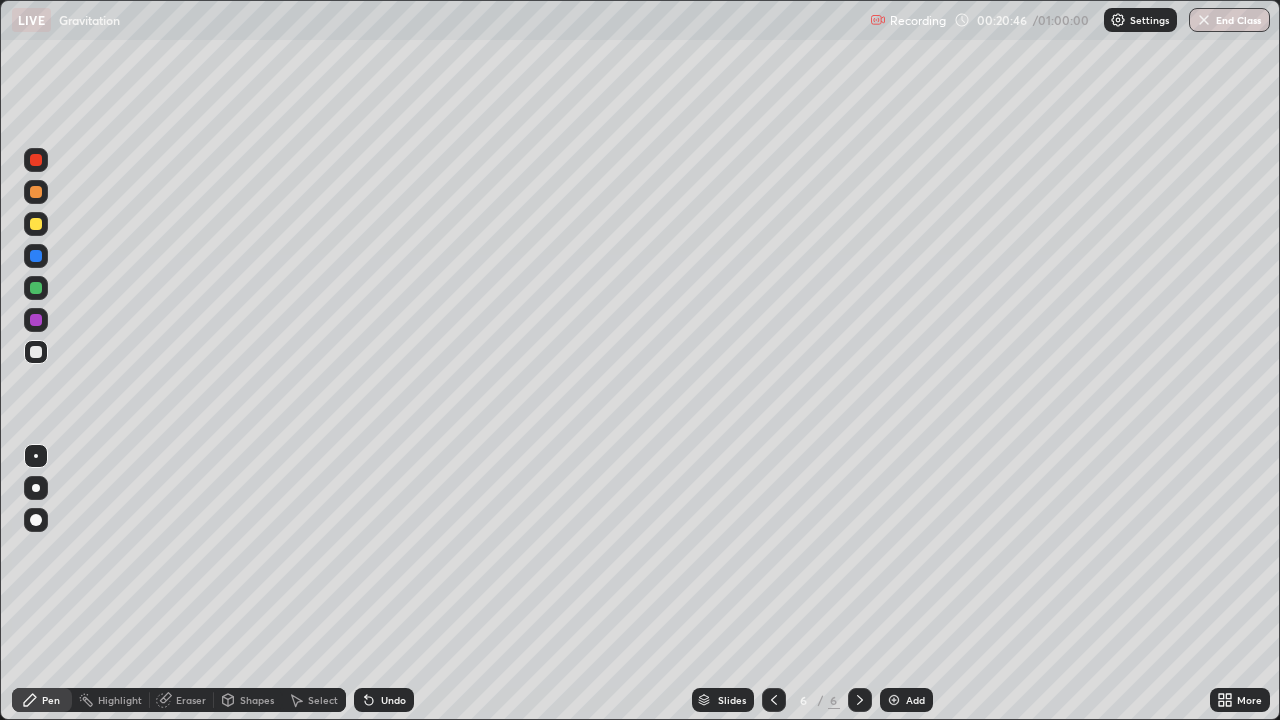click at bounding box center [36, 160] 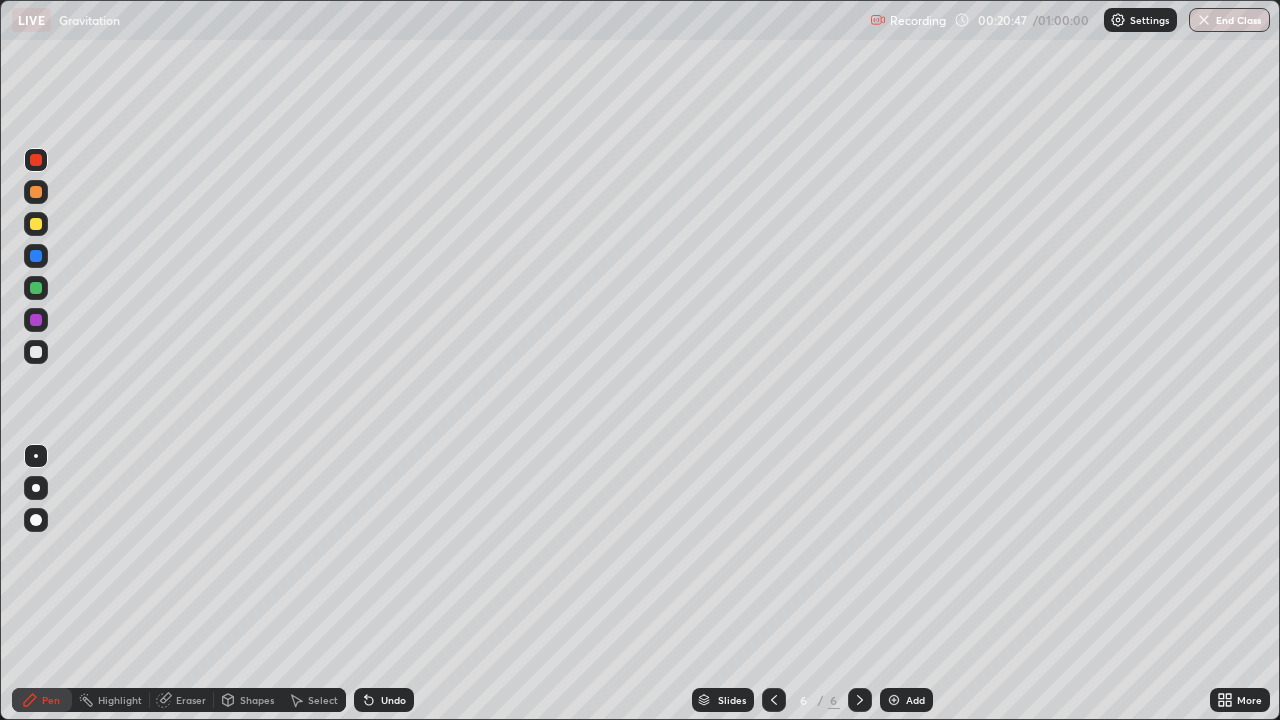 click on "Eraser" at bounding box center (191, 700) 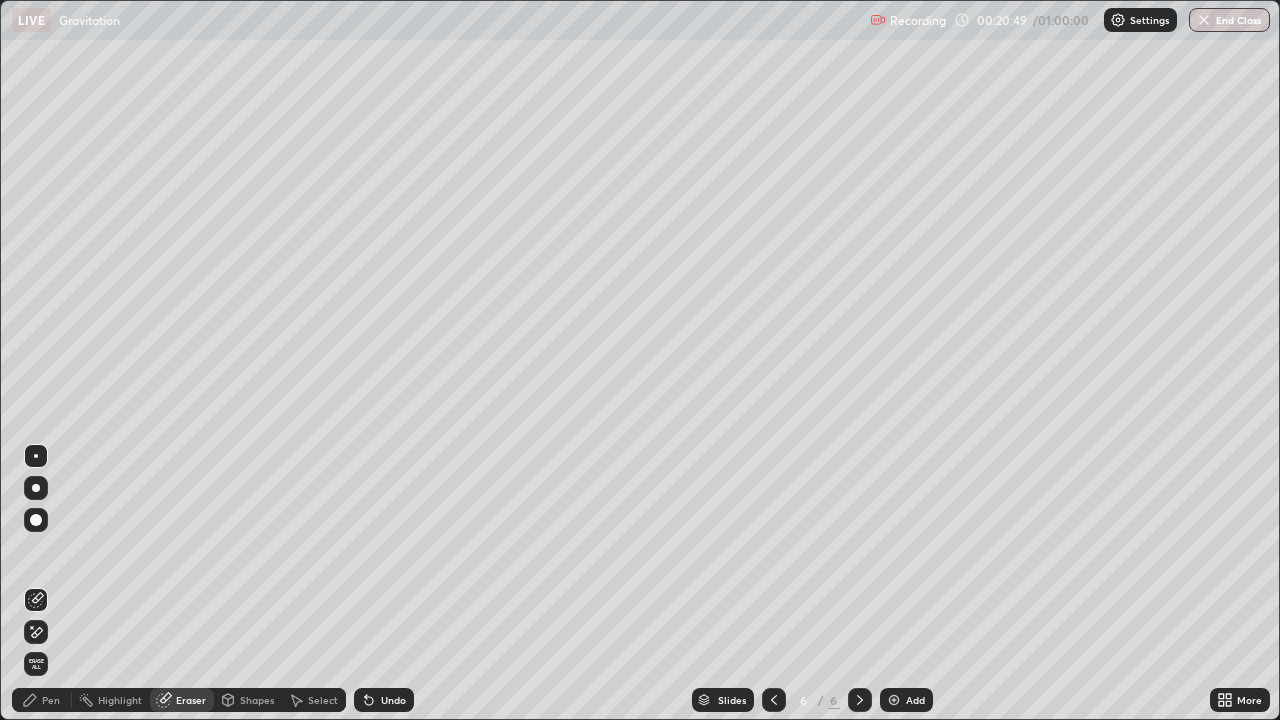click on "Pen" at bounding box center (51, 700) 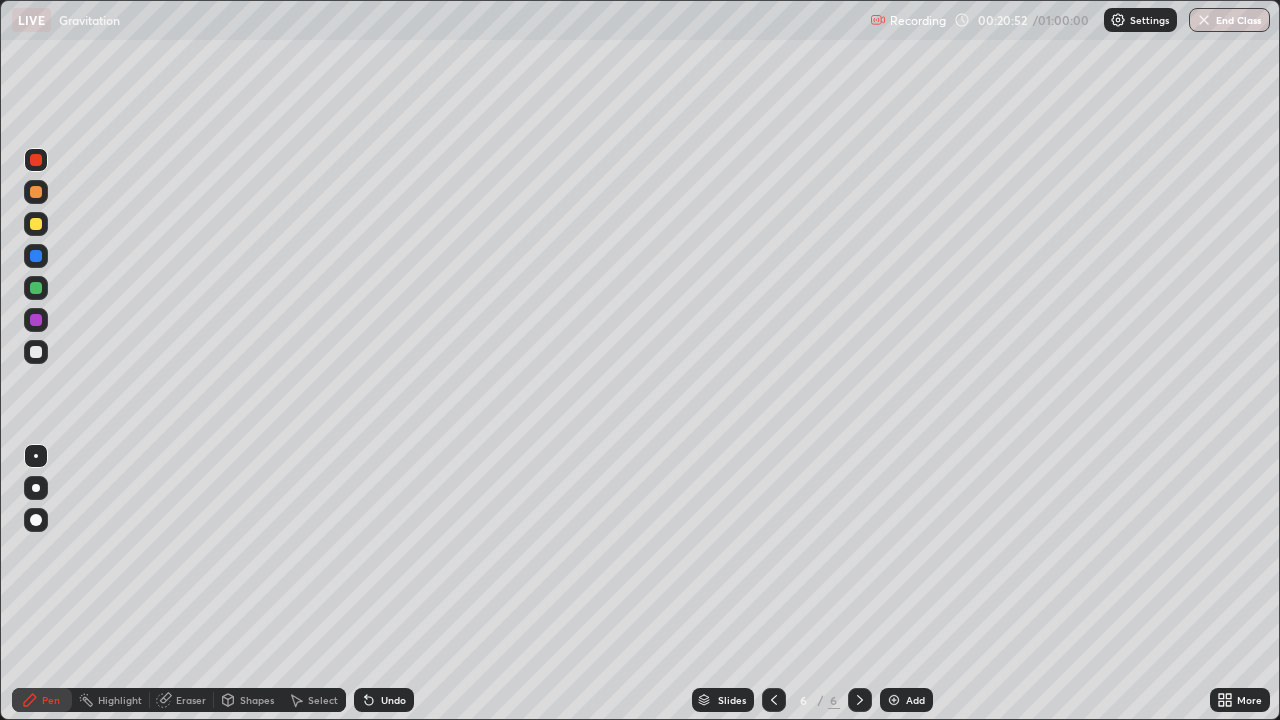 click at bounding box center [36, 352] 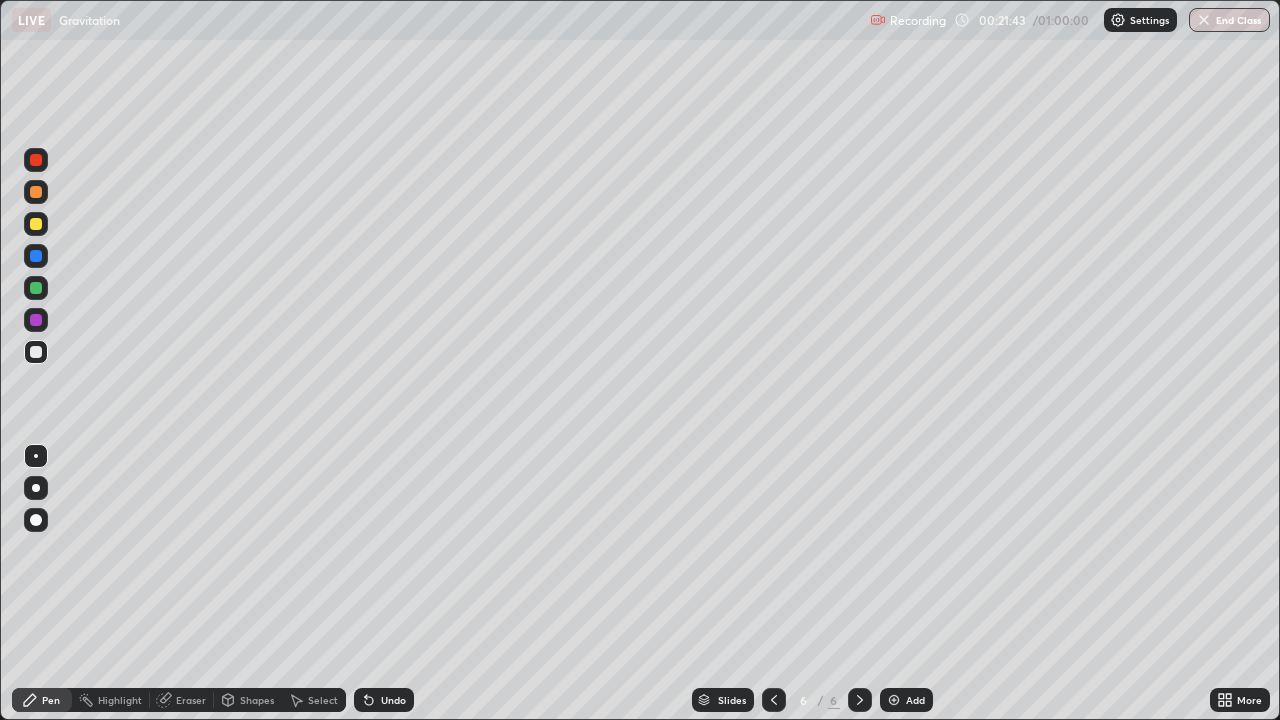 click on "Highlight" at bounding box center [120, 700] 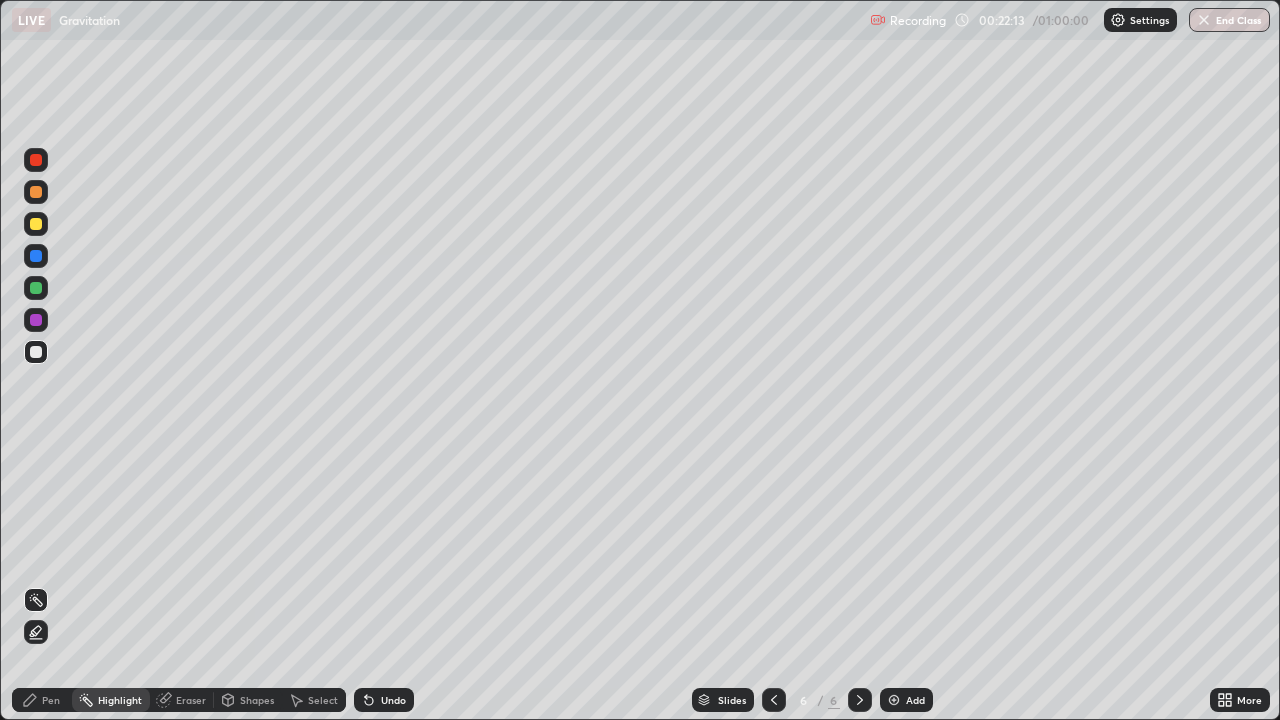 click 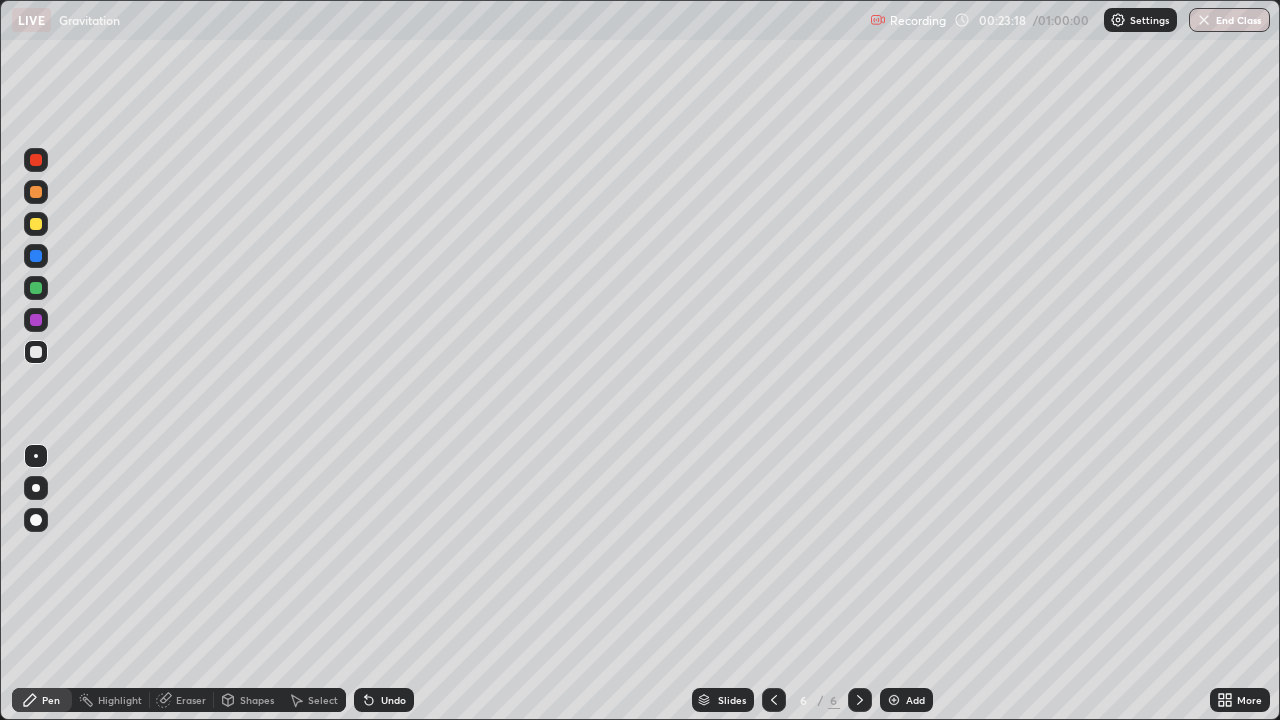 click on "Undo" at bounding box center (393, 700) 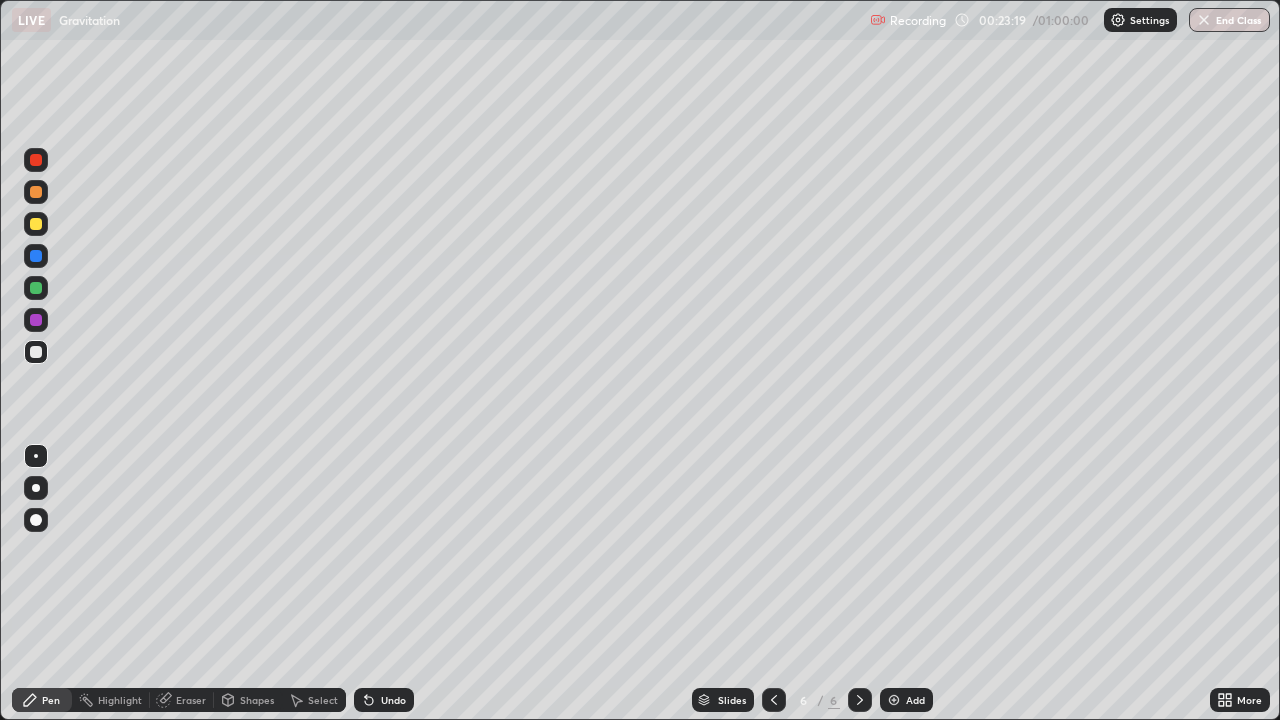 click on "Undo" at bounding box center (393, 700) 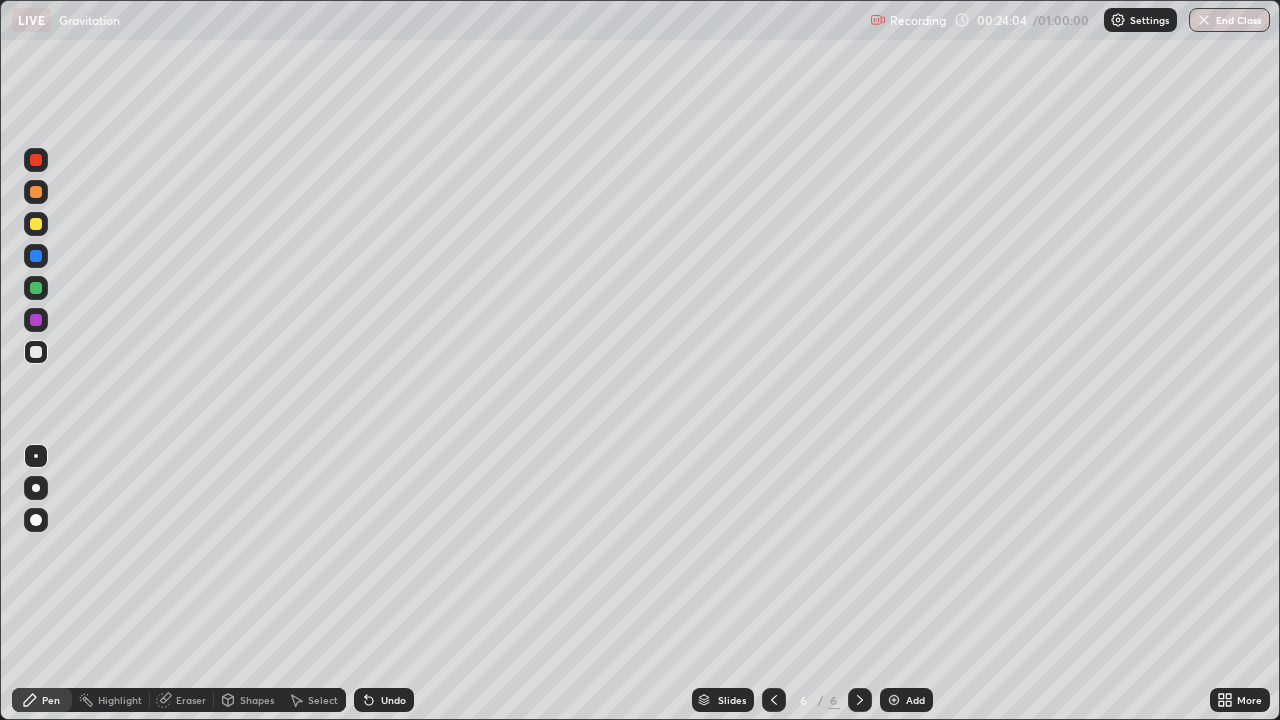 click at bounding box center (894, 700) 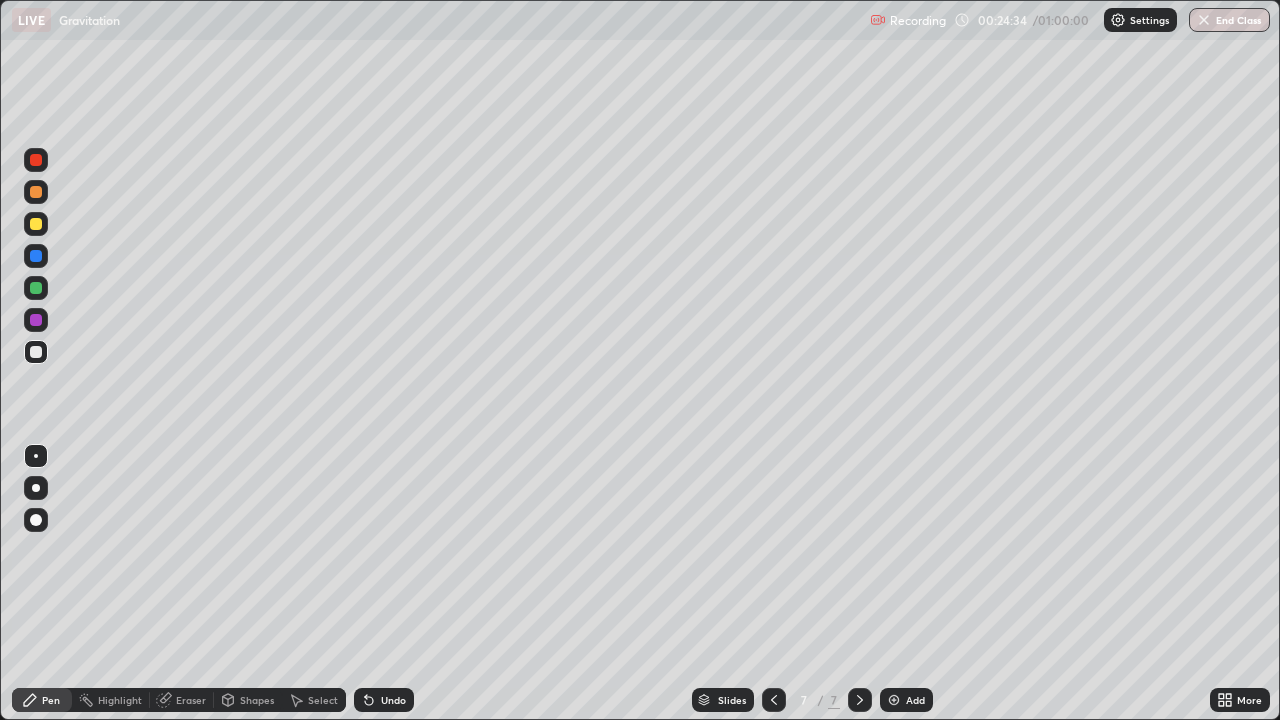 click at bounding box center [774, 700] 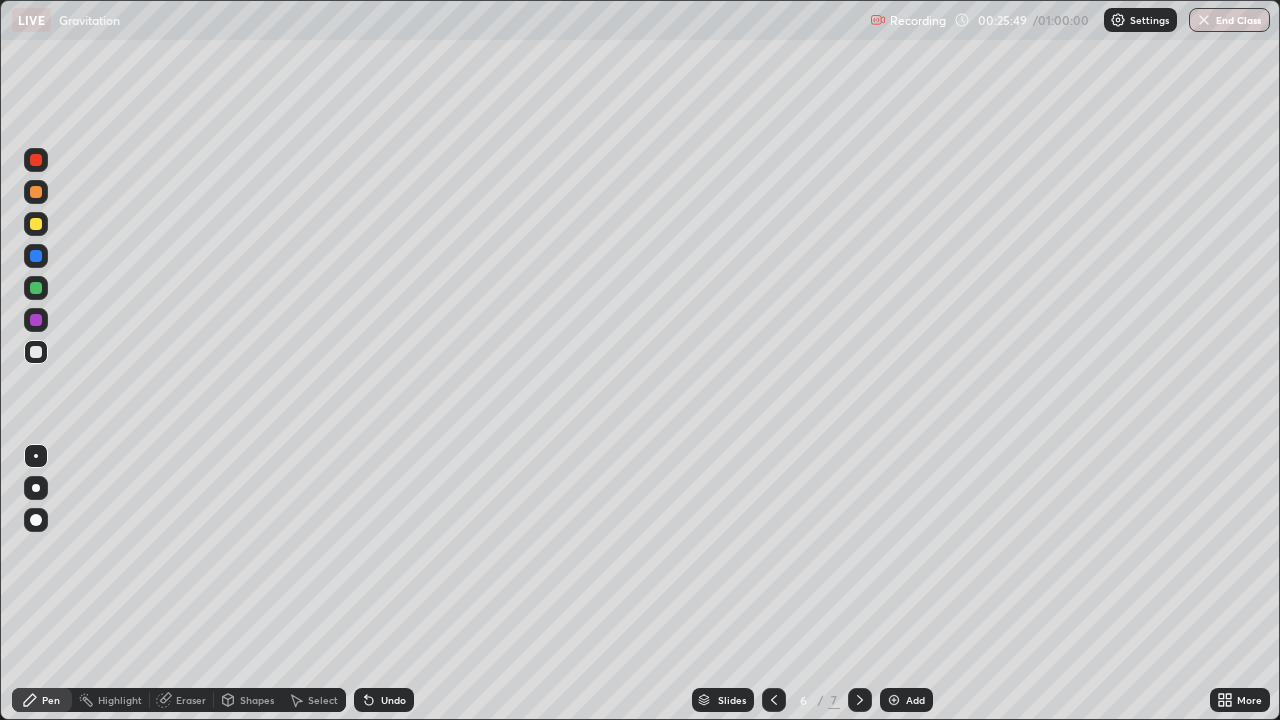 click 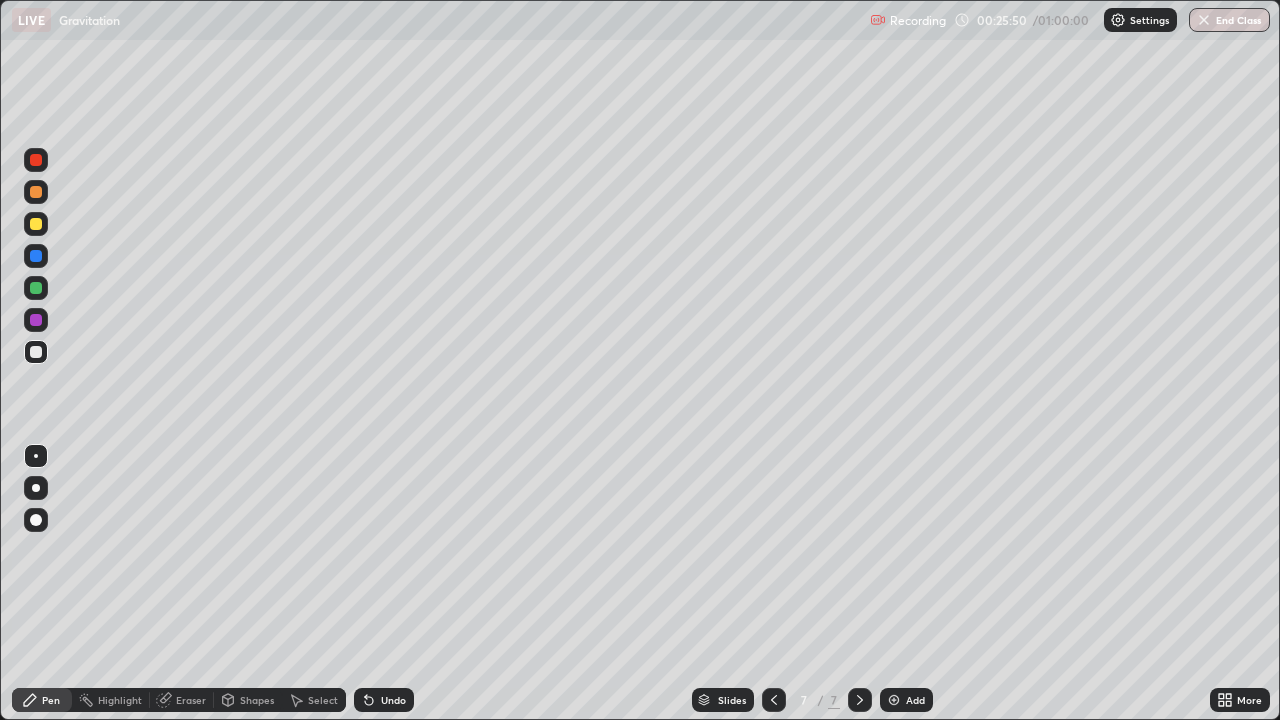click on "Slides" at bounding box center [723, 700] 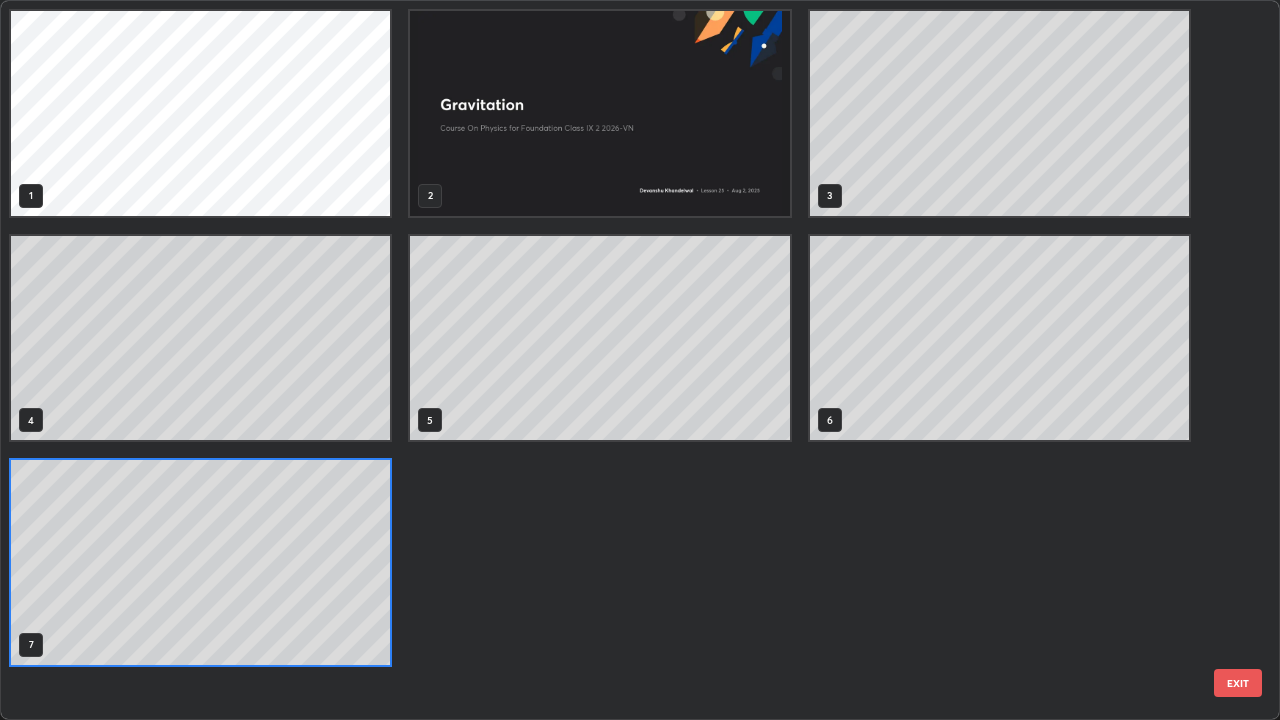 scroll, scrollTop: 7, scrollLeft: 11, axis: both 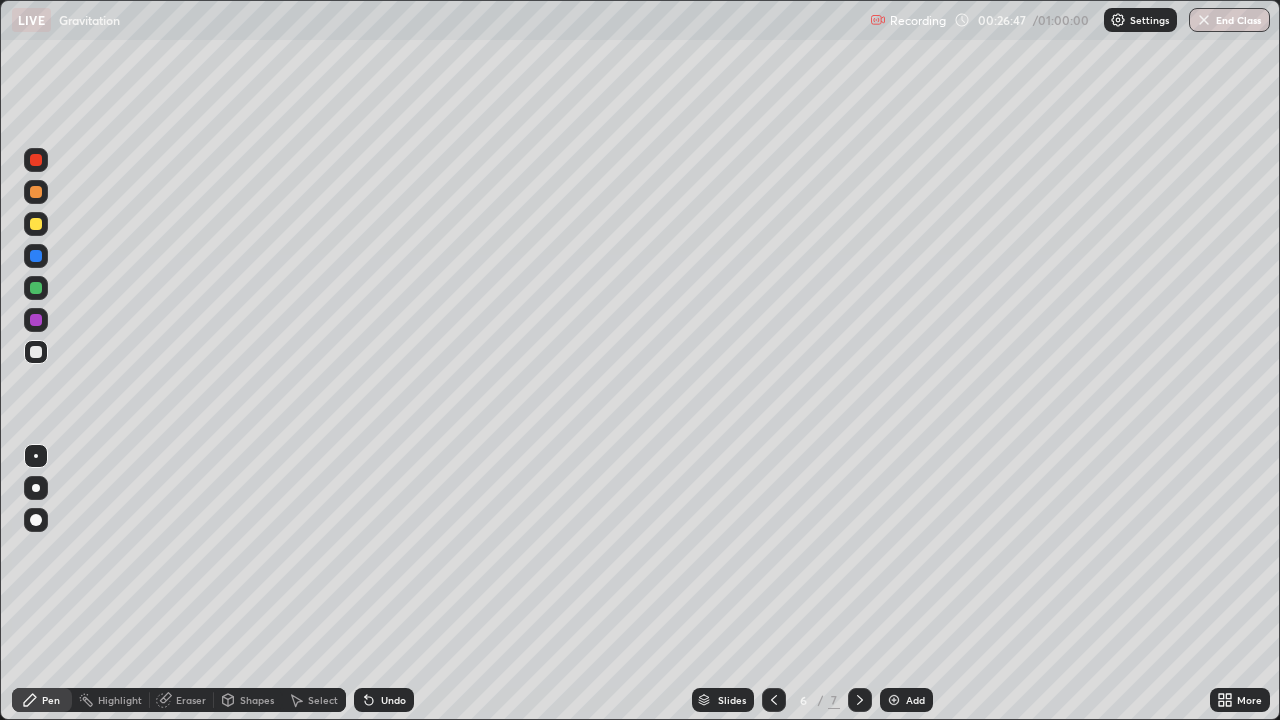 click 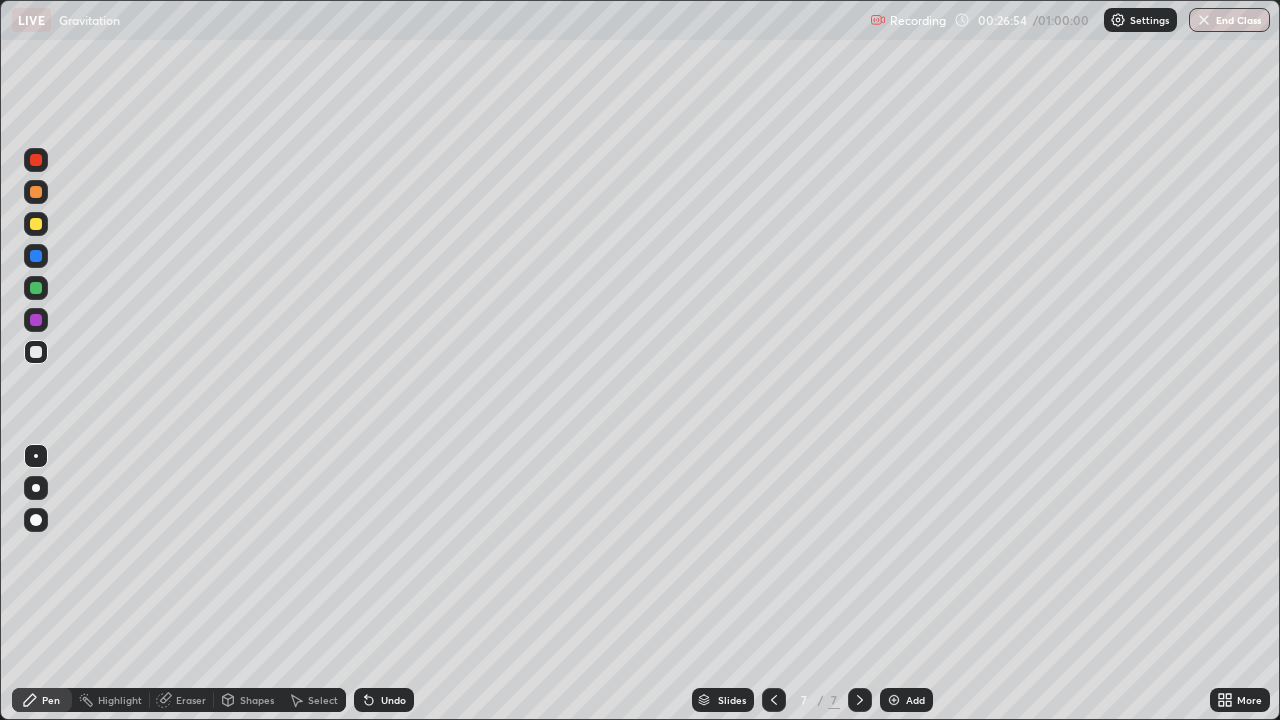 click on "Undo" at bounding box center (384, 700) 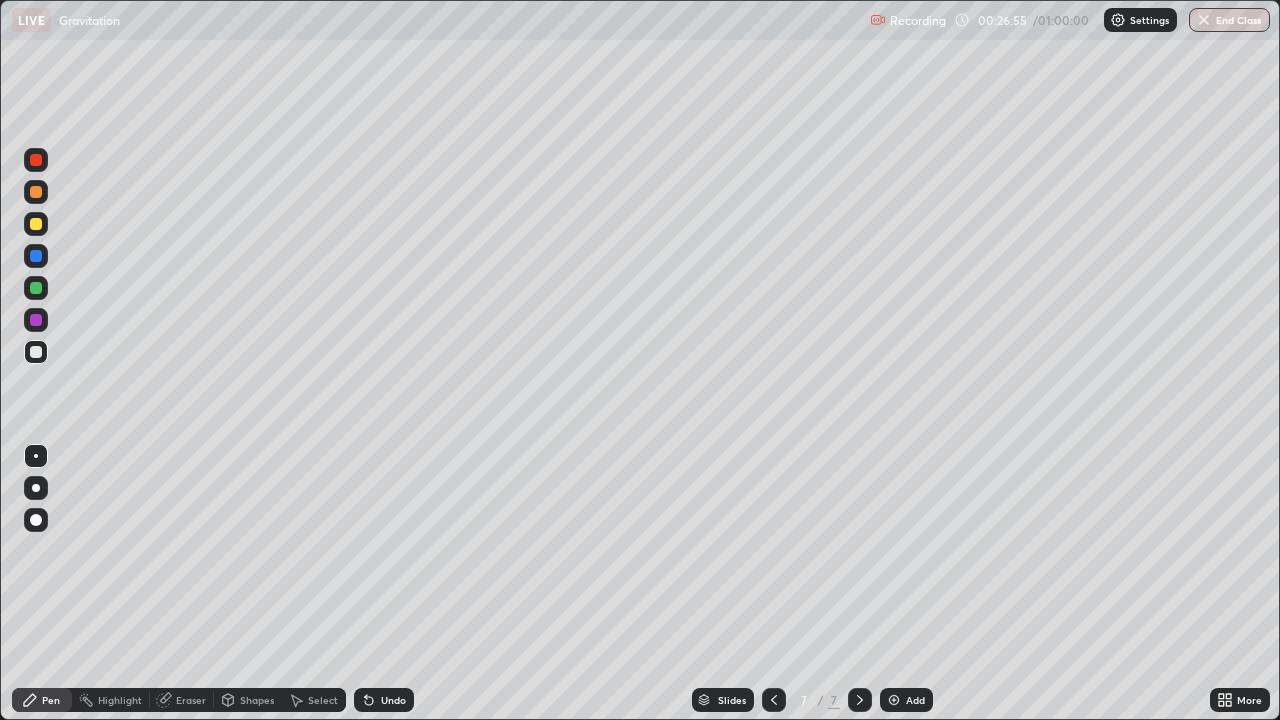 click 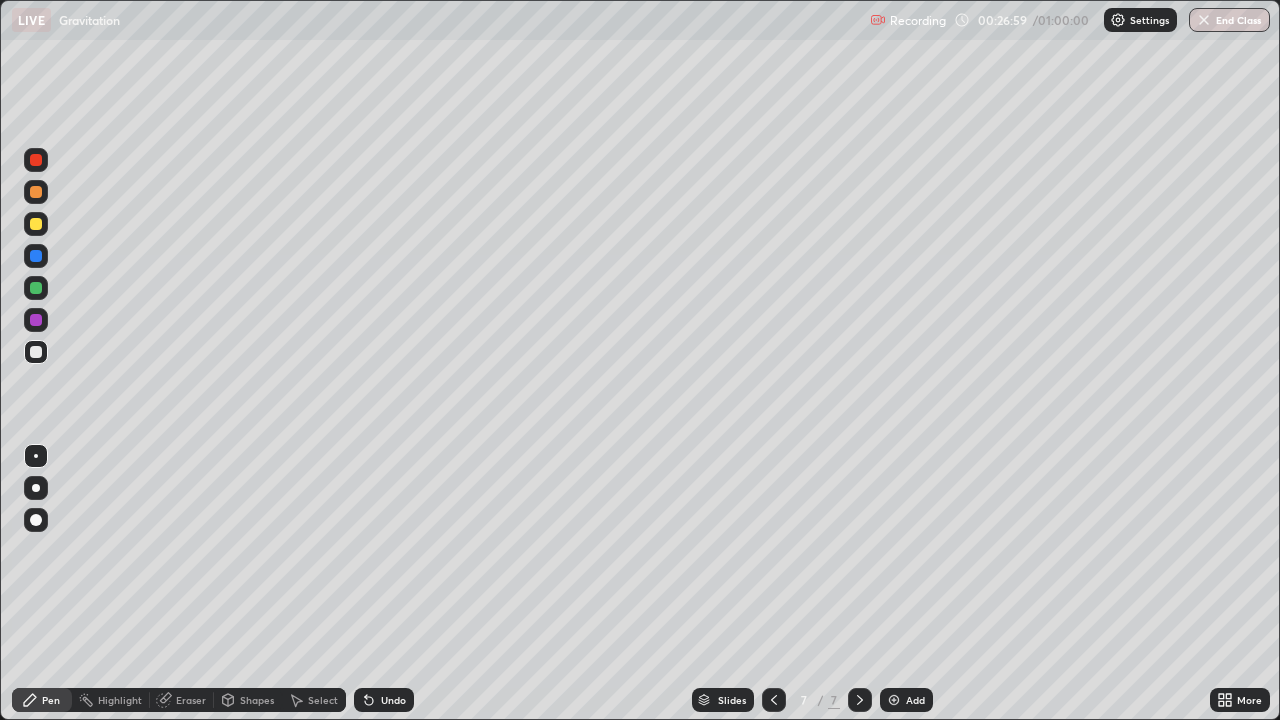 click 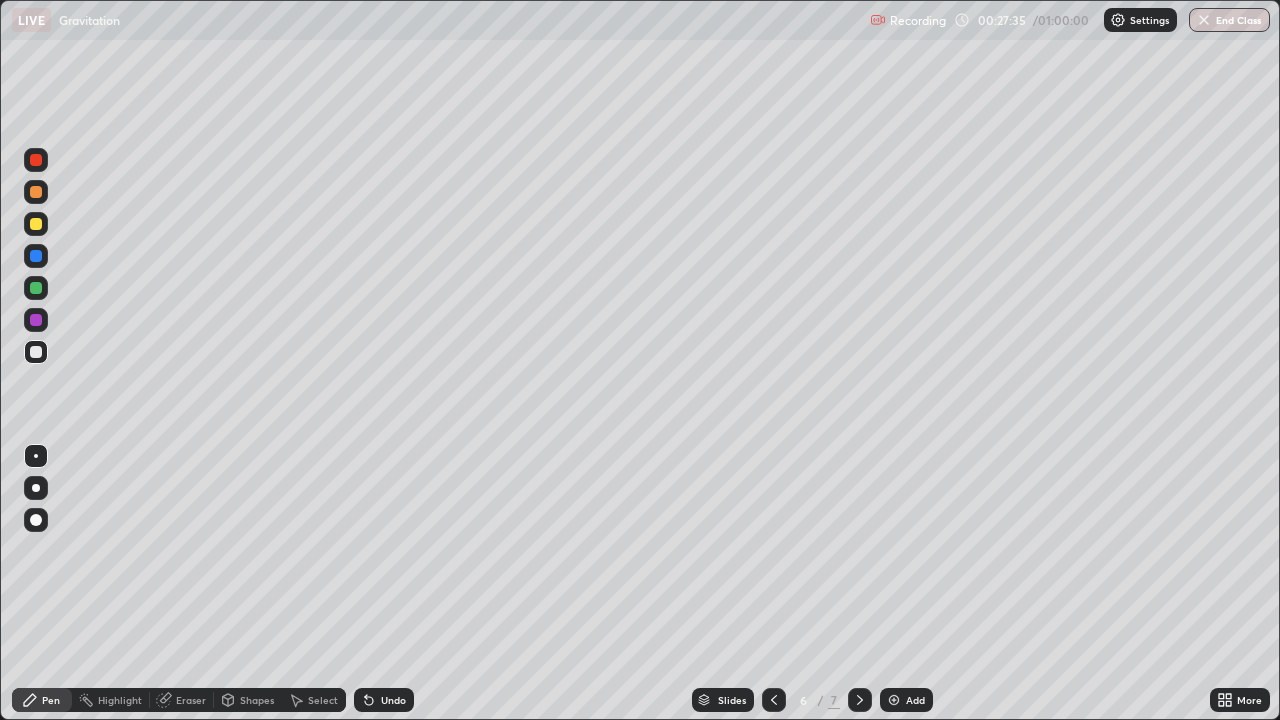 click at bounding box center (860, 700) 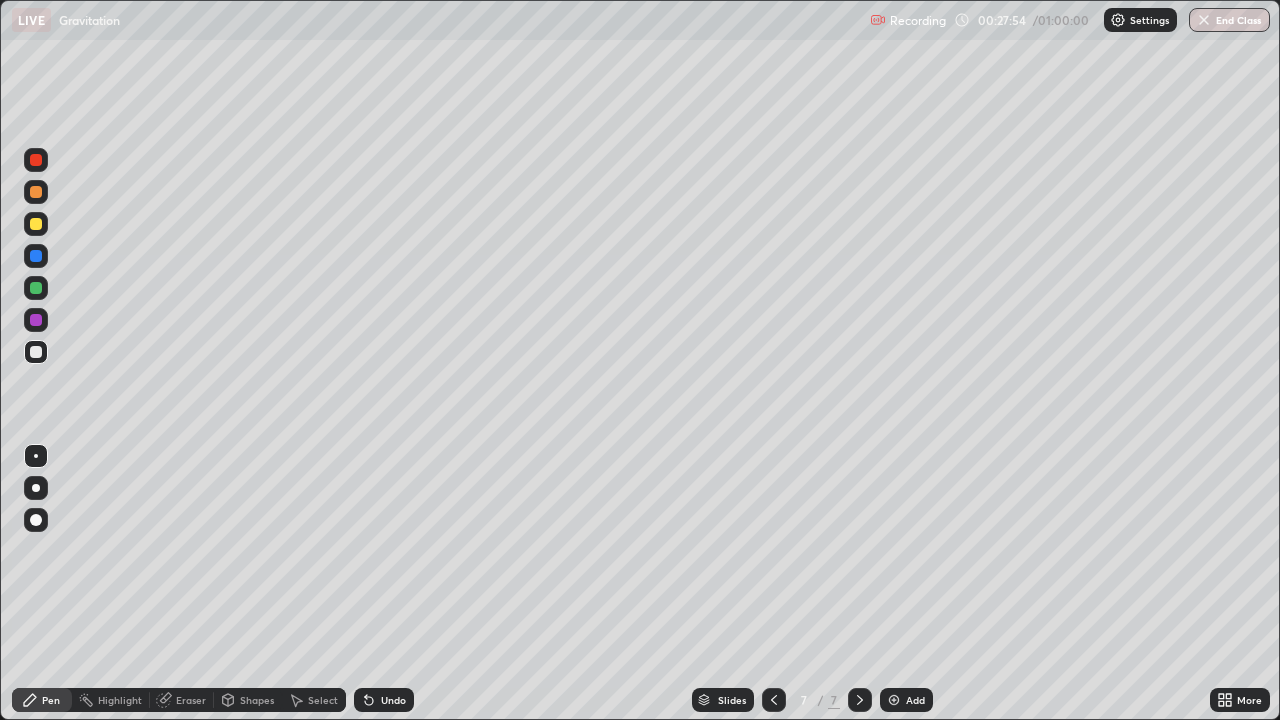 click on "Undo" at bounding box center [393, 700] 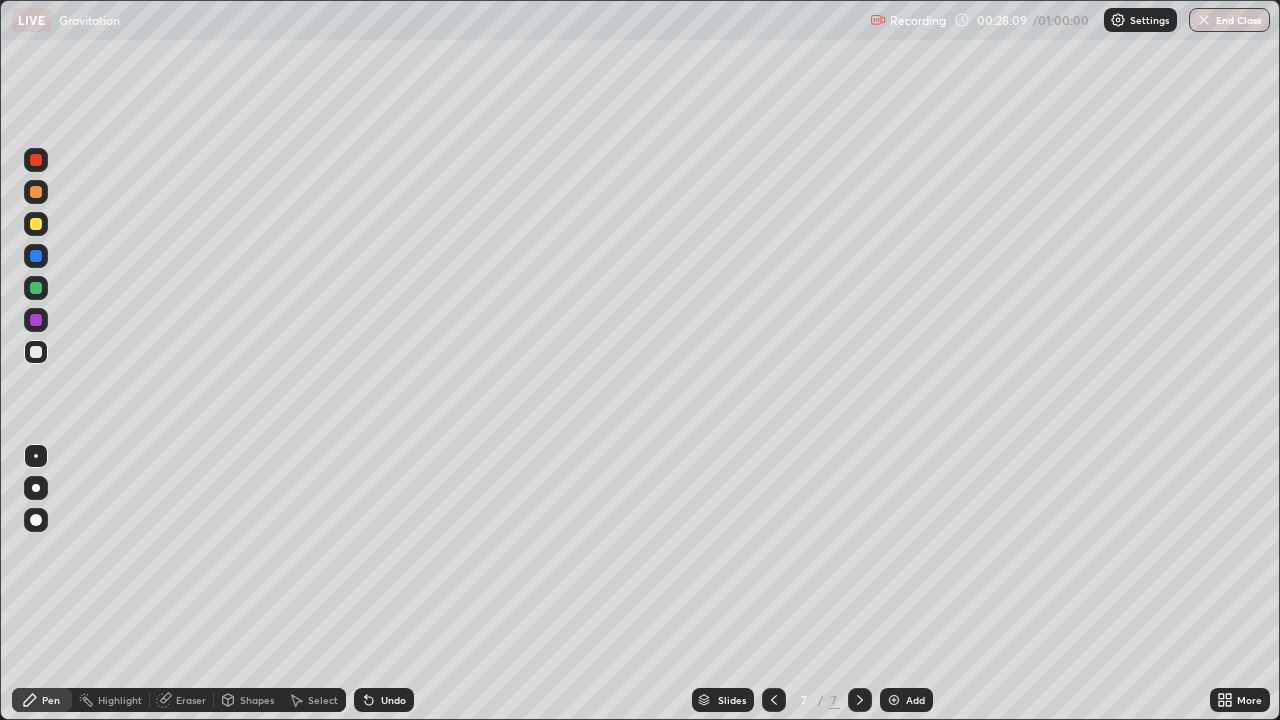 click 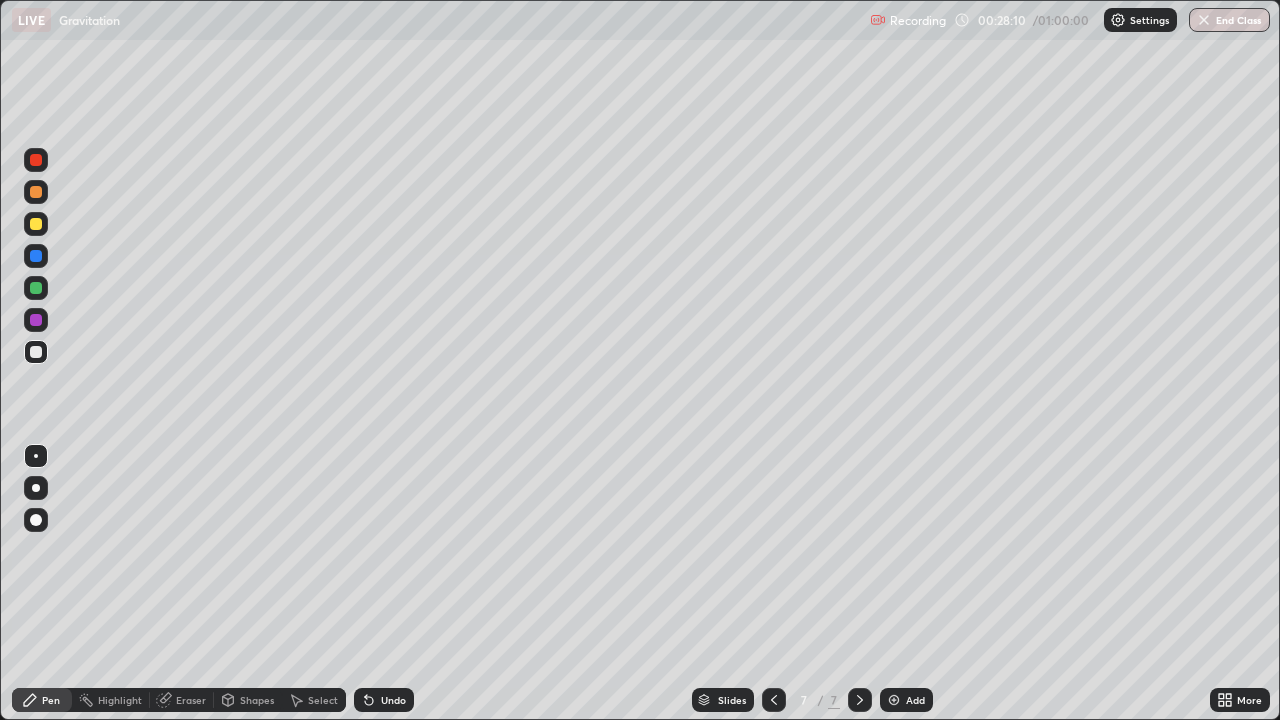 click 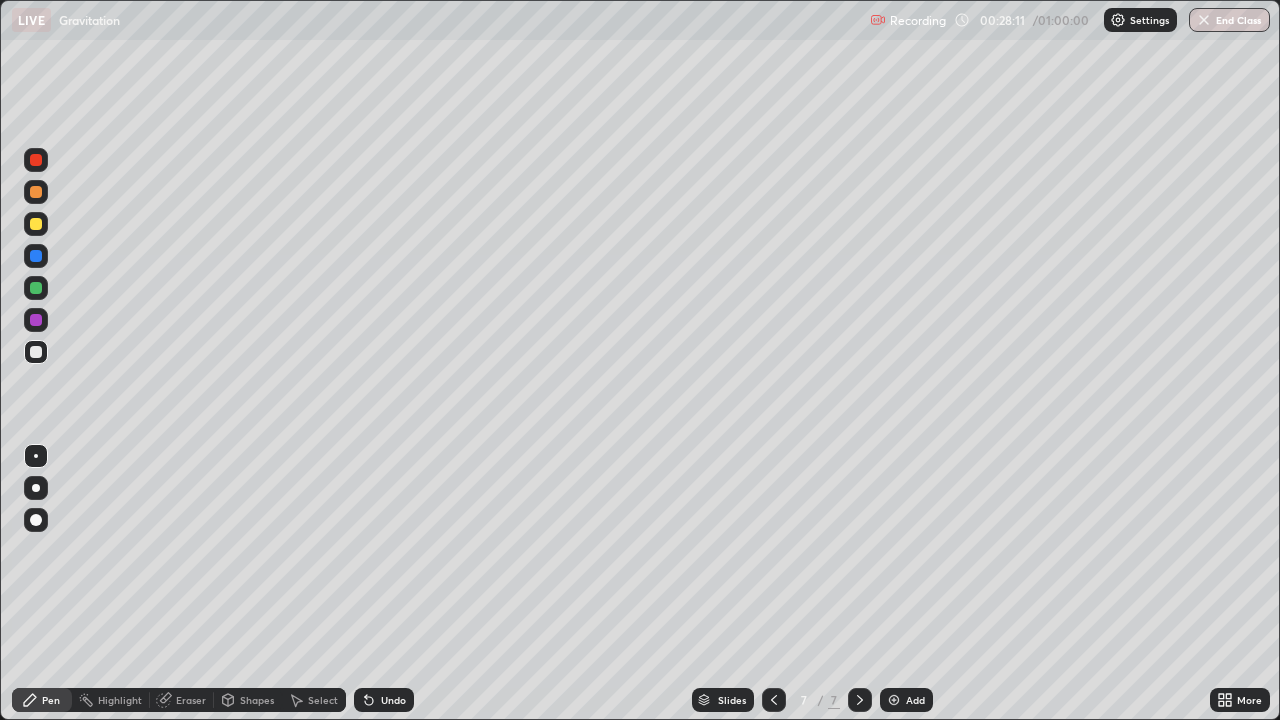 click on "Undo" at bounding box center (384, 700) 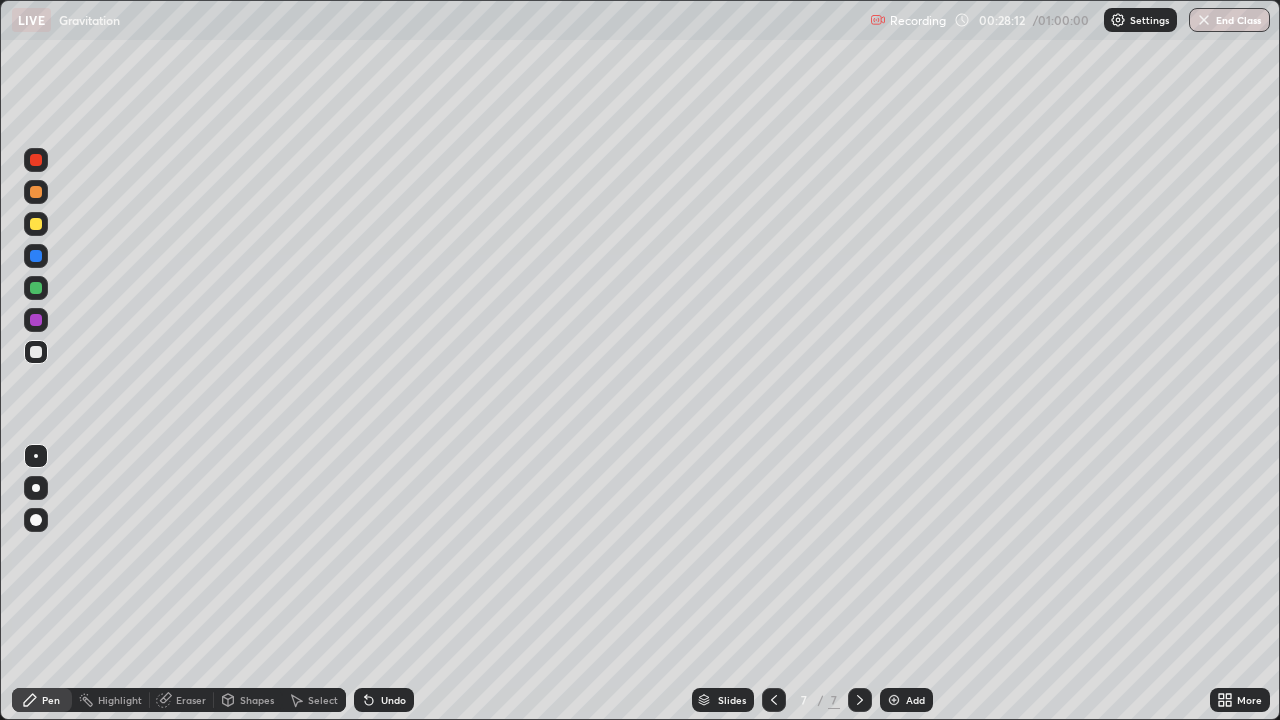 click on "Undo" at bounding box center (384, 700) 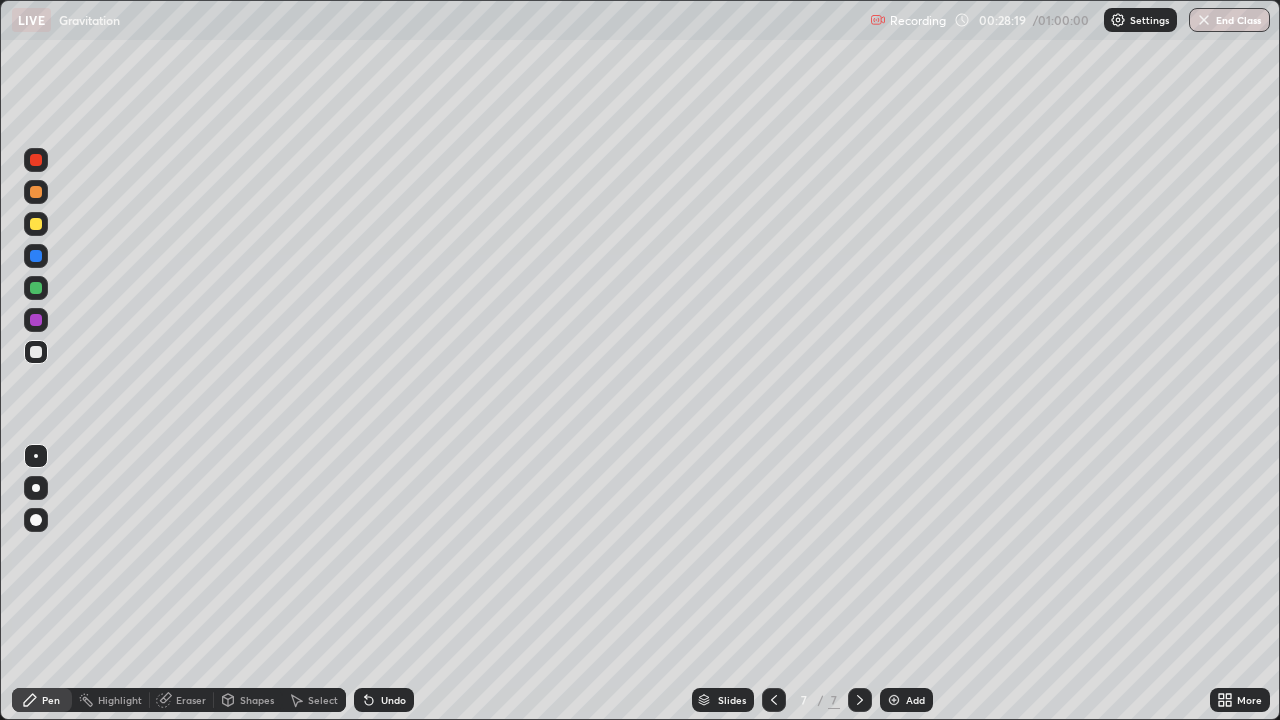 click at bounding box center [774, 700] 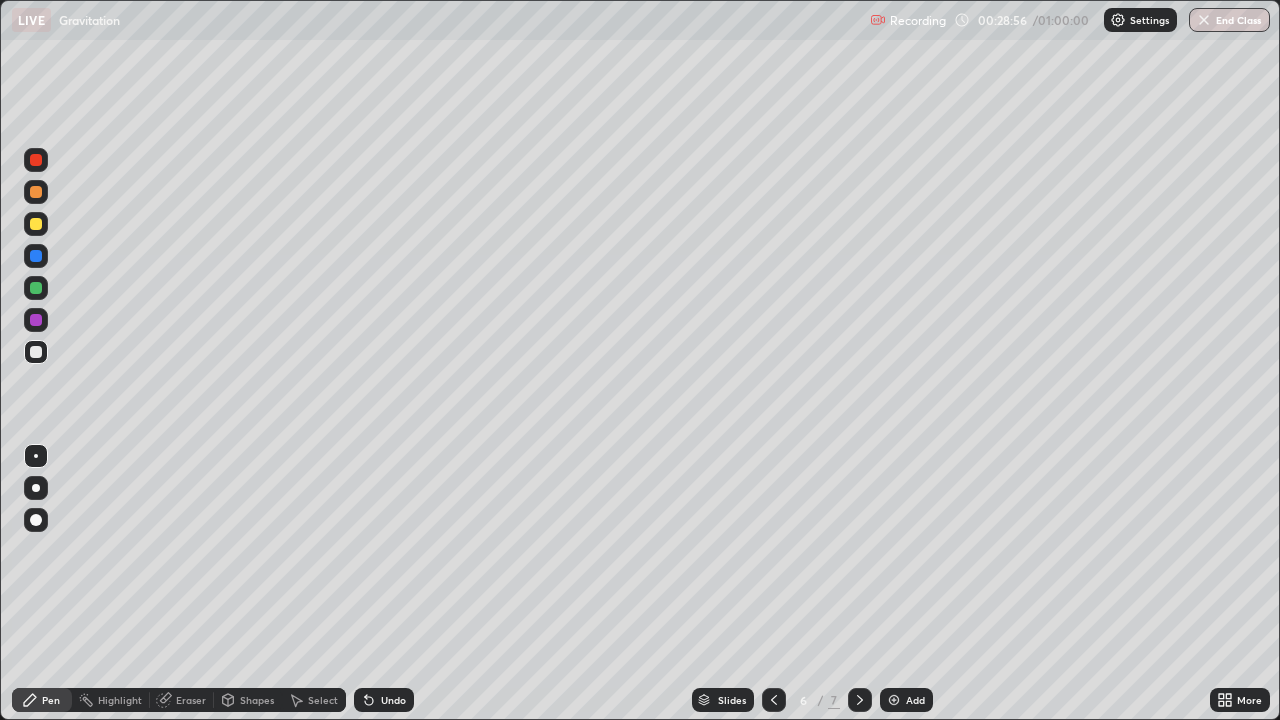 click at bounding box center [860, 700] 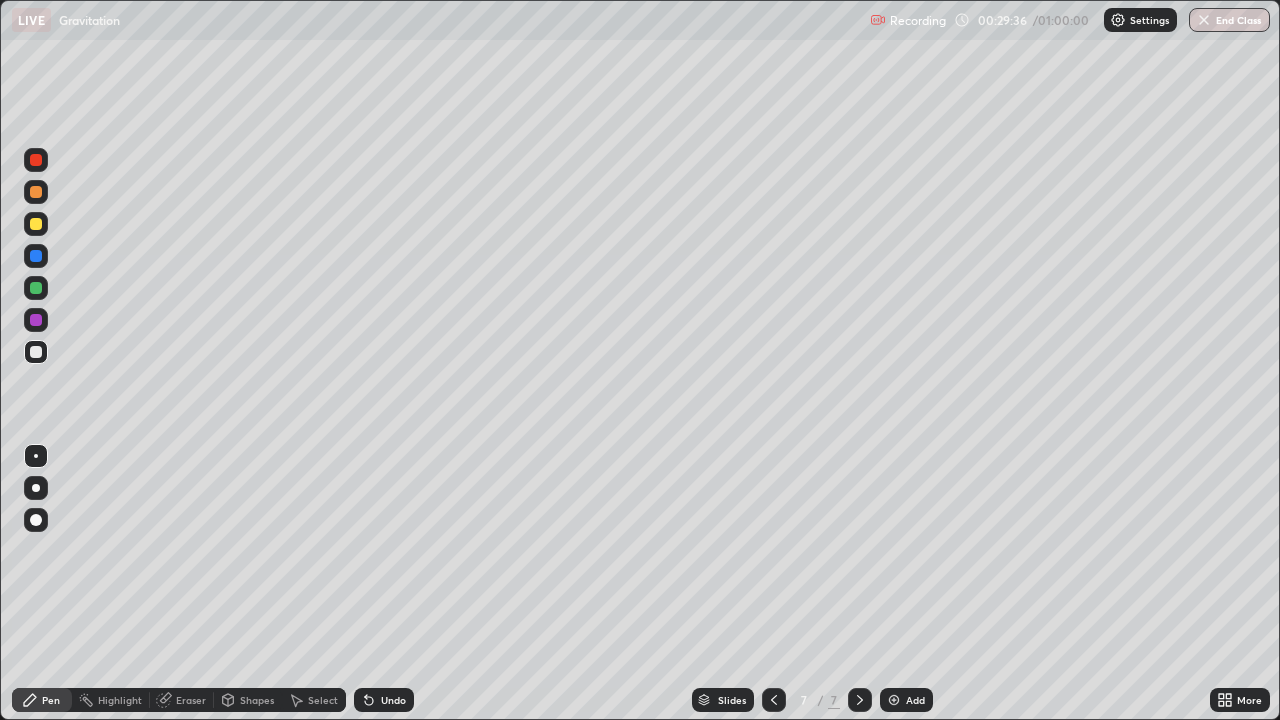 click at bounding box center [774, 700] 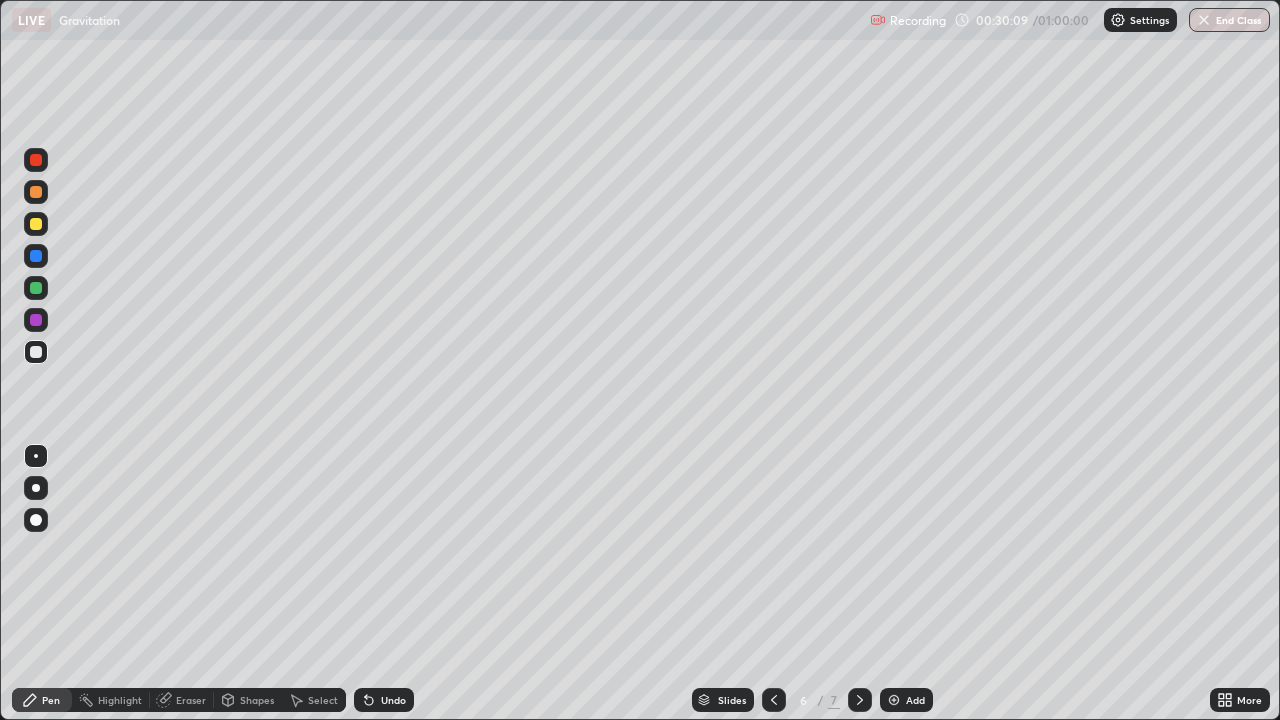 click 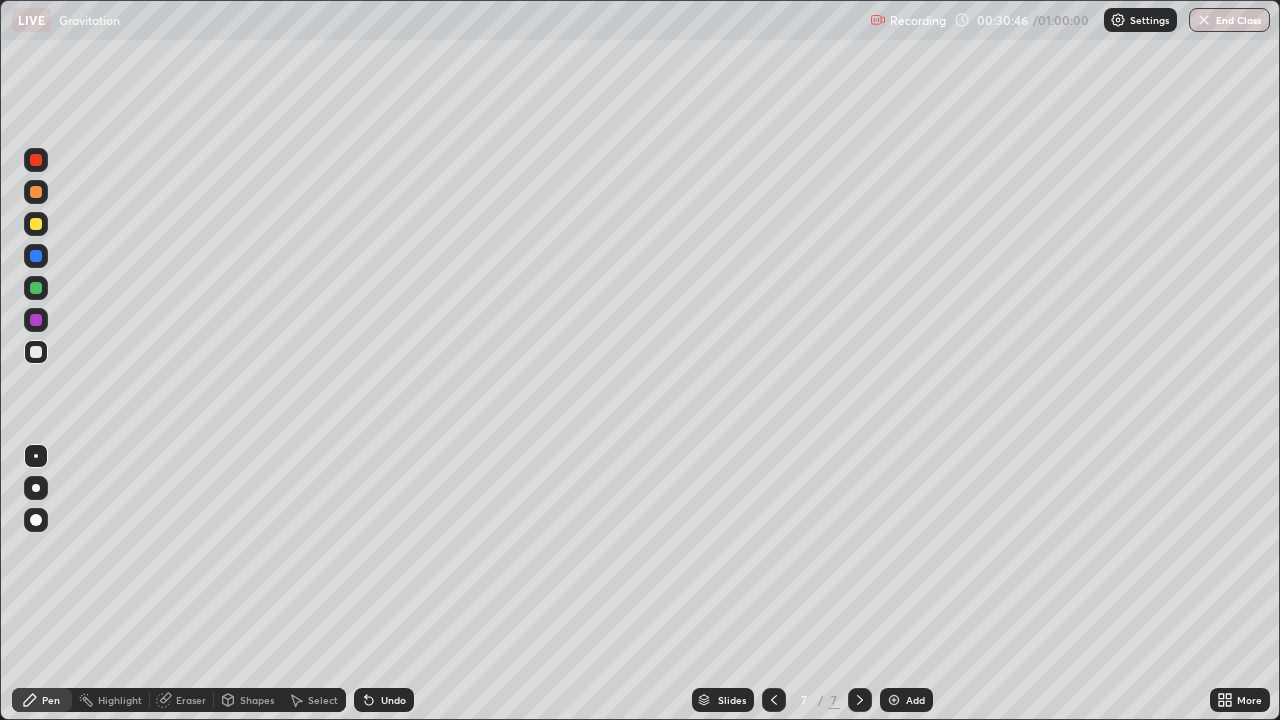 click 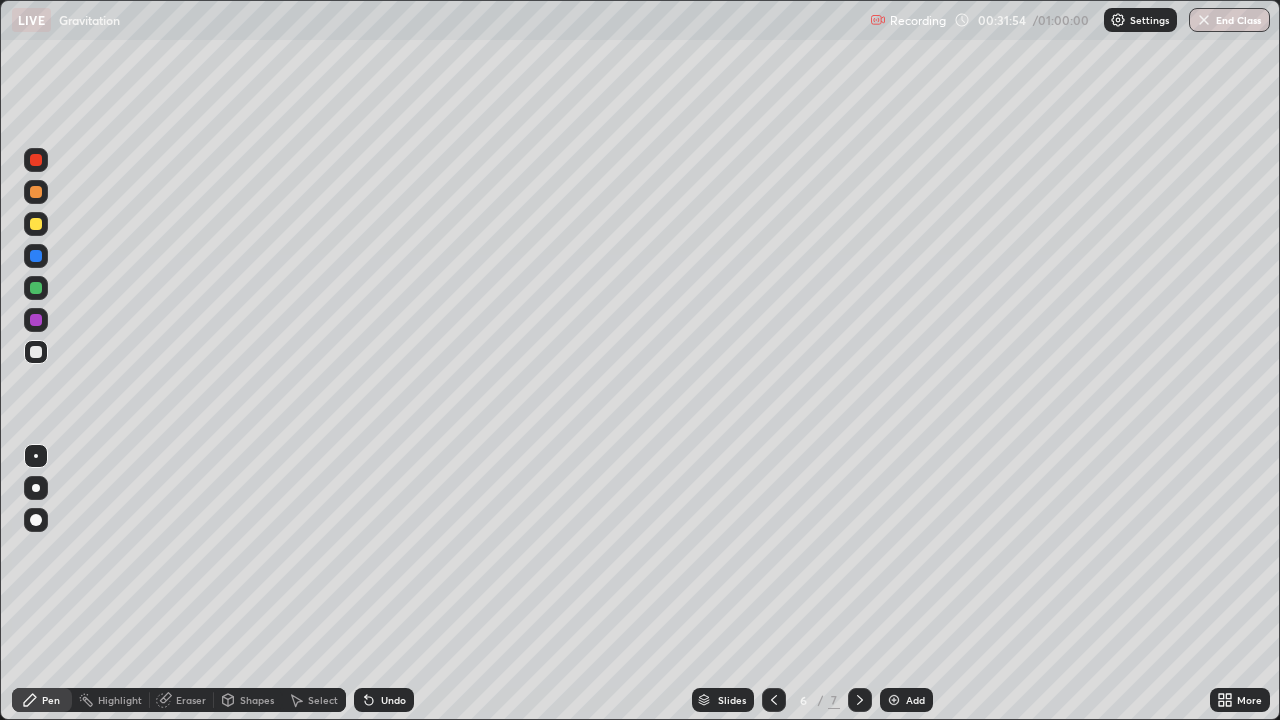 click at bounding box center (860, 700) 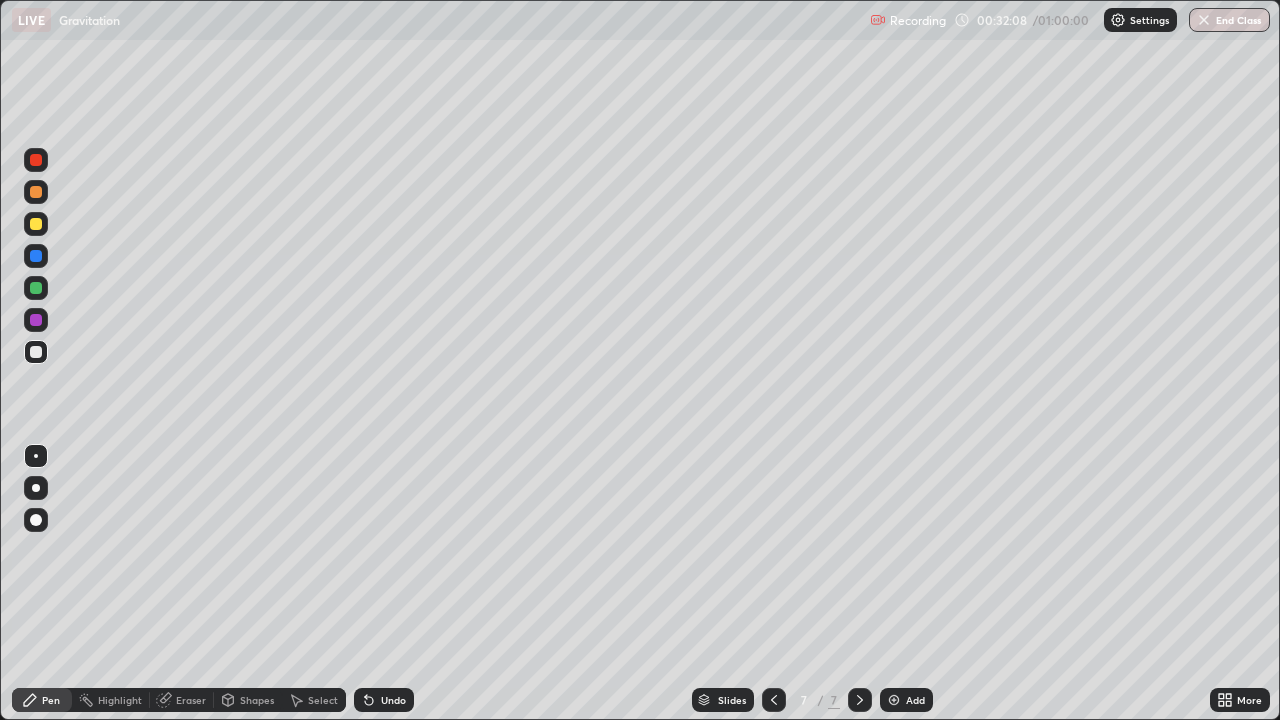 click on "Slides" at bounding box center [723, 700] 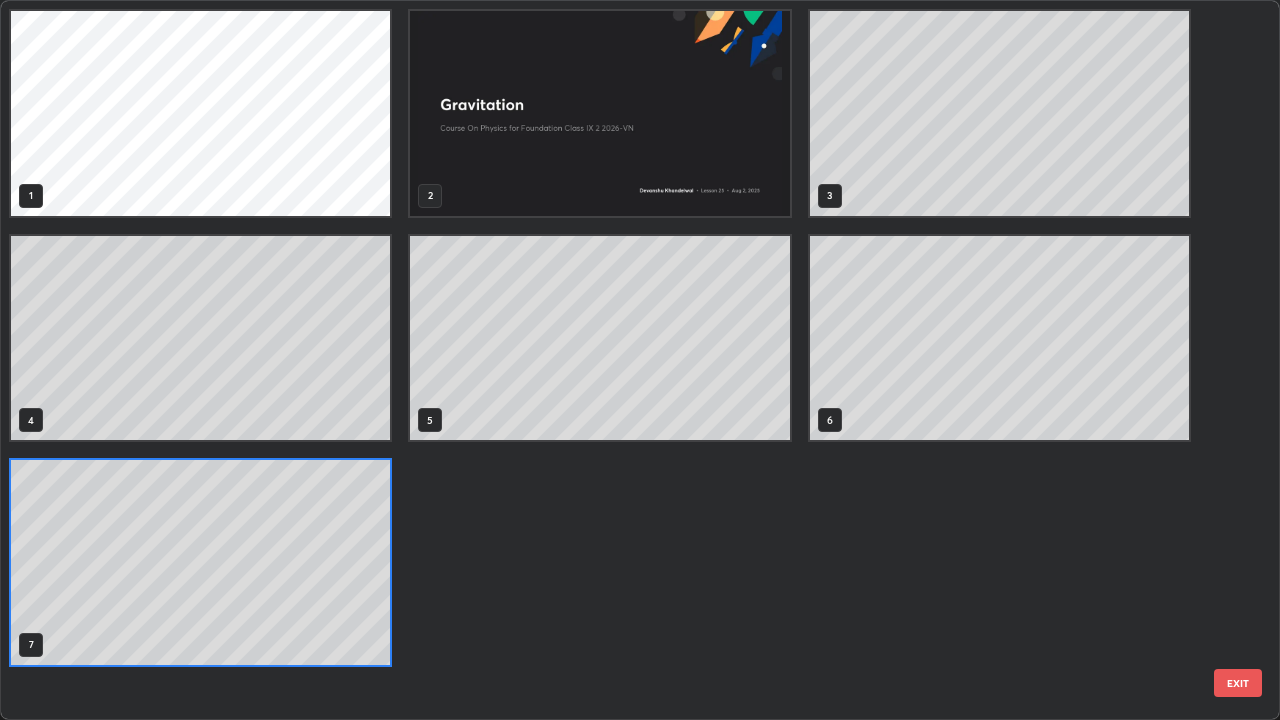 scroll, scrollTop: 7, scrollLeft: 11, axis: both 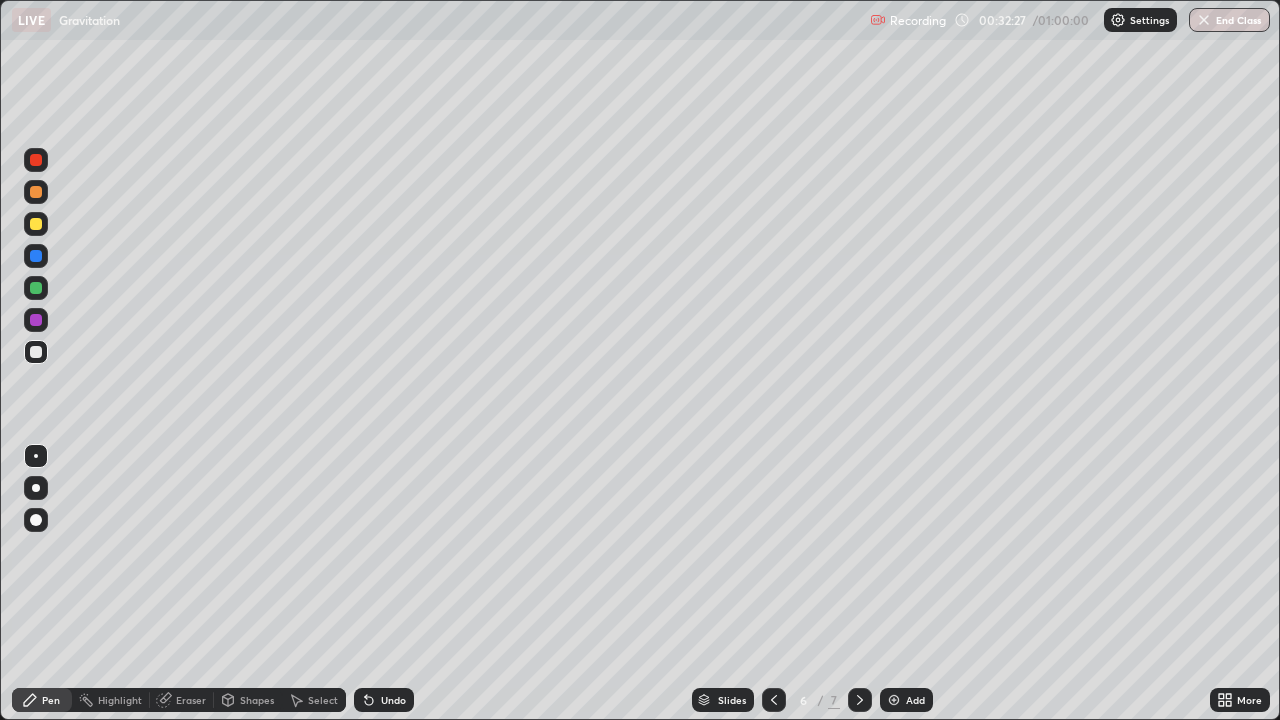click 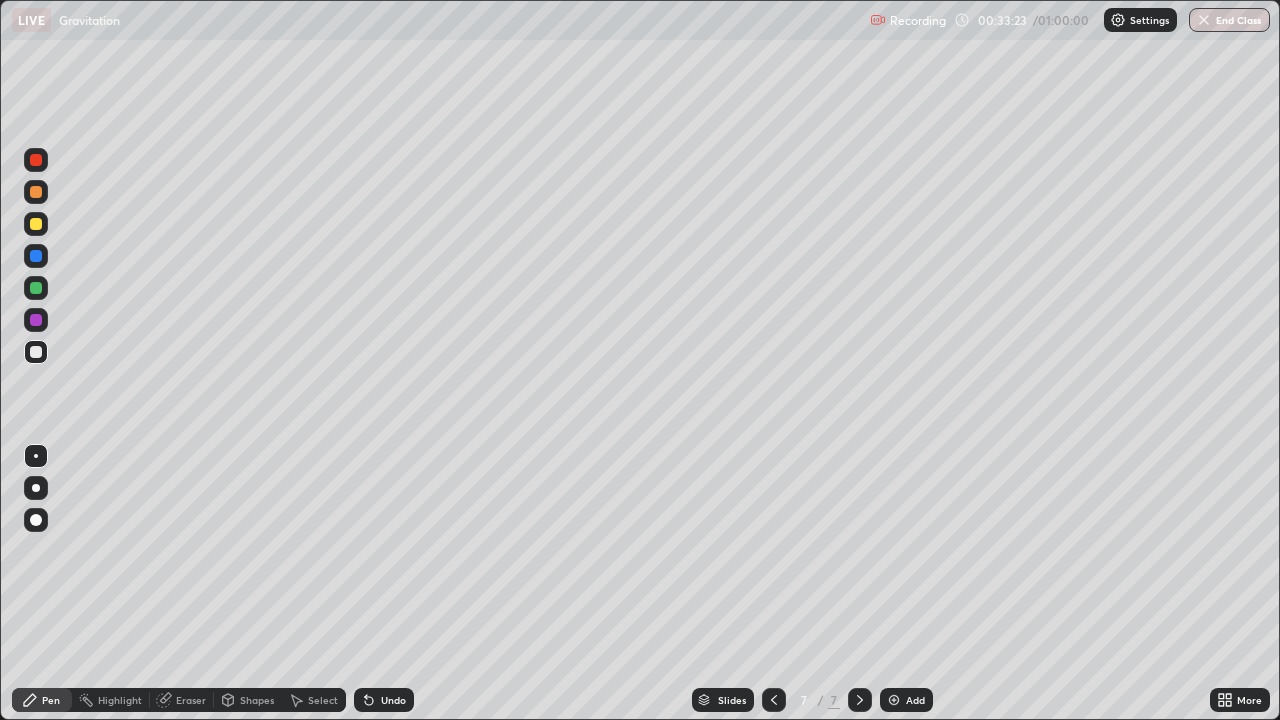 click on "Slides" at bounding box center (723, 700) 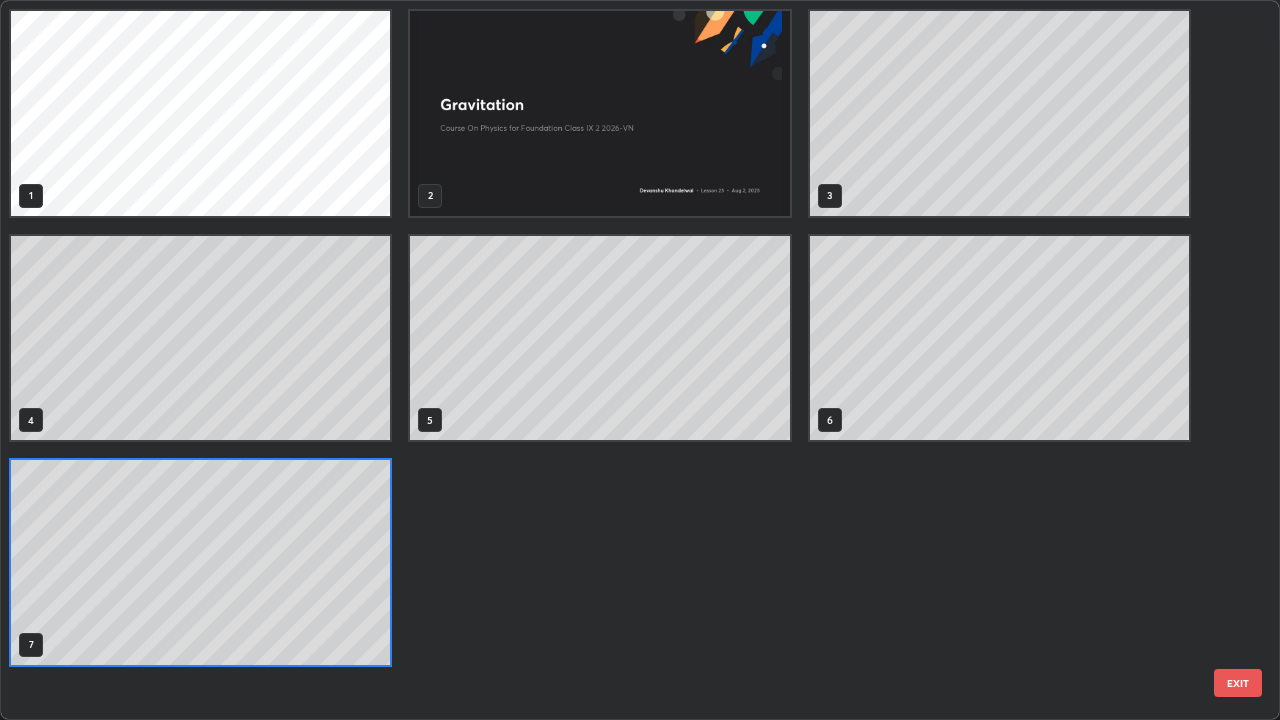 scroll, scrollTop: 7, scrollLeft: 11, axis: both 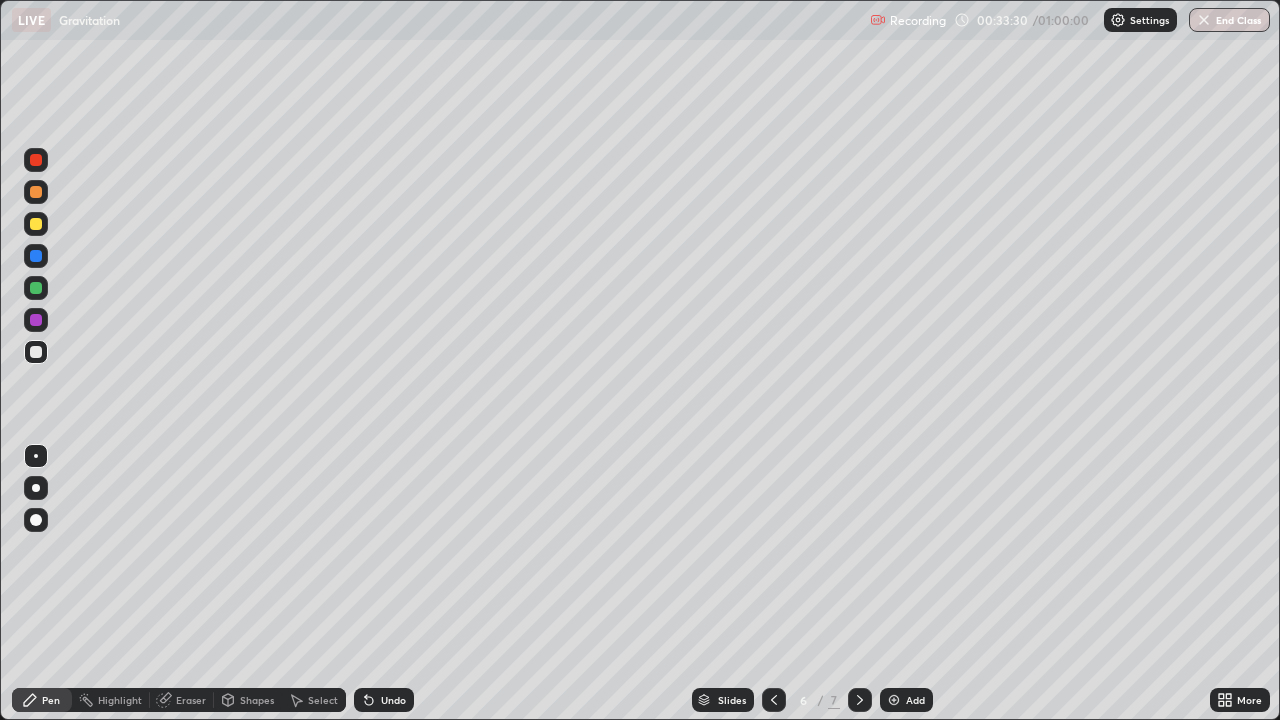 click 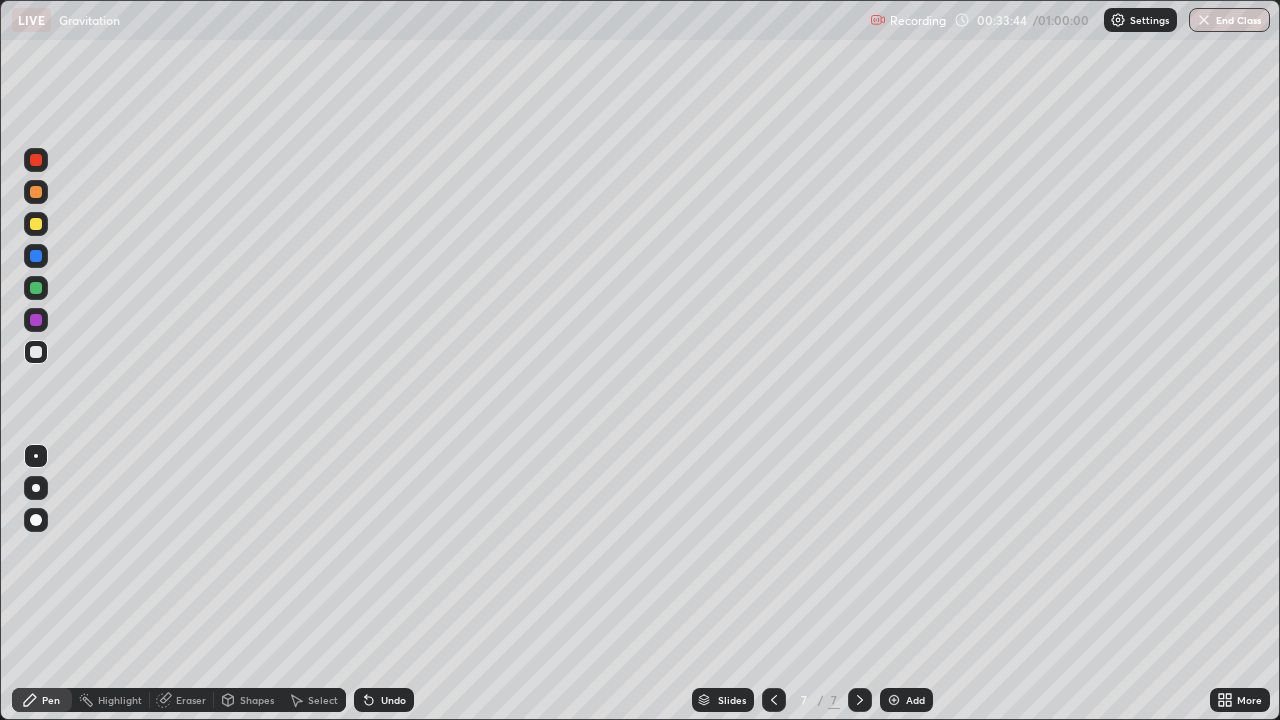 click at bounding box center [774, 700] 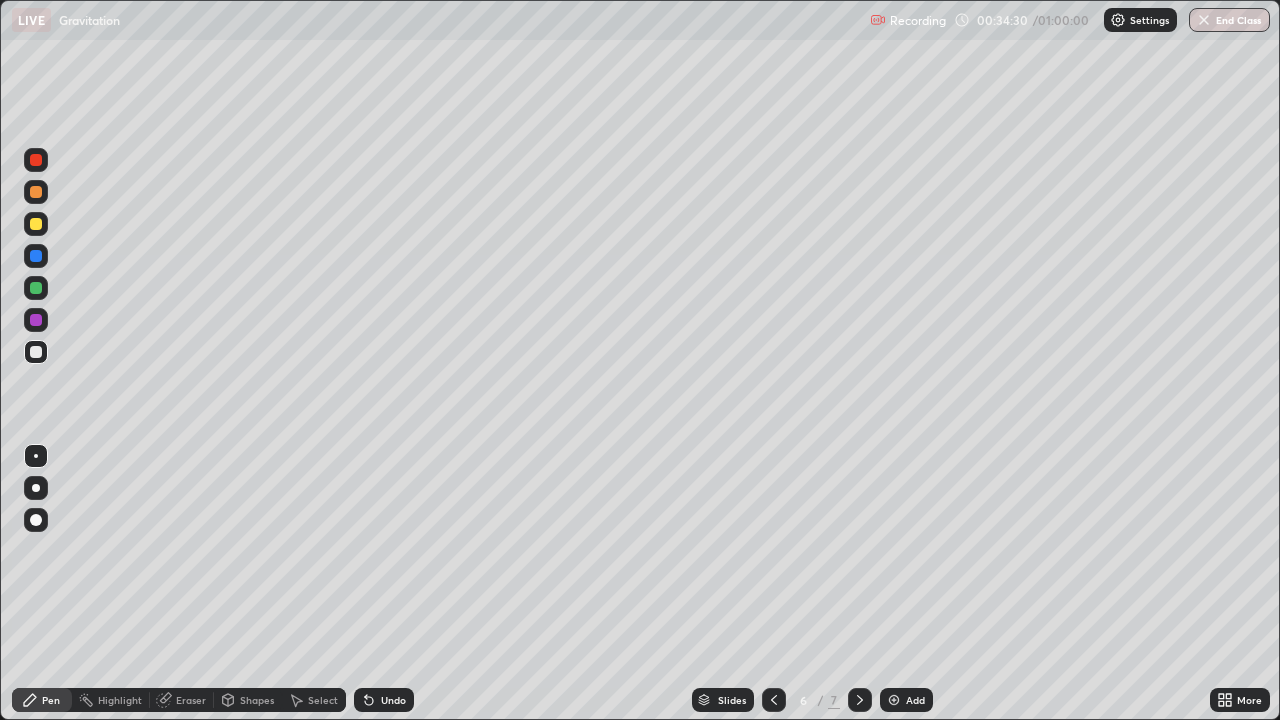 click at bounding box center [860, 700] 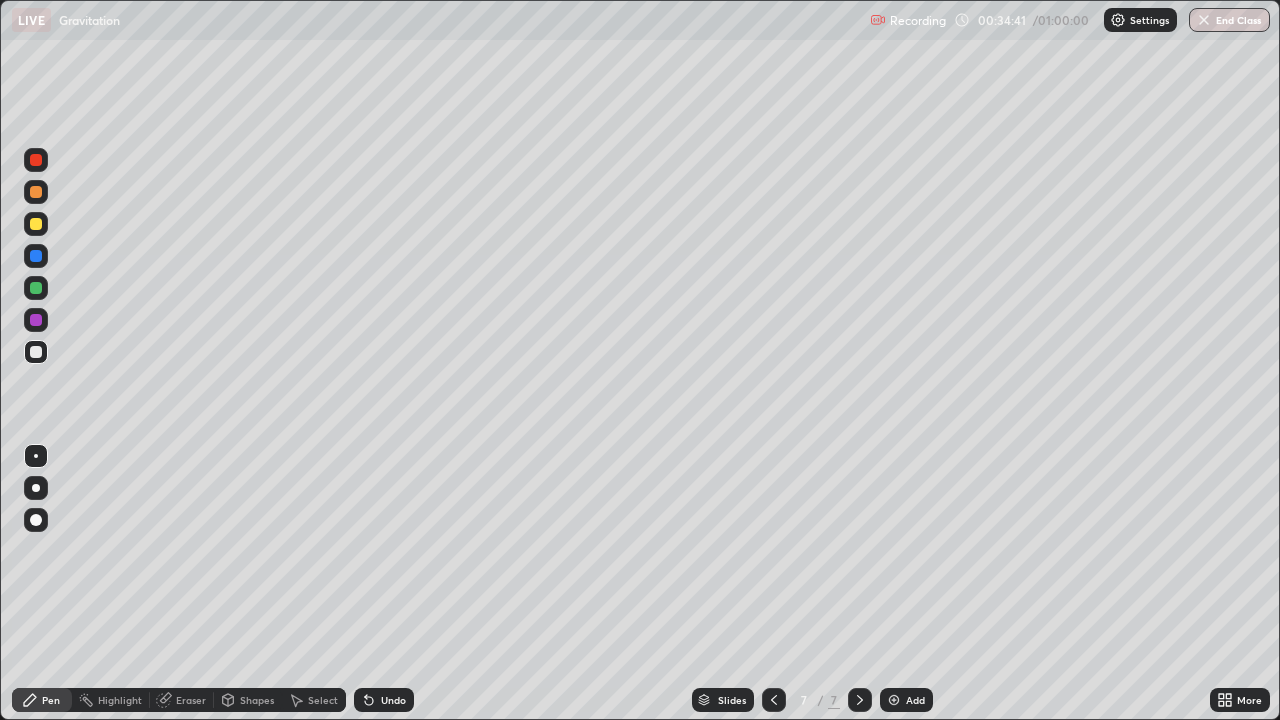 click at bounding box center [774, 700] 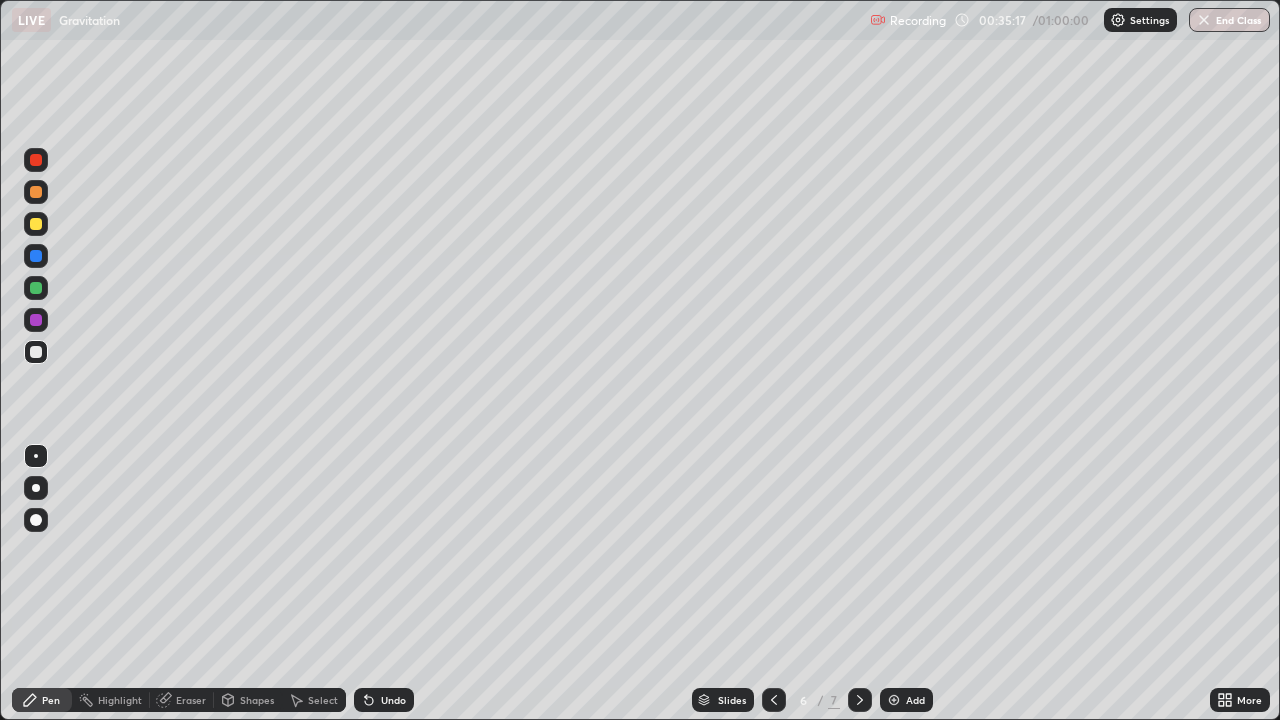 click at bounding box center (860, 700) 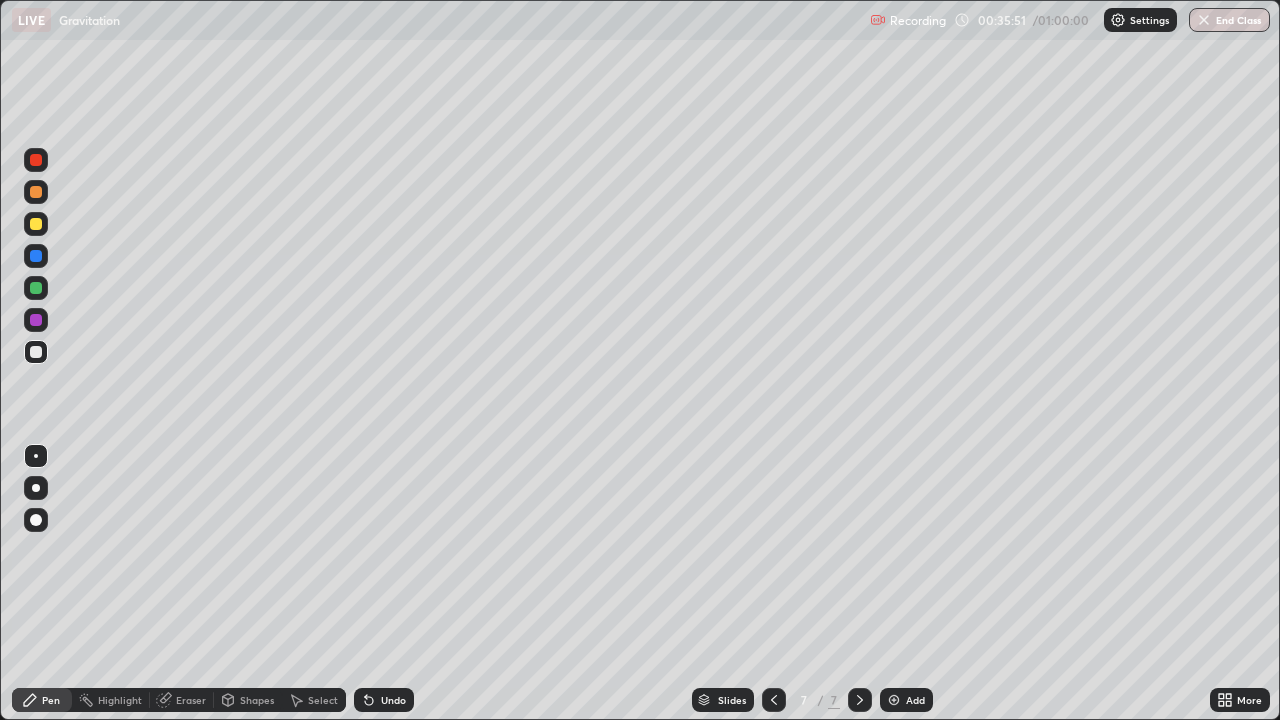 click on "Select" at bounding box center [314, 700] 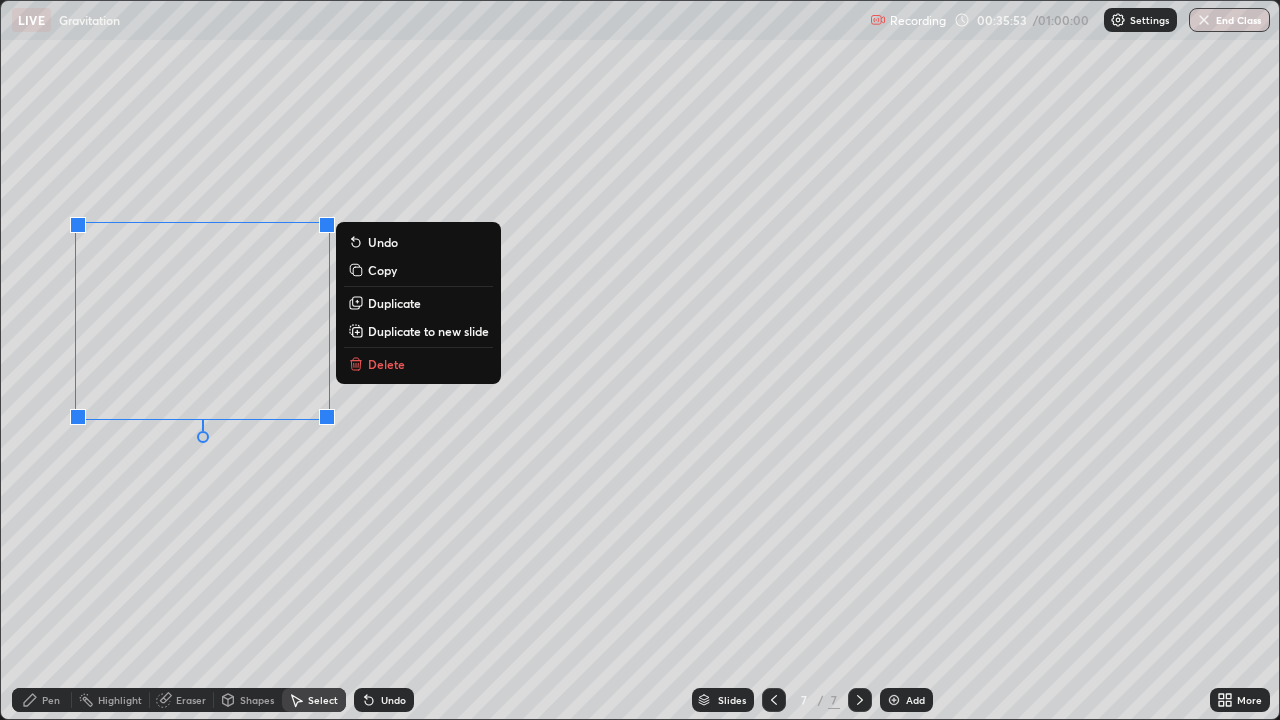click on "Delete" at bounding box center (386, 364) 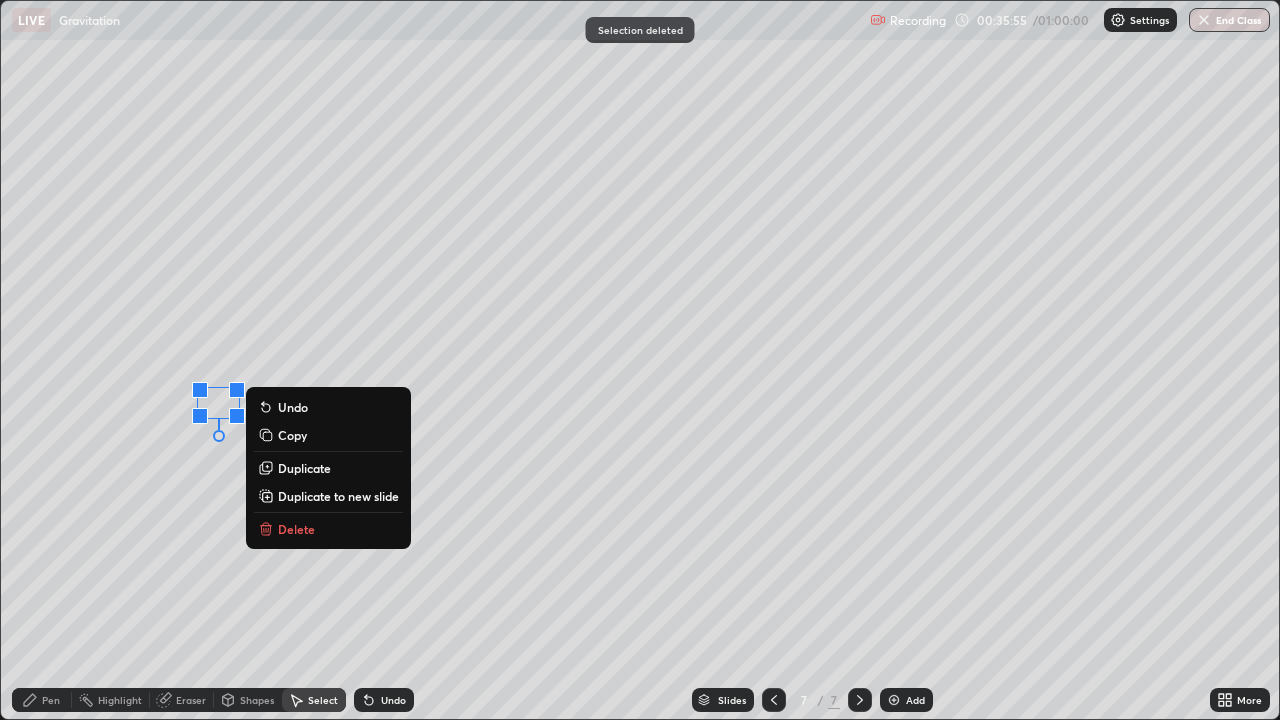 click on "Delete" at bounding box center [296, 529] 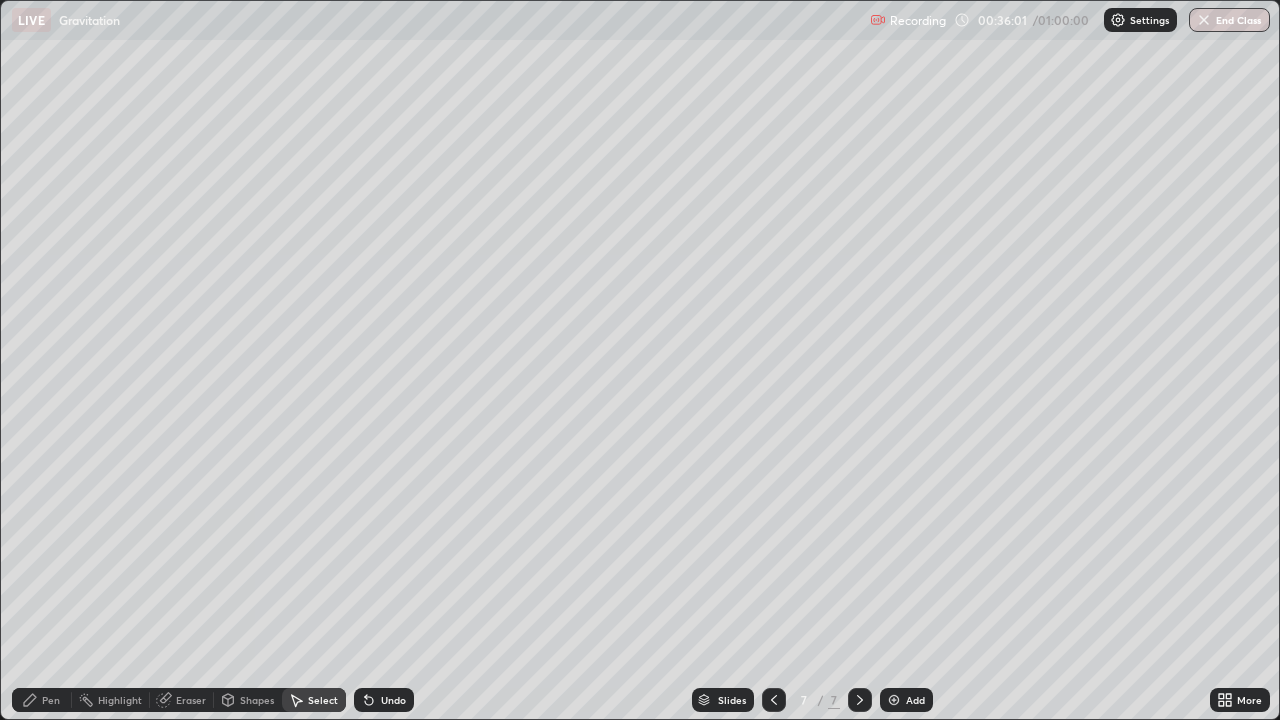 click on "Pen" at bounding box center (51, 700) 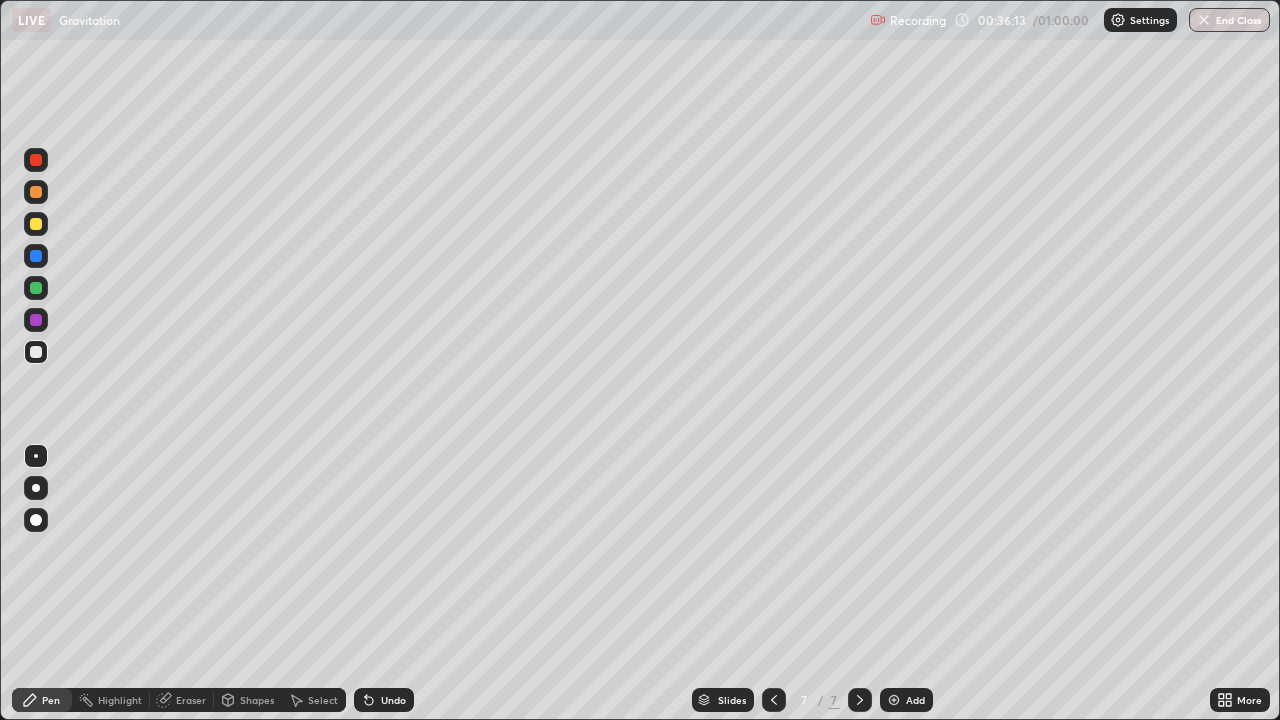 click on "Eraser" at bounding box center [191, 700] 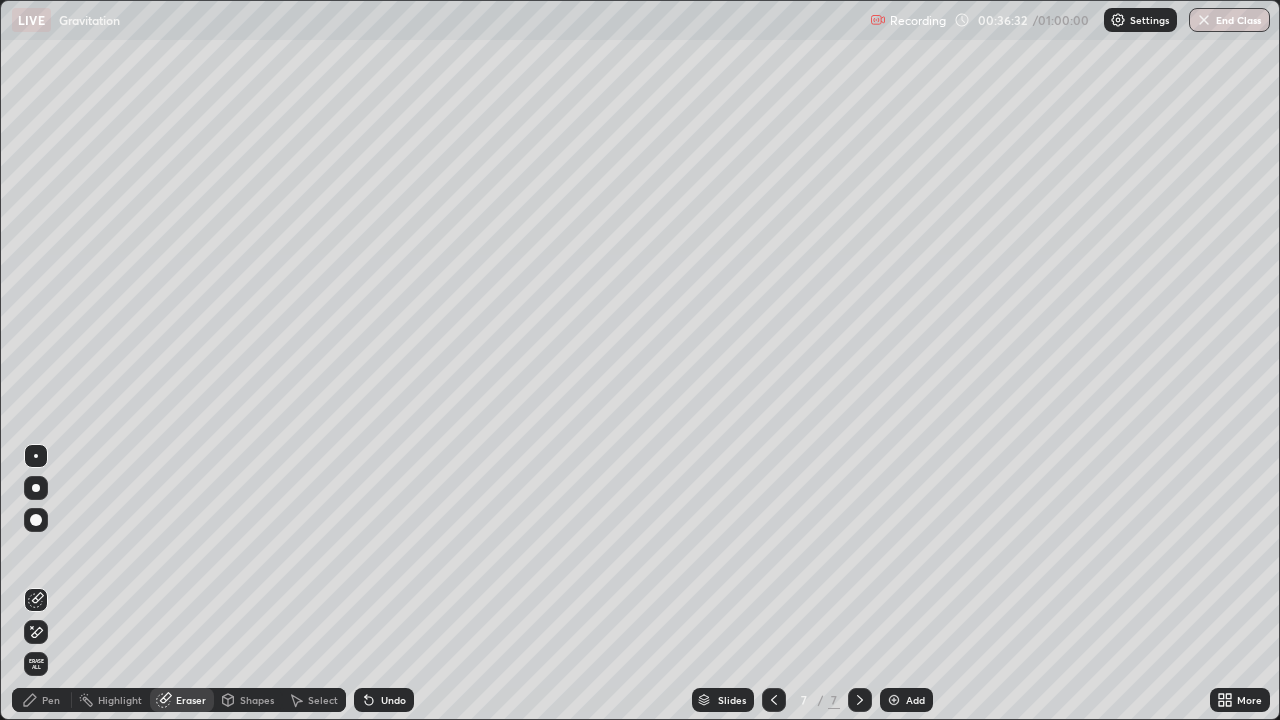 click on "Add" at bounding box center (906, 700) 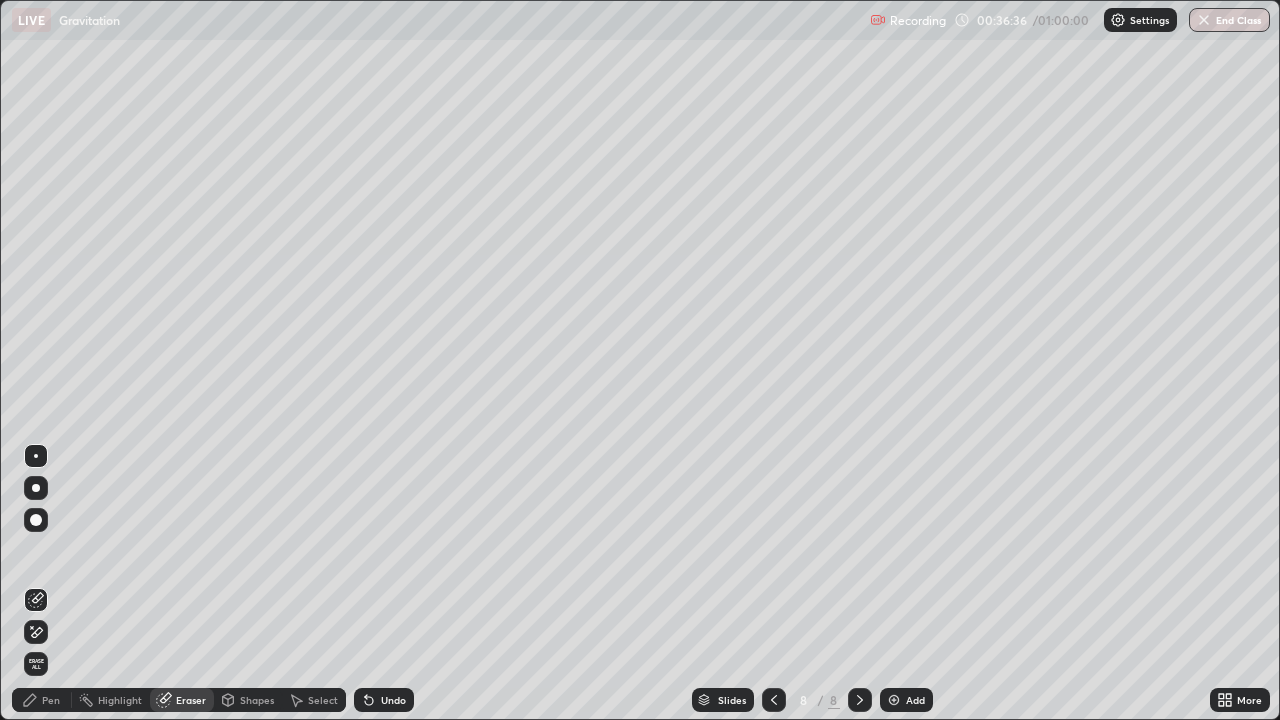 click at bounding box center (774, 700) 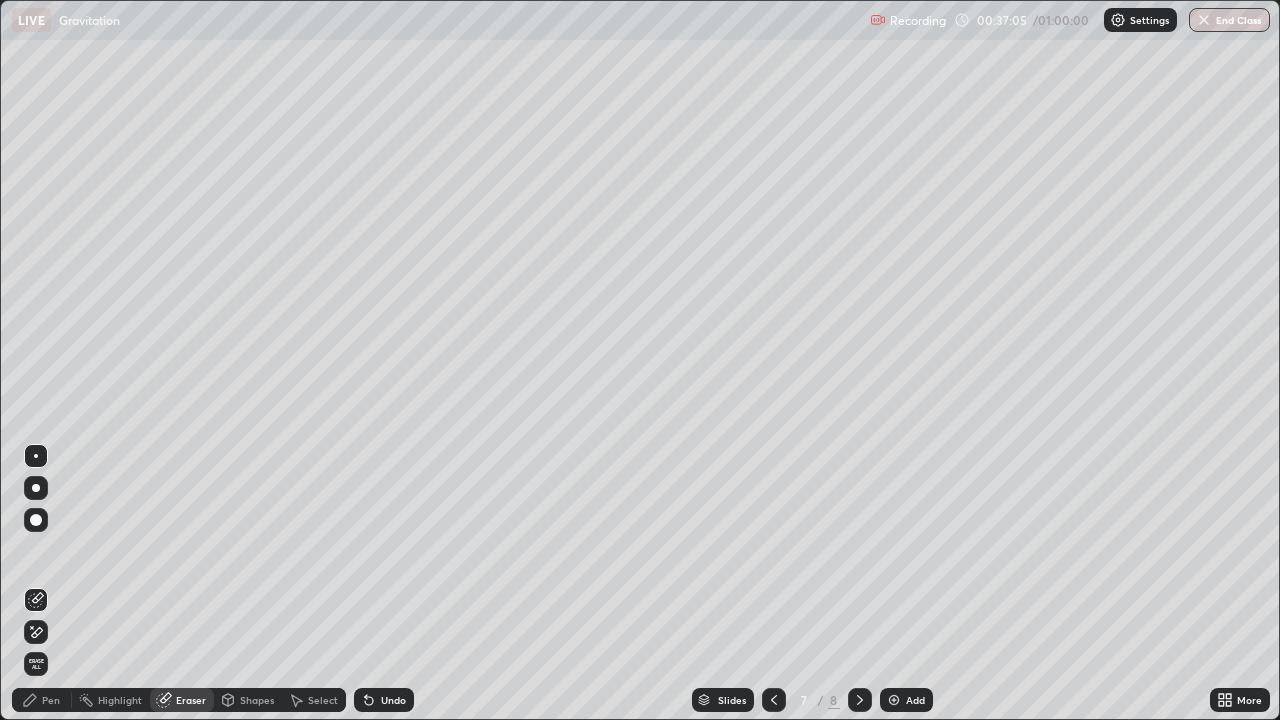 click 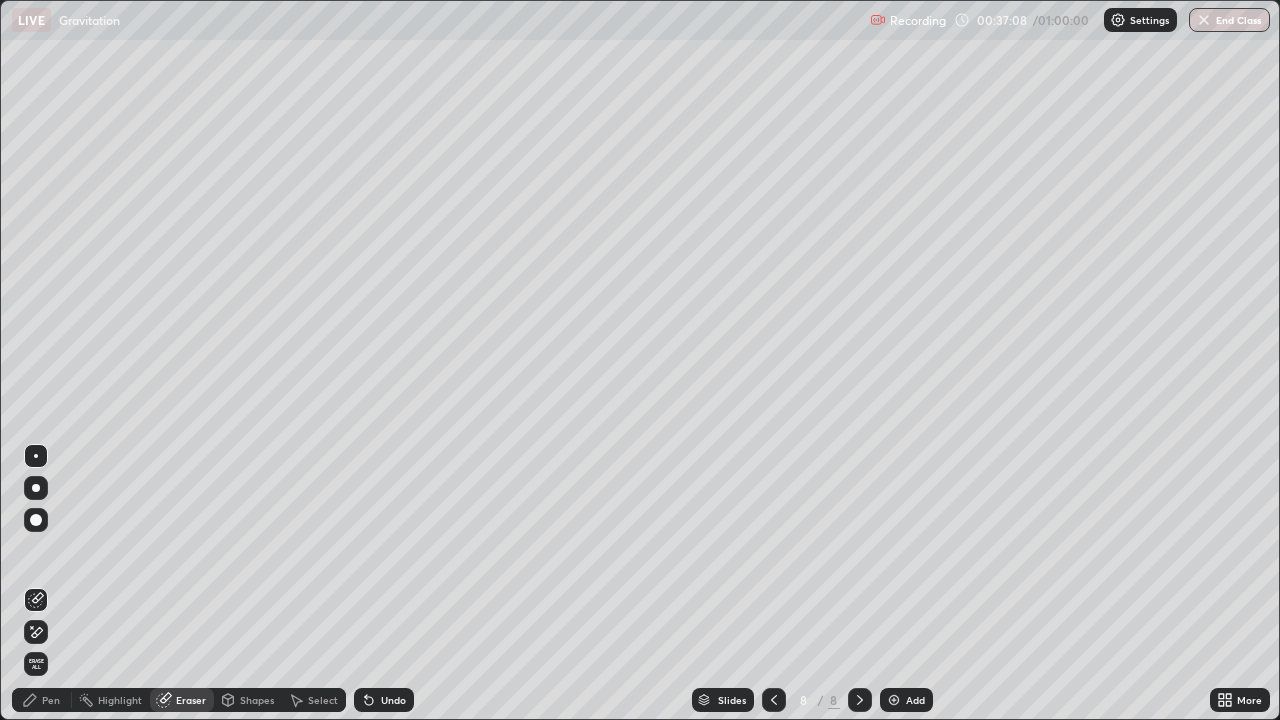 click on "Pen" at bounding box center (42, 700) 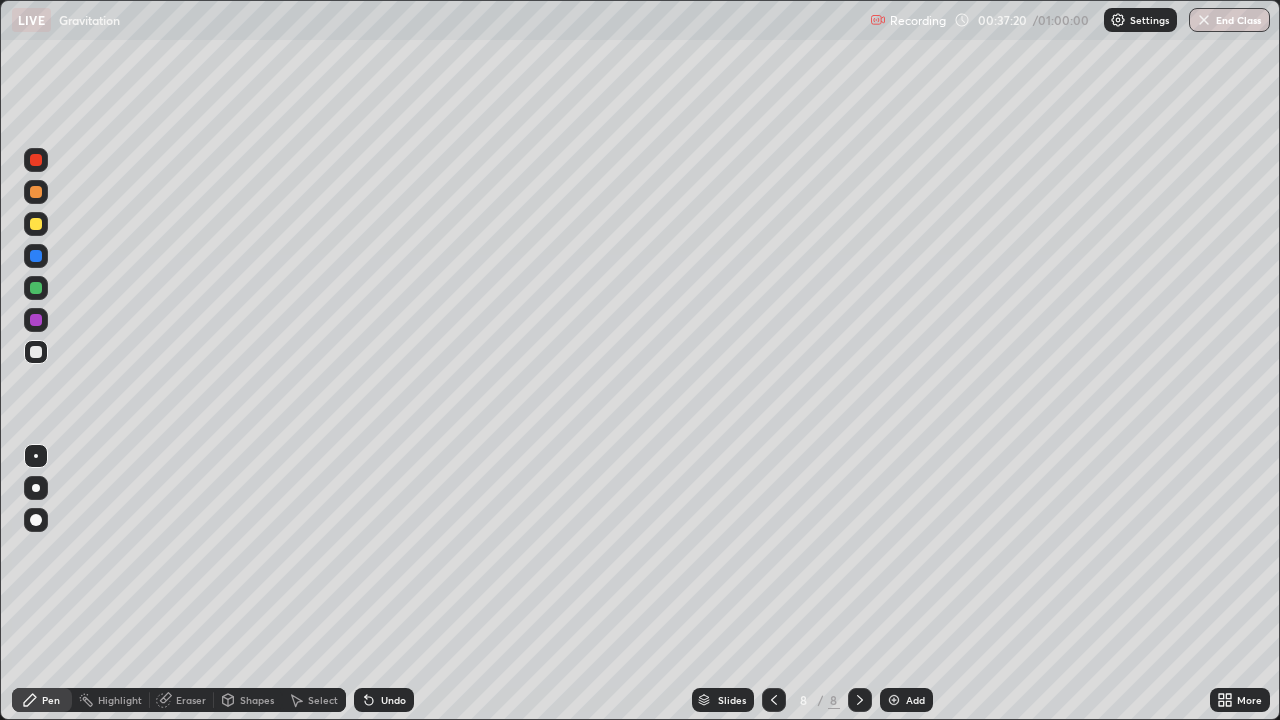 click on "Undo" at bounding box center (384, 700) 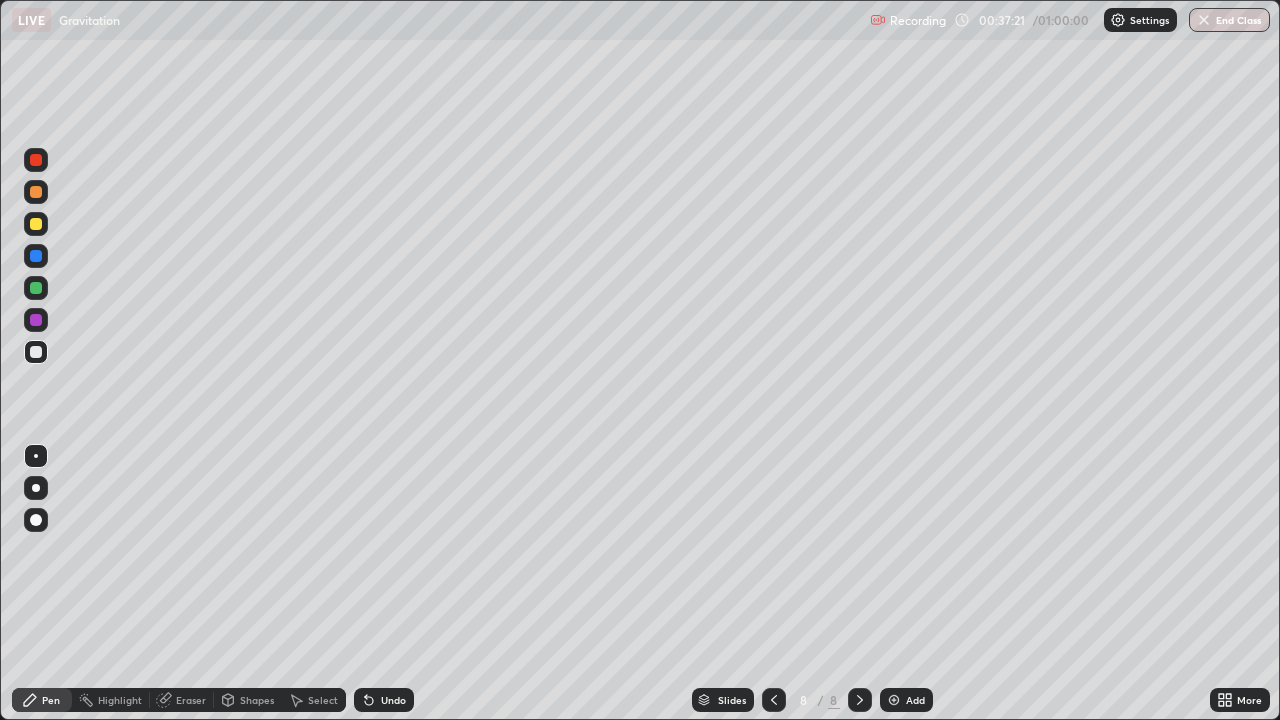click on "Undo" at bounding box center (384, 700) 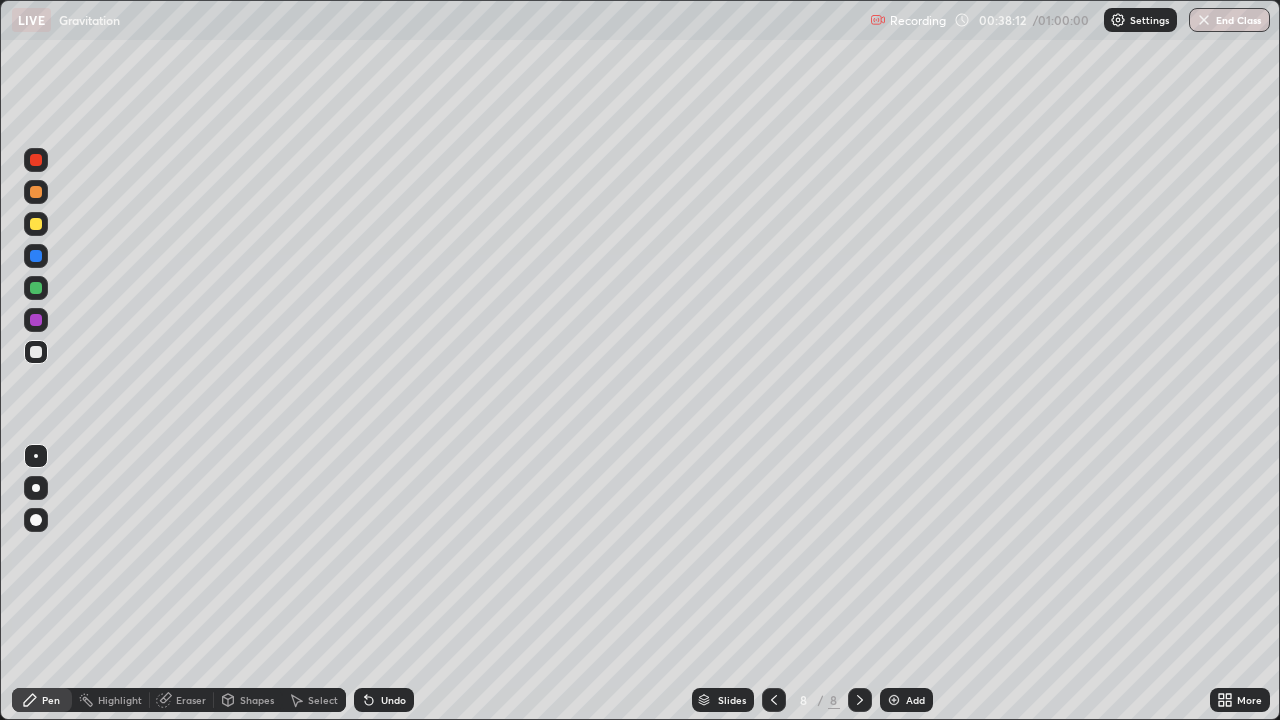 click 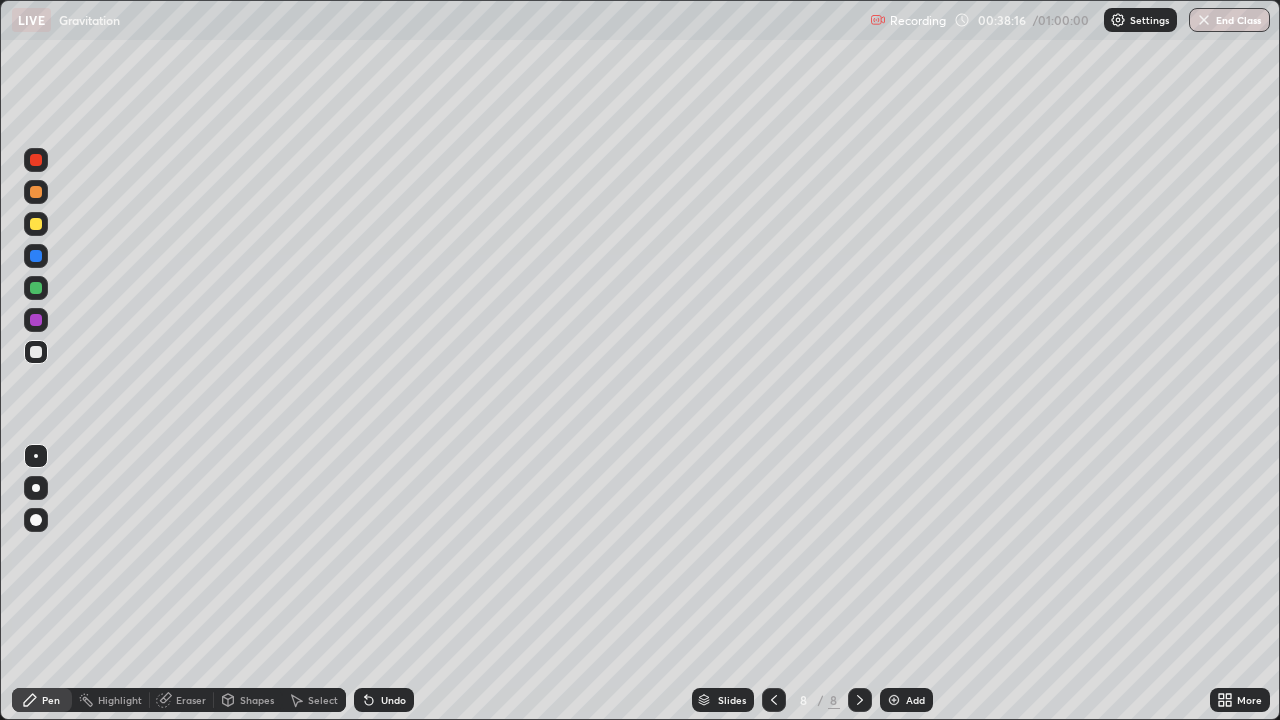 click on "Undo" at bounding box center [393, 700] 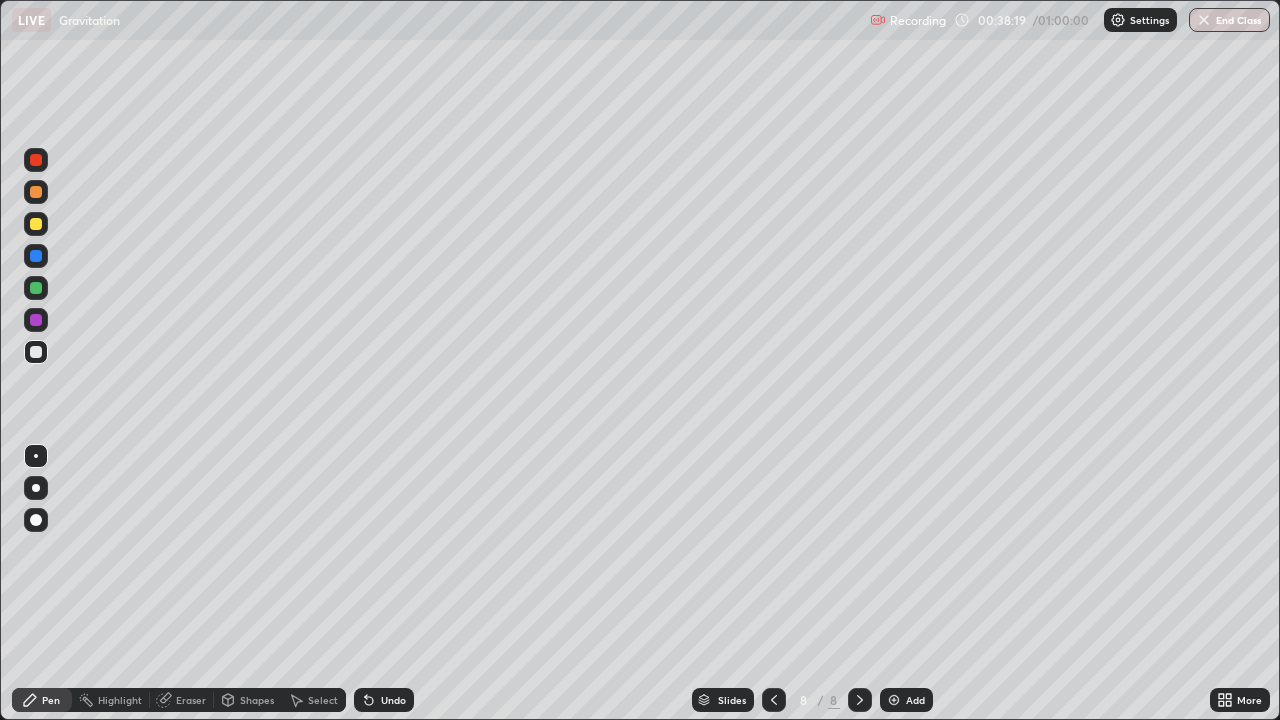 click 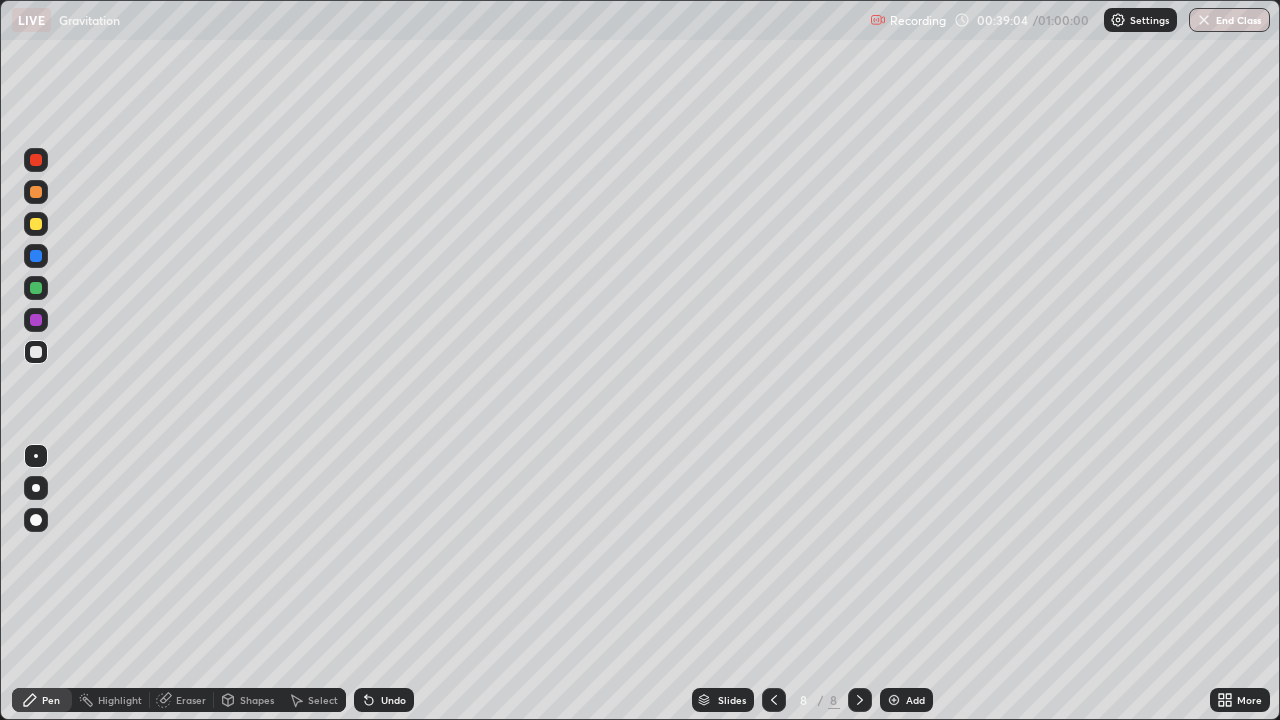 click 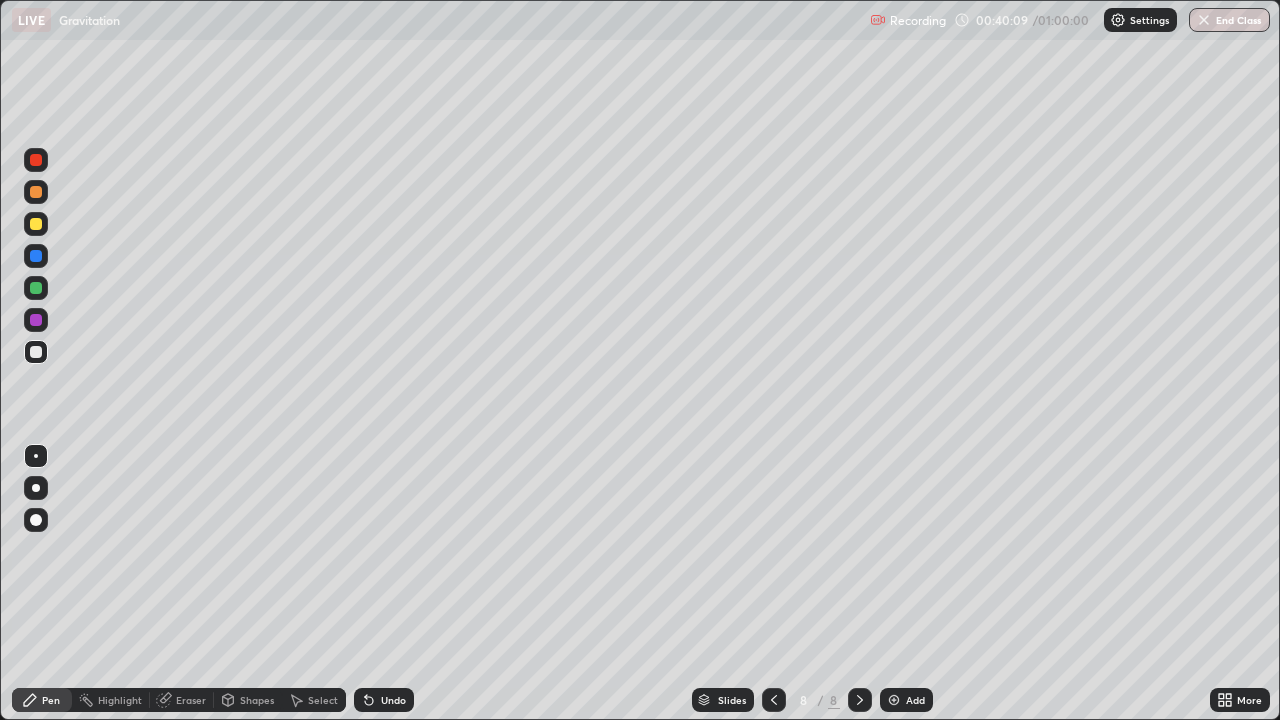 click at bounding box center (774, 700) 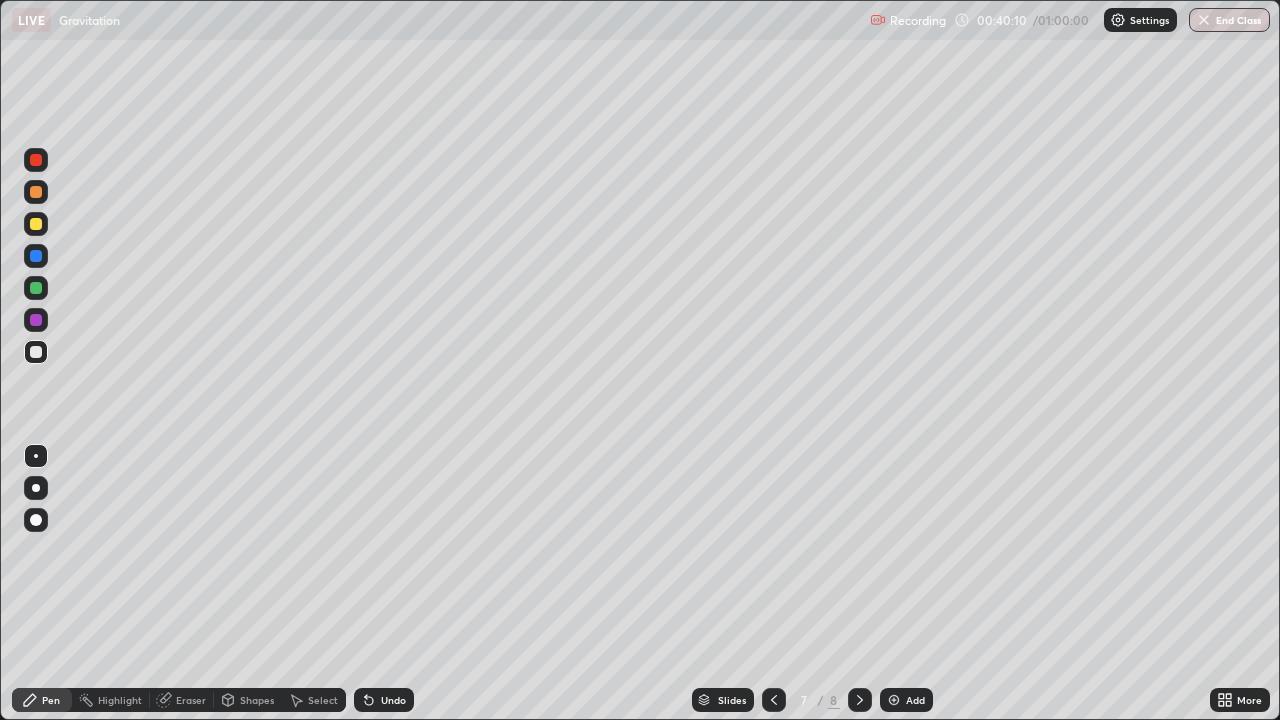 click at bounding box center [774, 700] 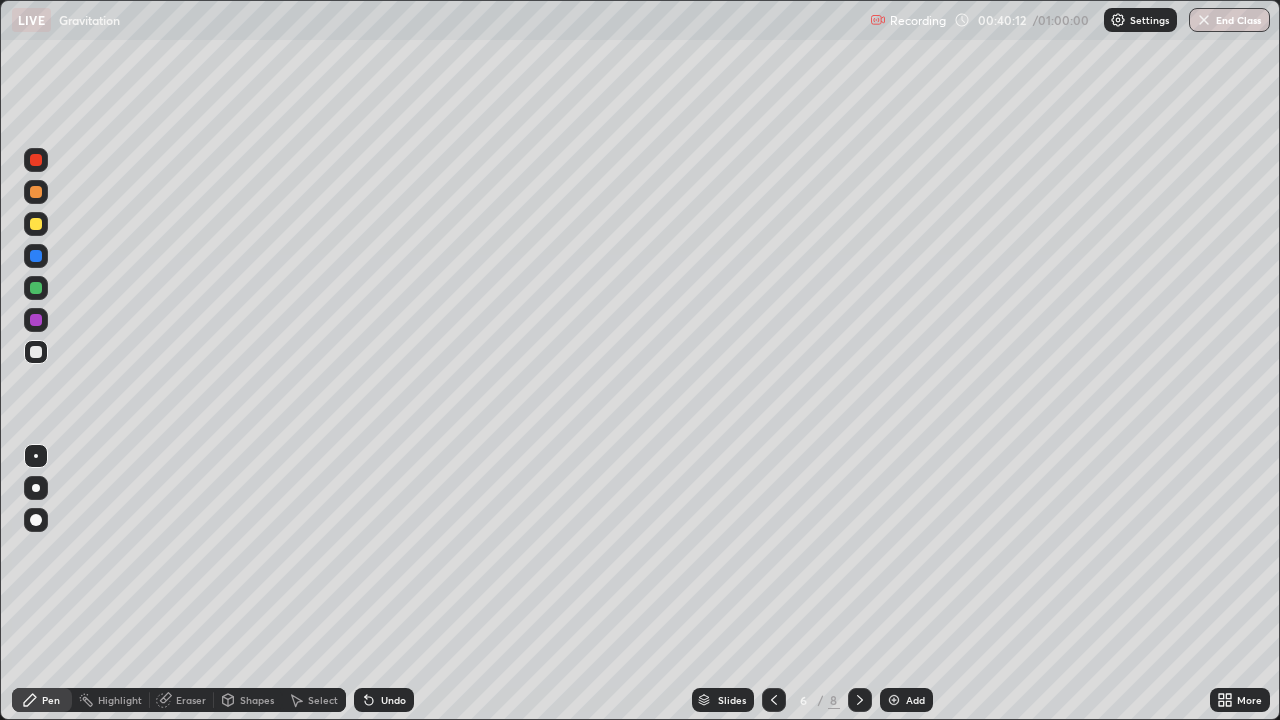 click on "Highlight" at bounding box center (111, 700) 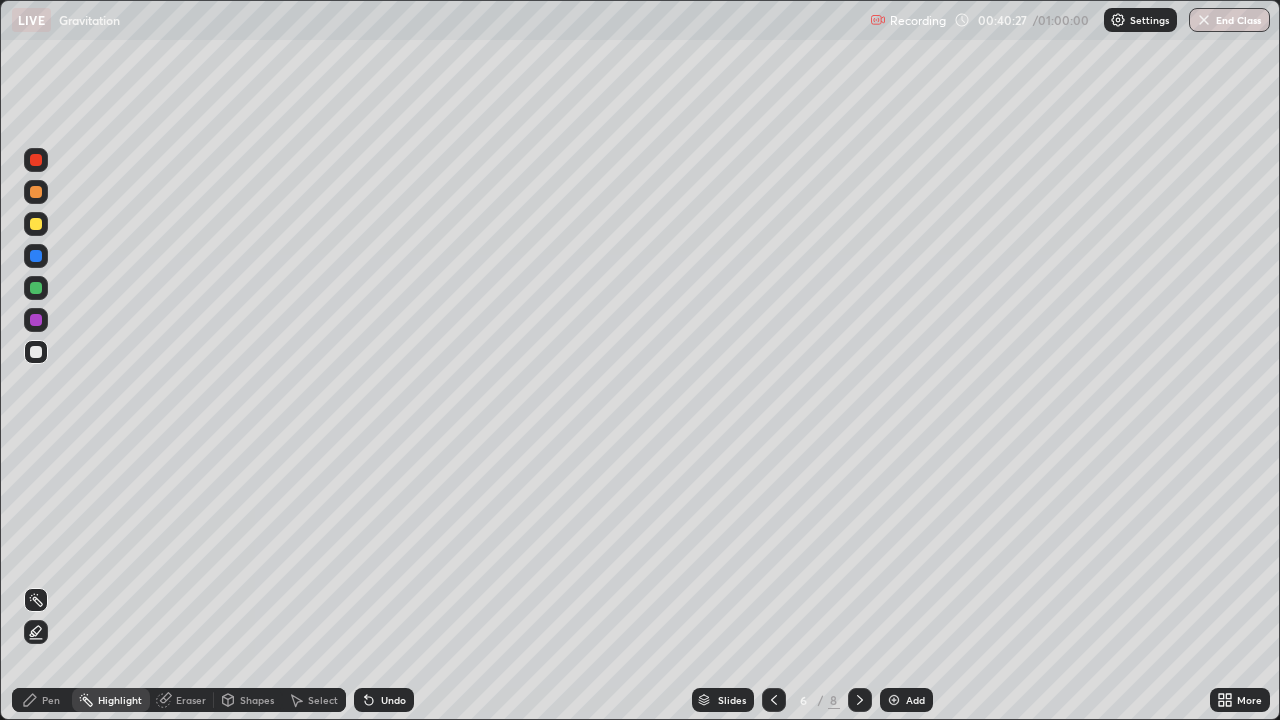 click 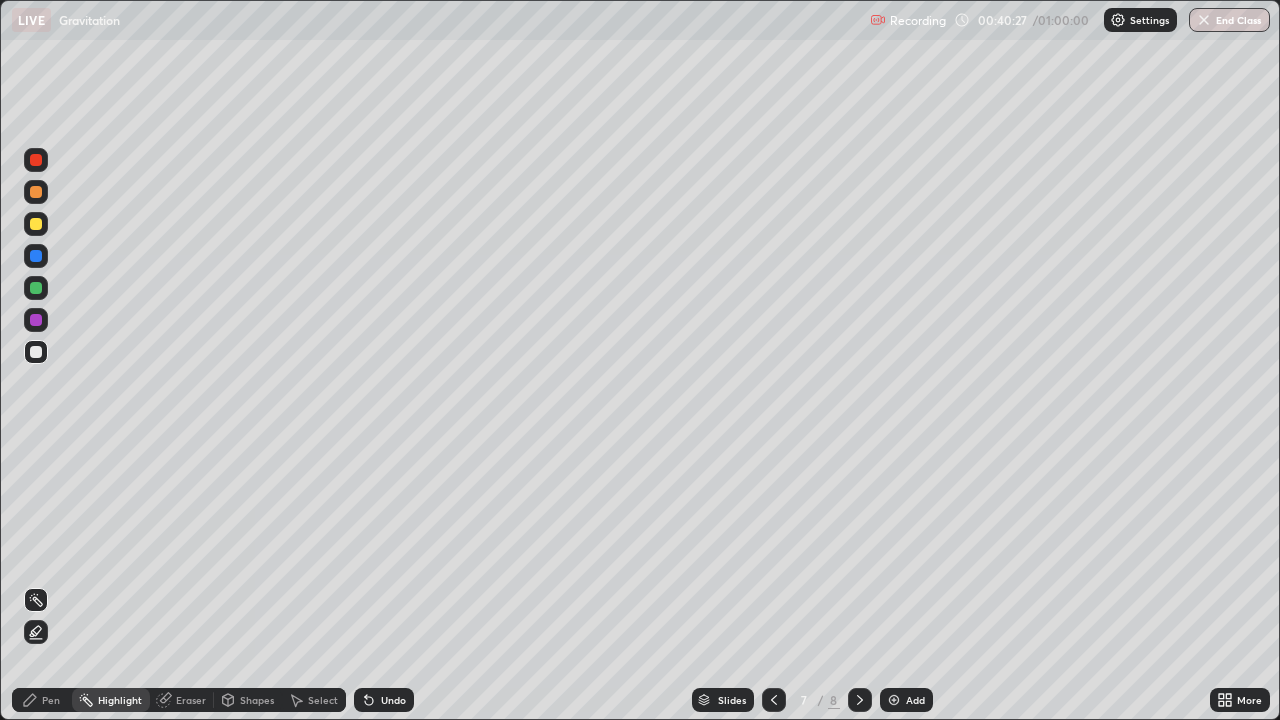 click 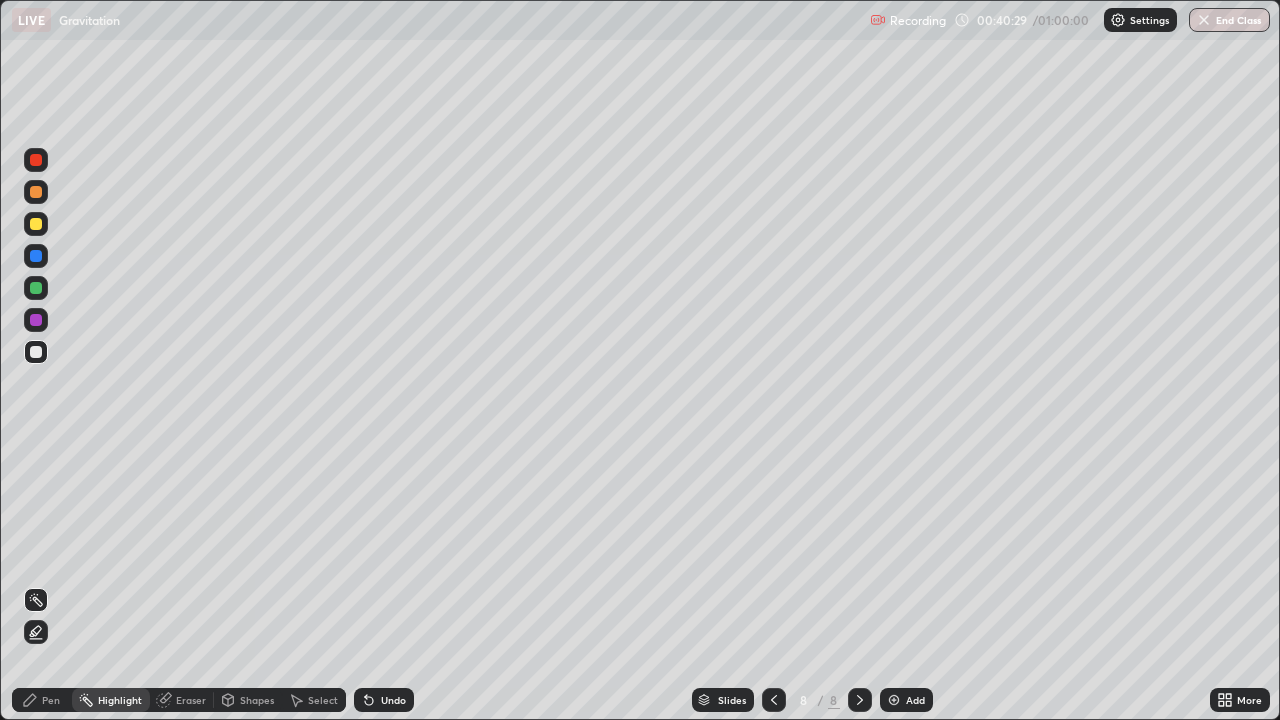 click on "Pen" at bounding box center (42, 700) 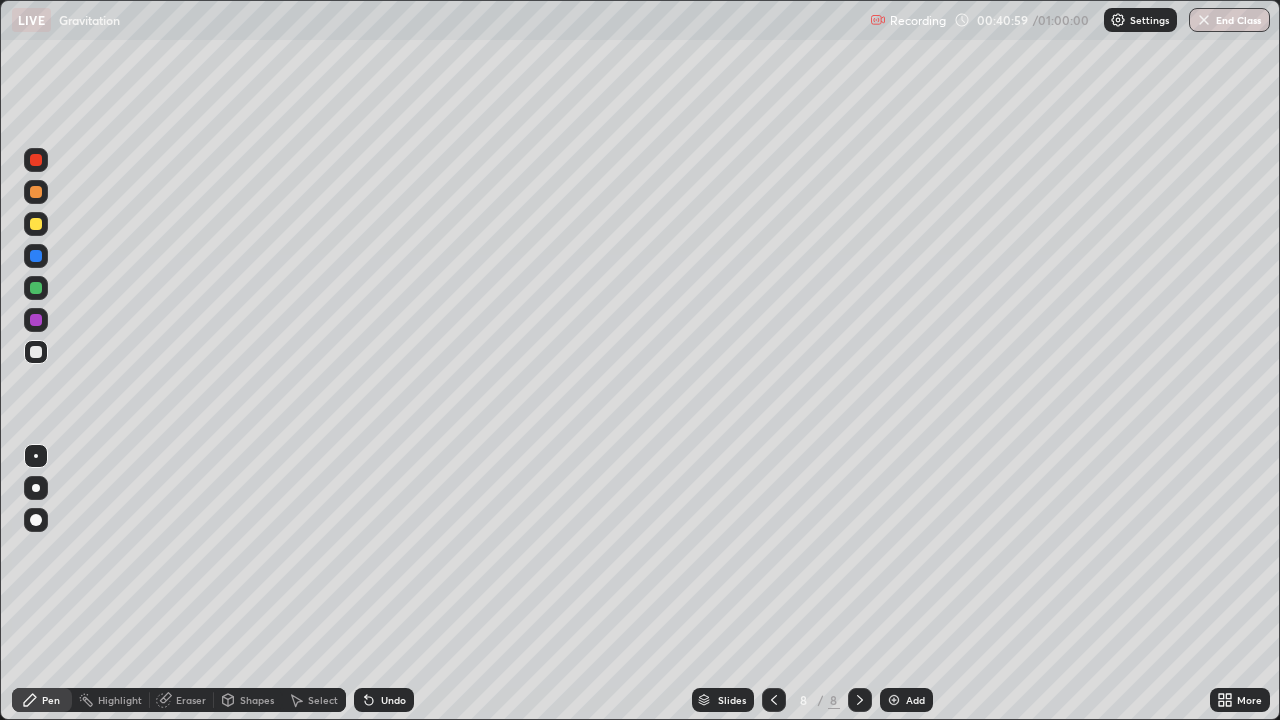 click 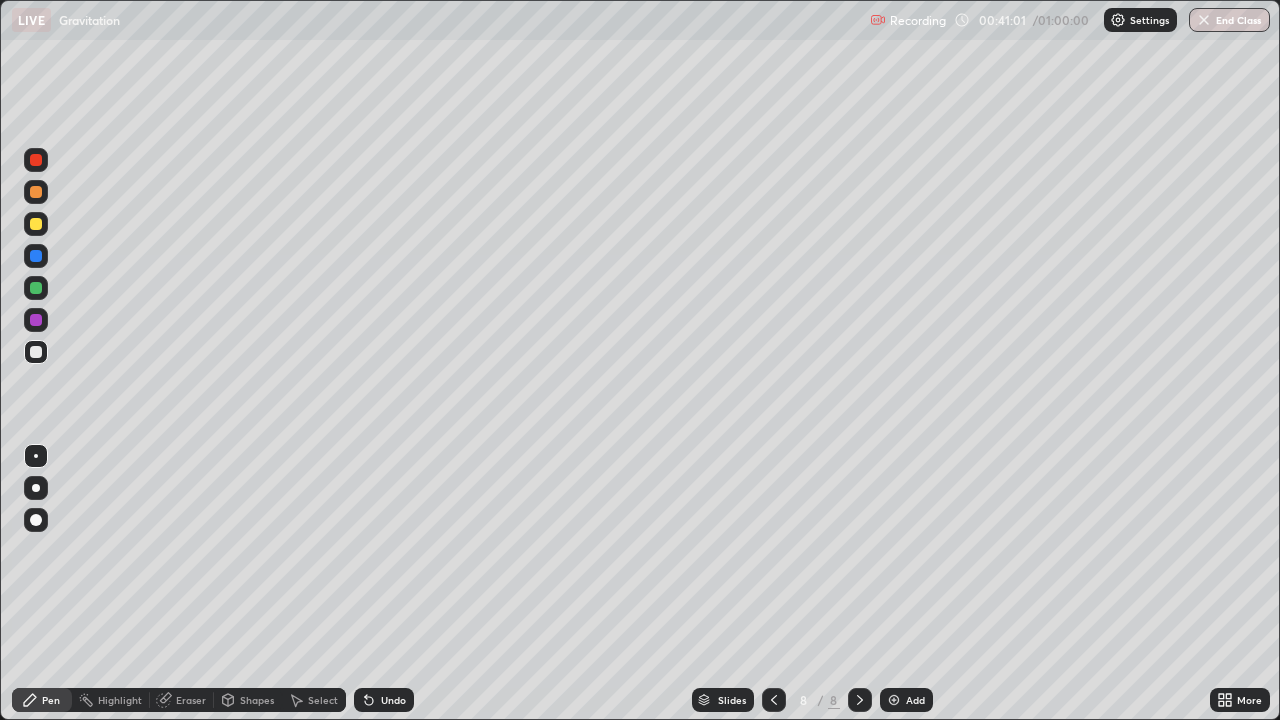 click on "Undo" at bounding box center [384, 700] 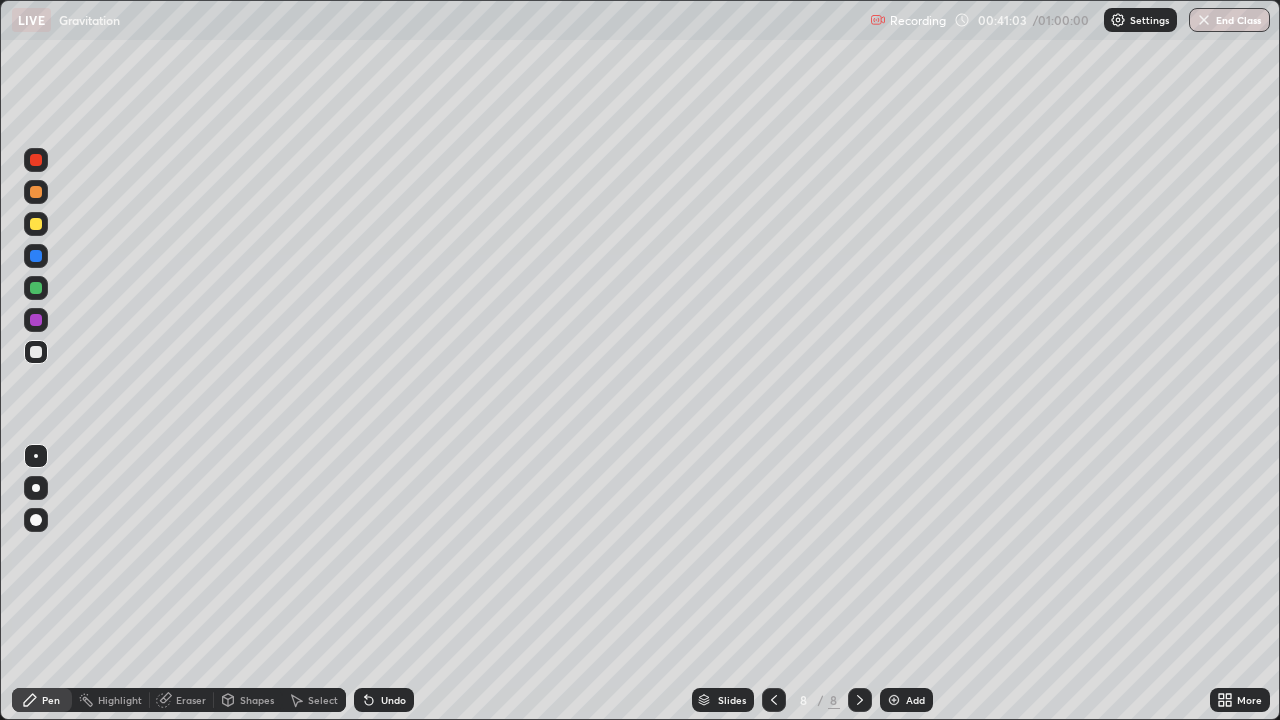 click on "Undo" at bounding box center (393, 700) 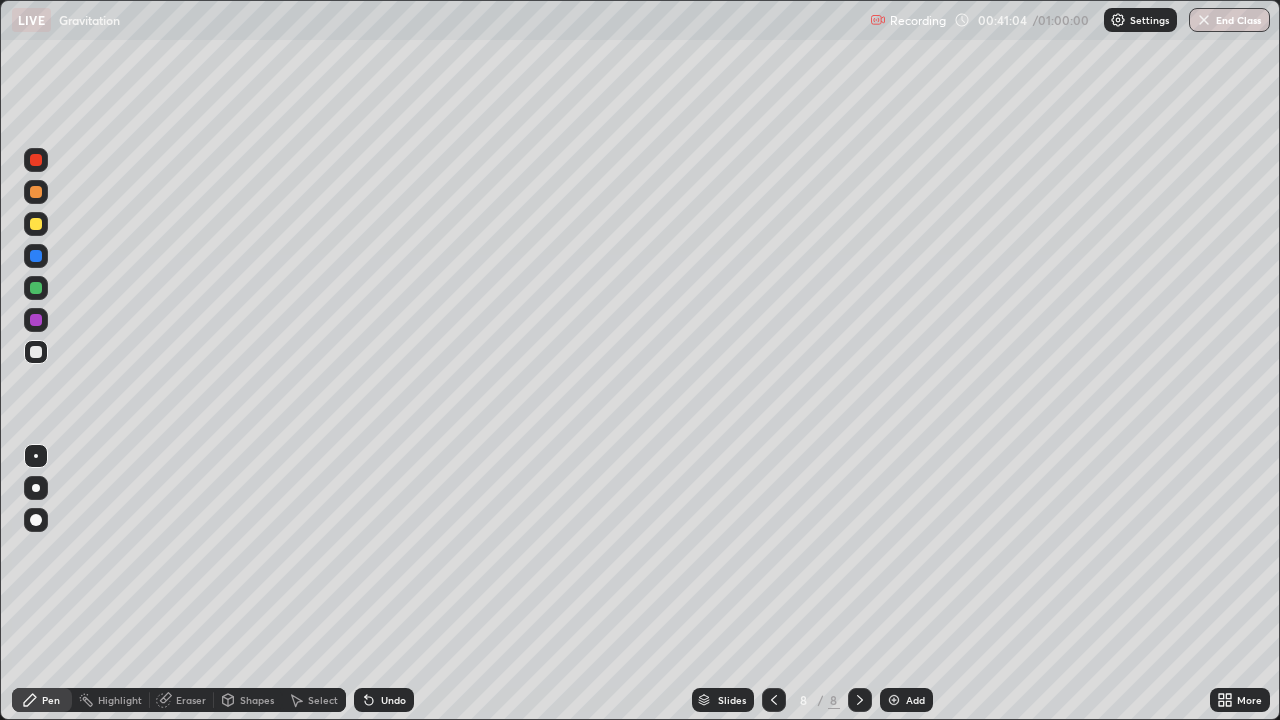 click on "Undo" at bounding box center (384, 700) 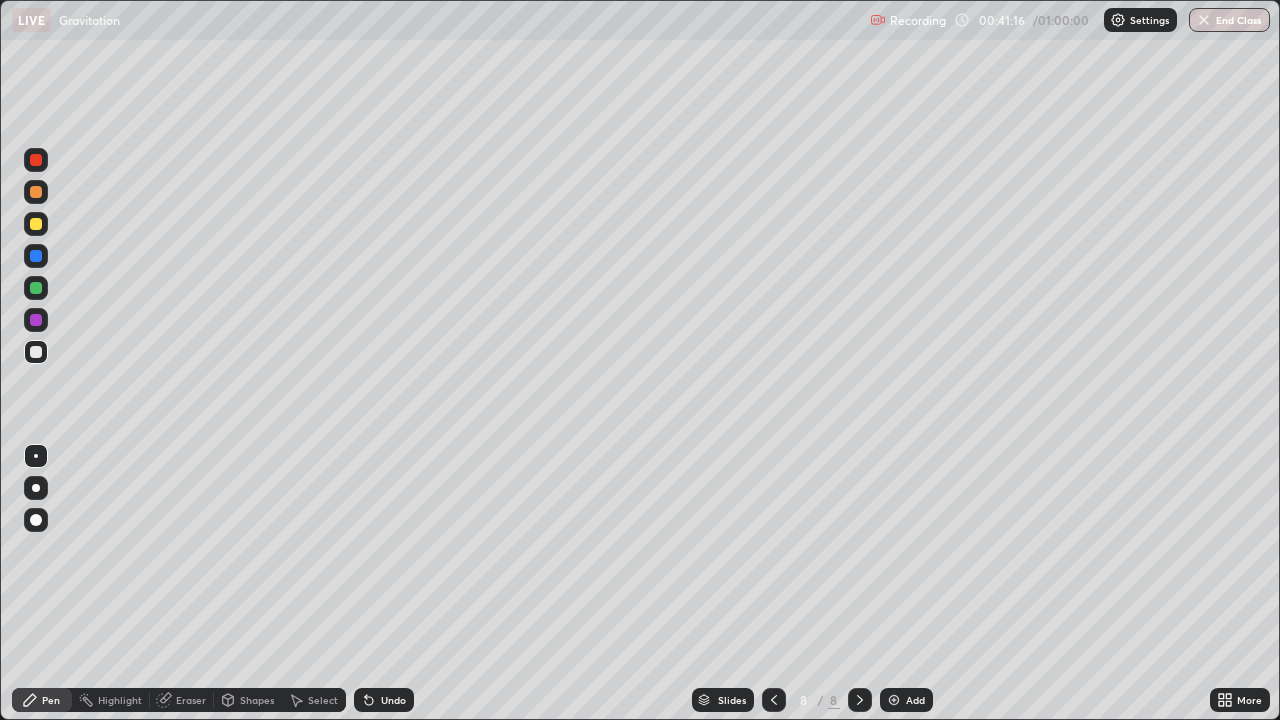 click at bounding box center [36, 160] 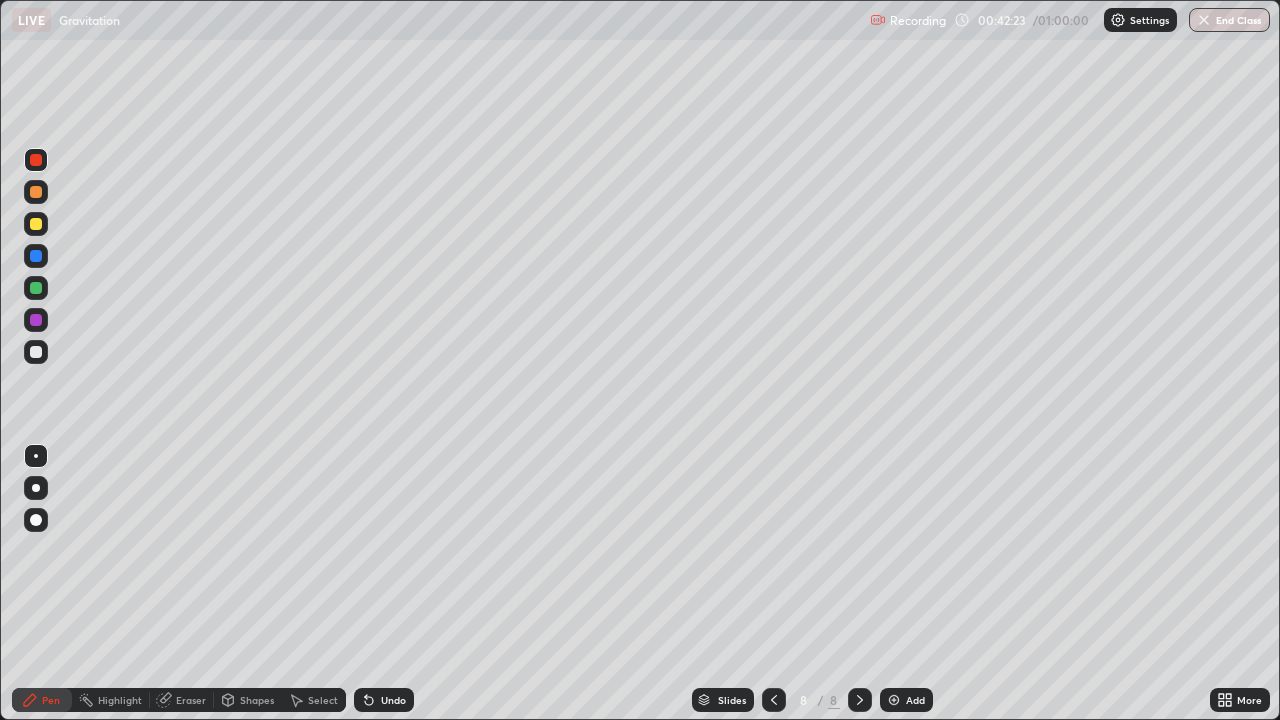 click at bounding box center [774, 700] 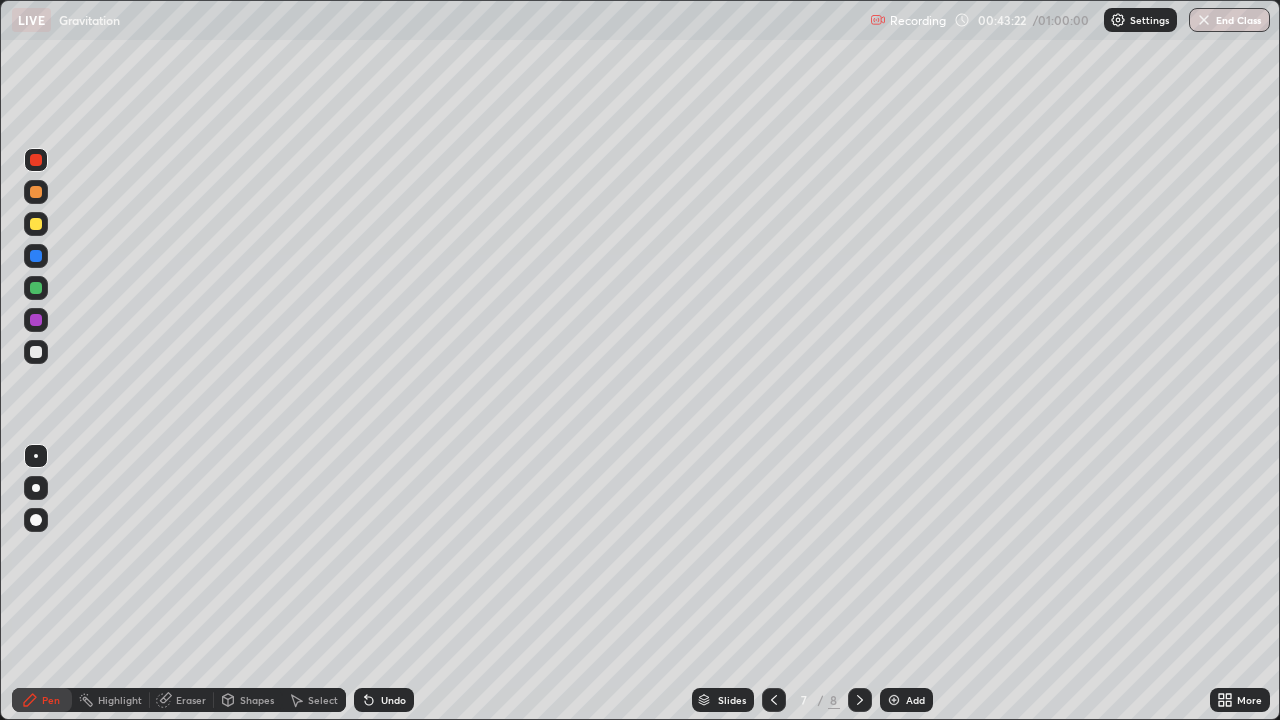 click 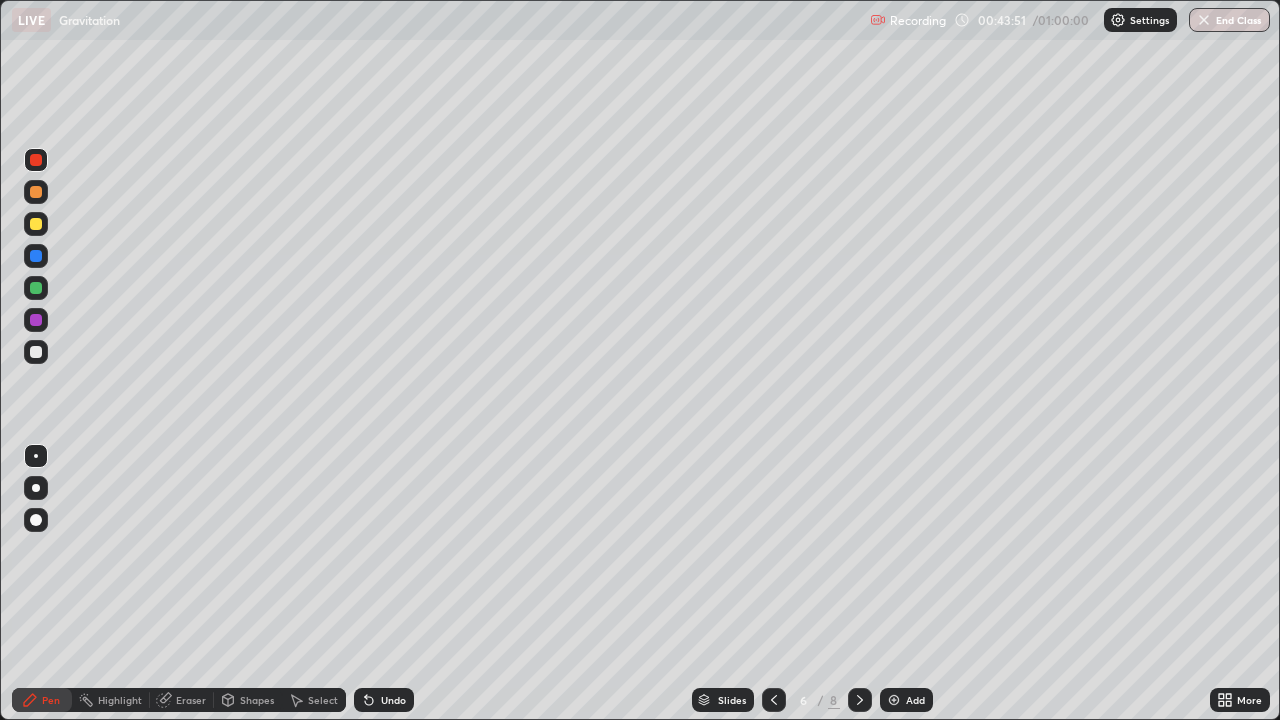 click on "Highlight" at bounding box center [111, 700] 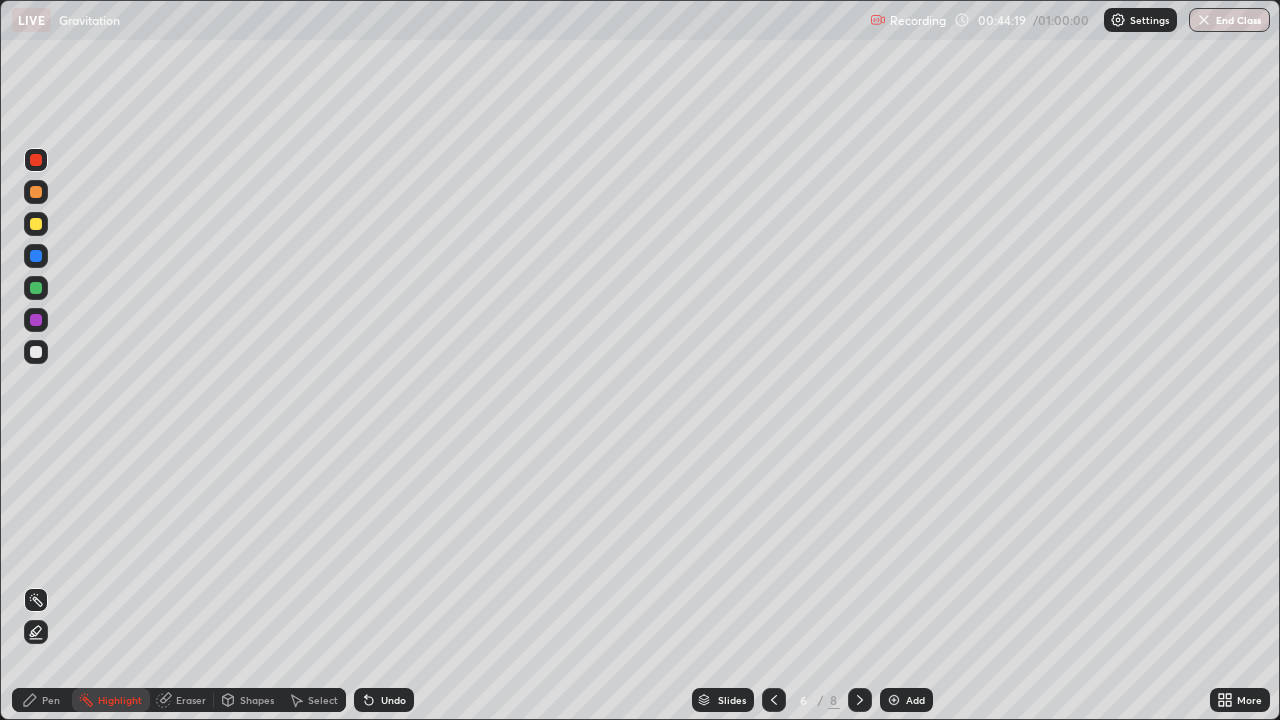click at bounding box center [36, 352] 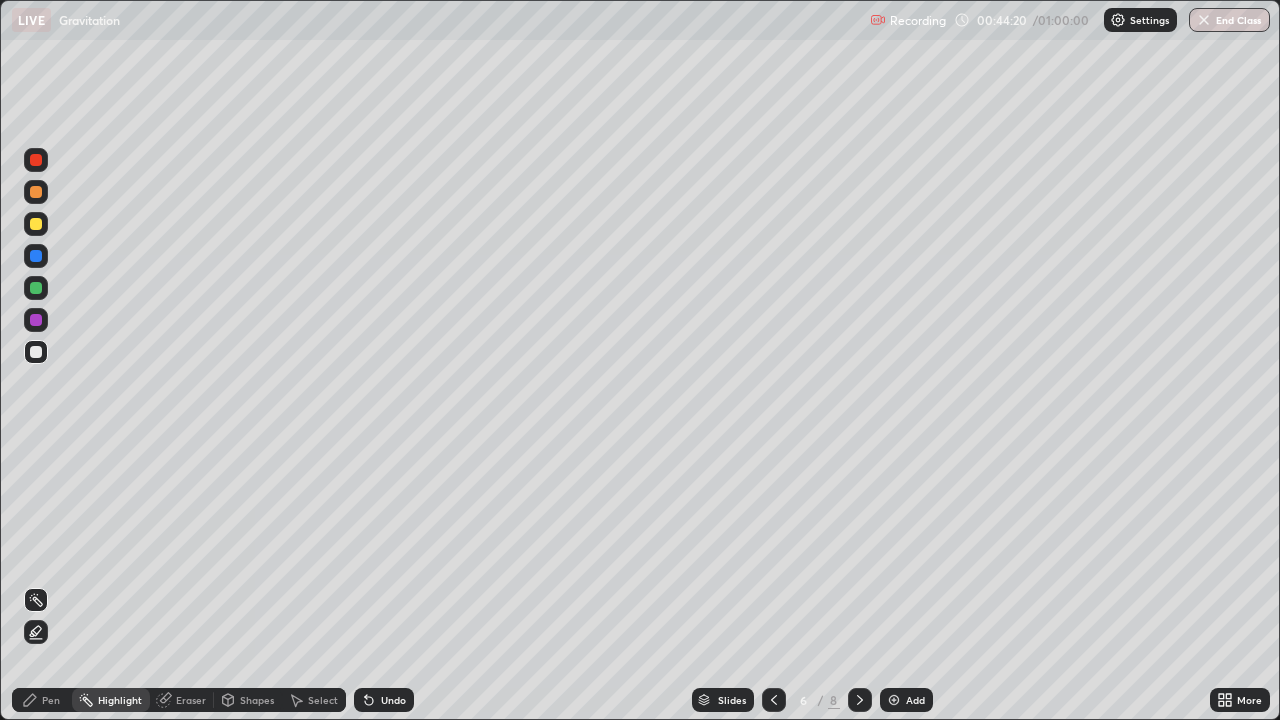 click on "Pen" at bounding box center (42, 700) 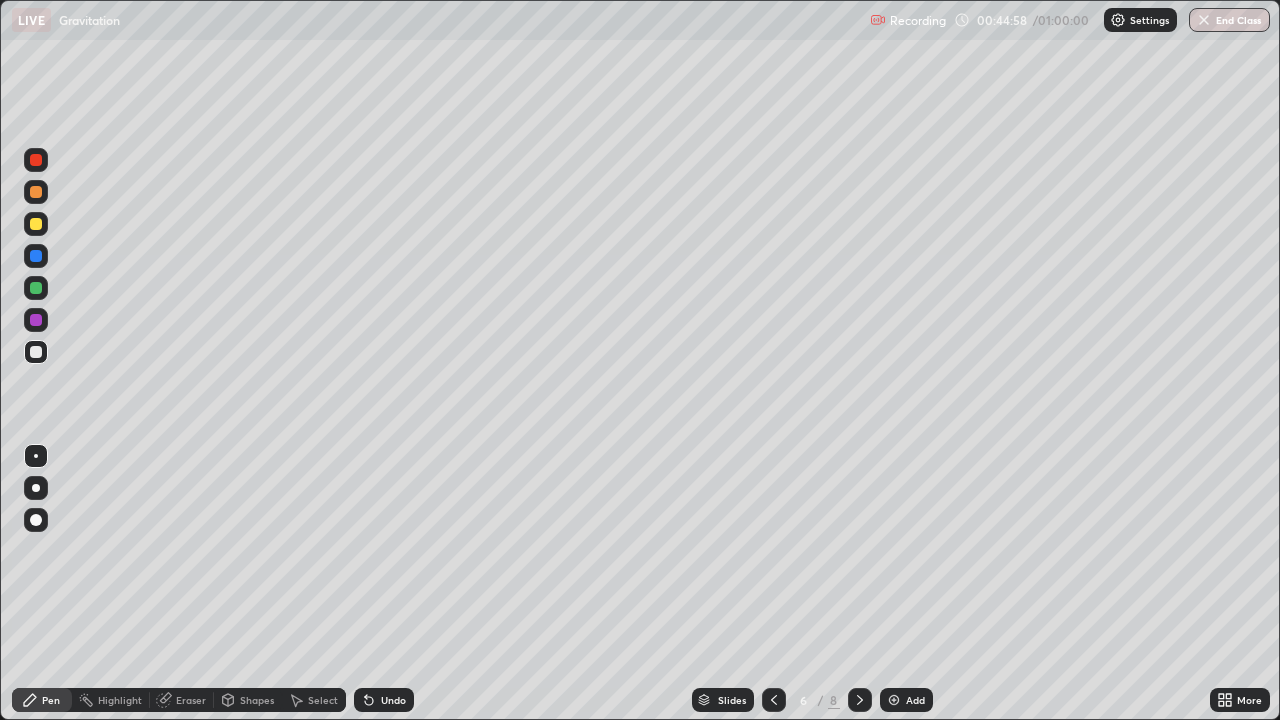 click at bounding box center (860, 700) 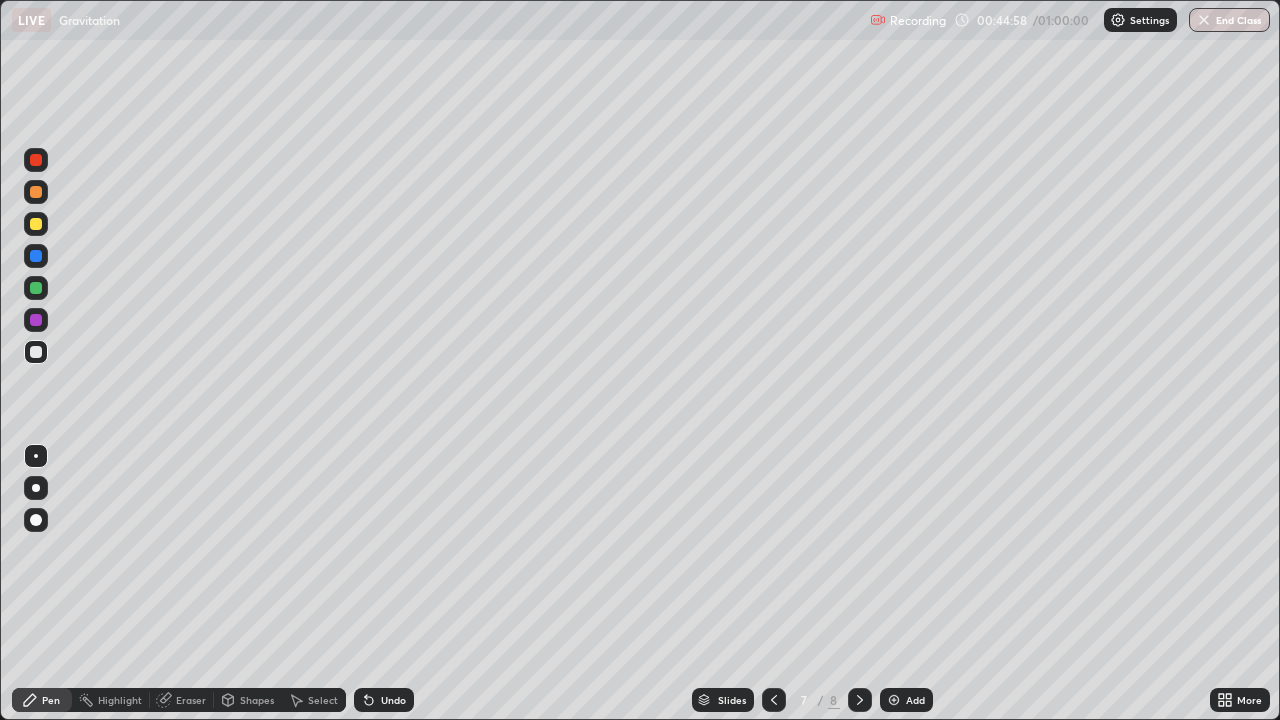 click 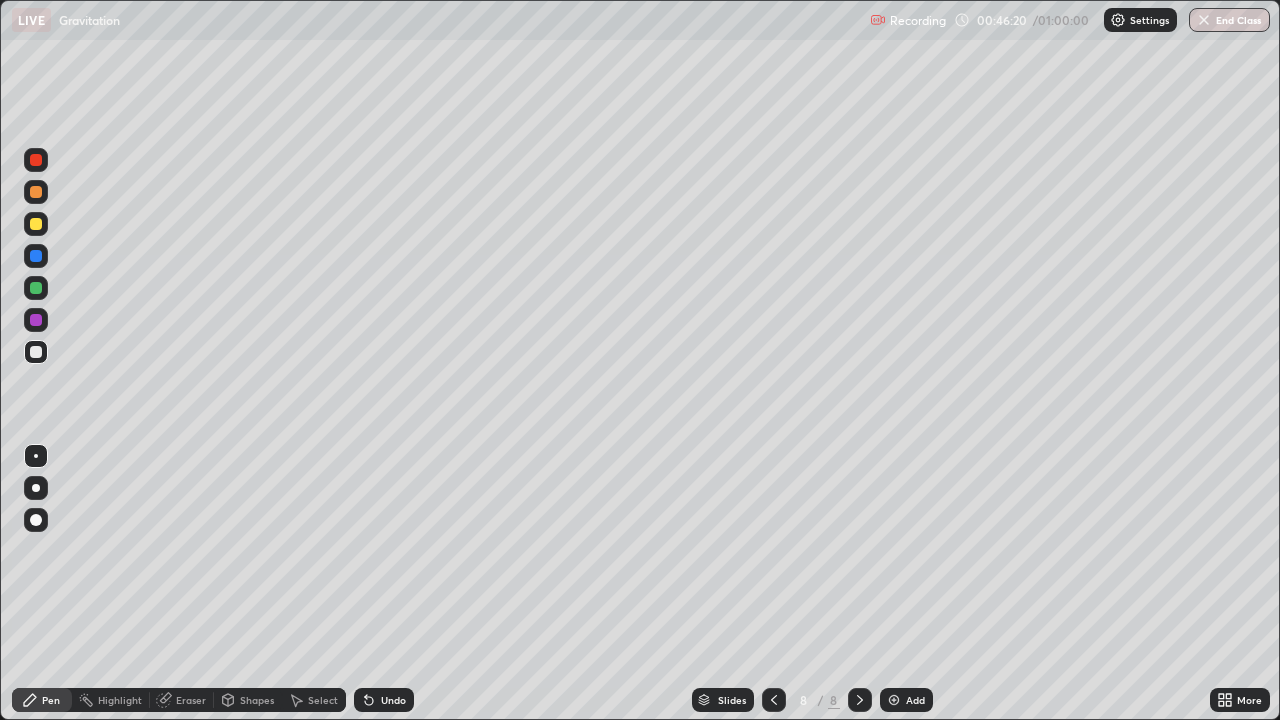 click at bounding box center [894, 700] 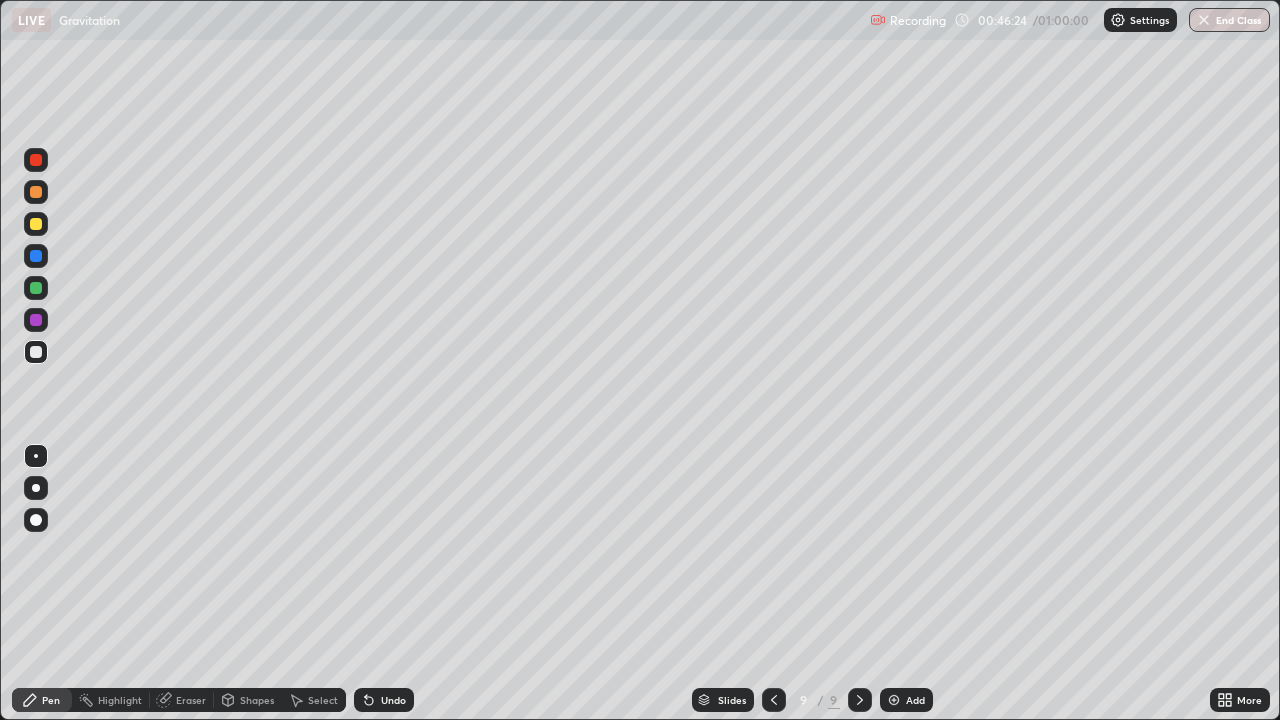 click on "Shapes" at bounding box center (257, 700) 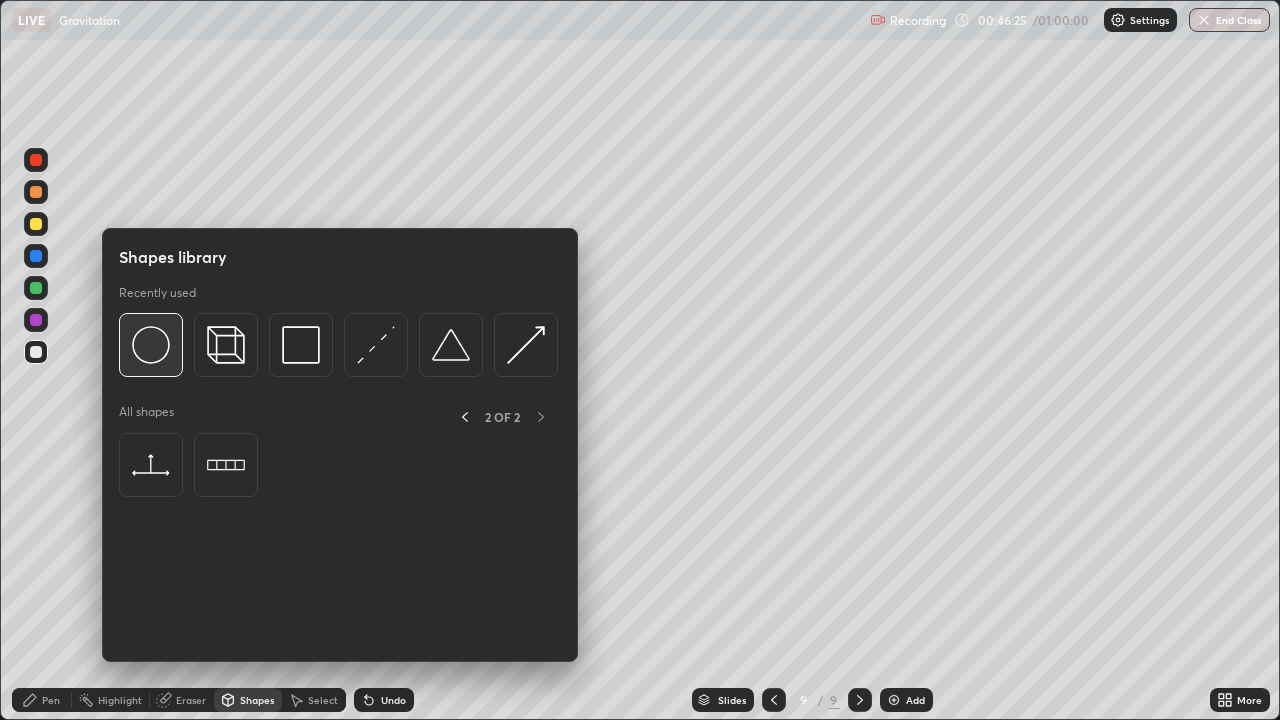 click at bounding box center (151, 345) 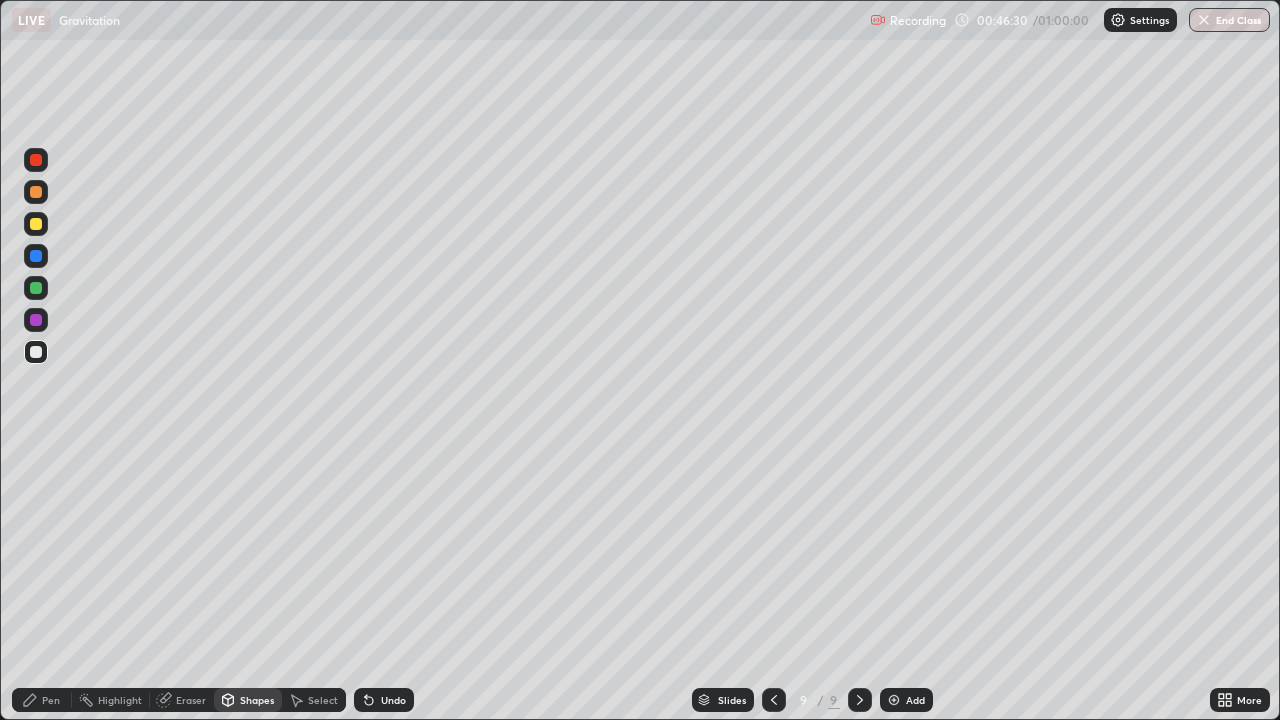 click 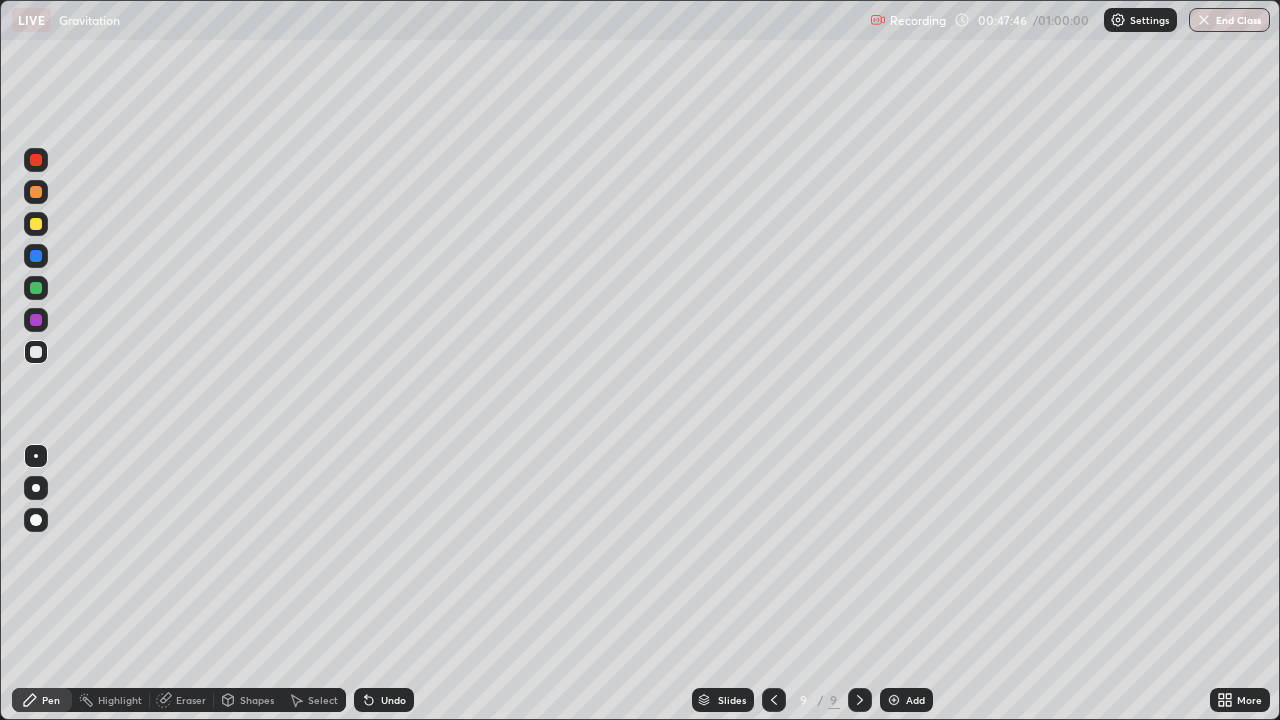 click at bounding box center (36, 160) 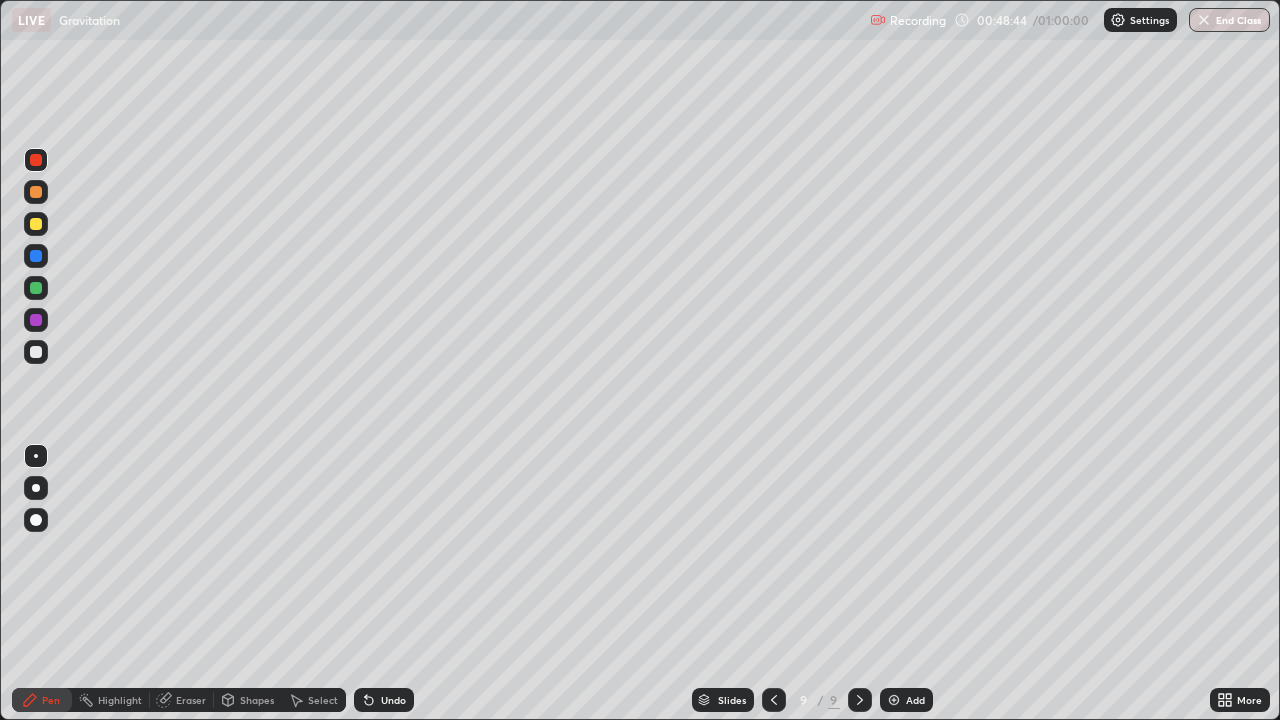 click at bounding box center [36, 256] 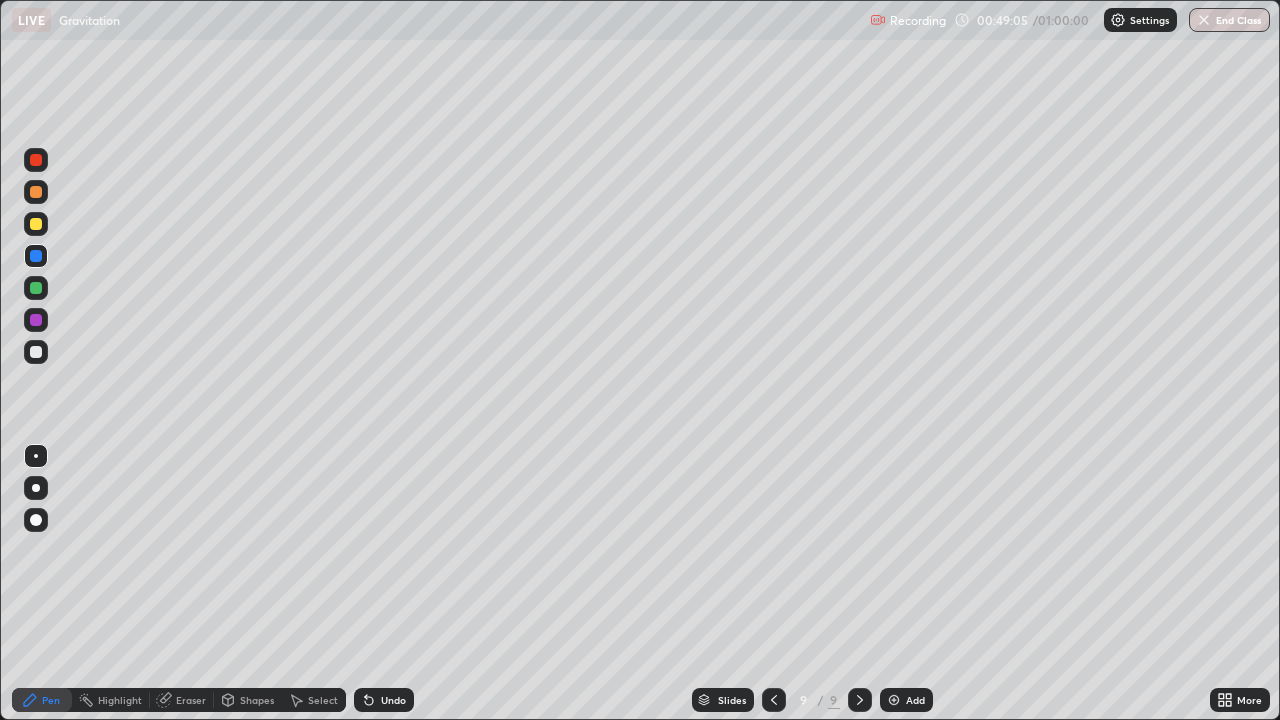 click at bounding box center (36, 352) 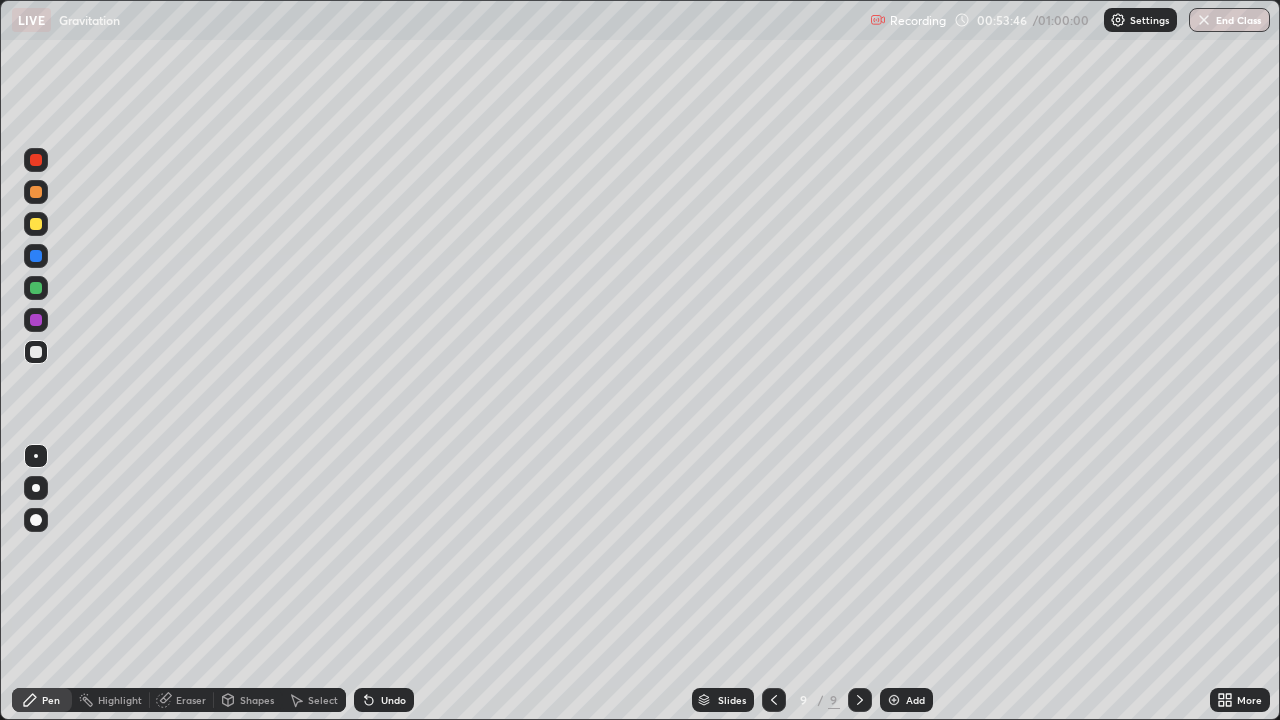 click at bounding box center (894, 700) 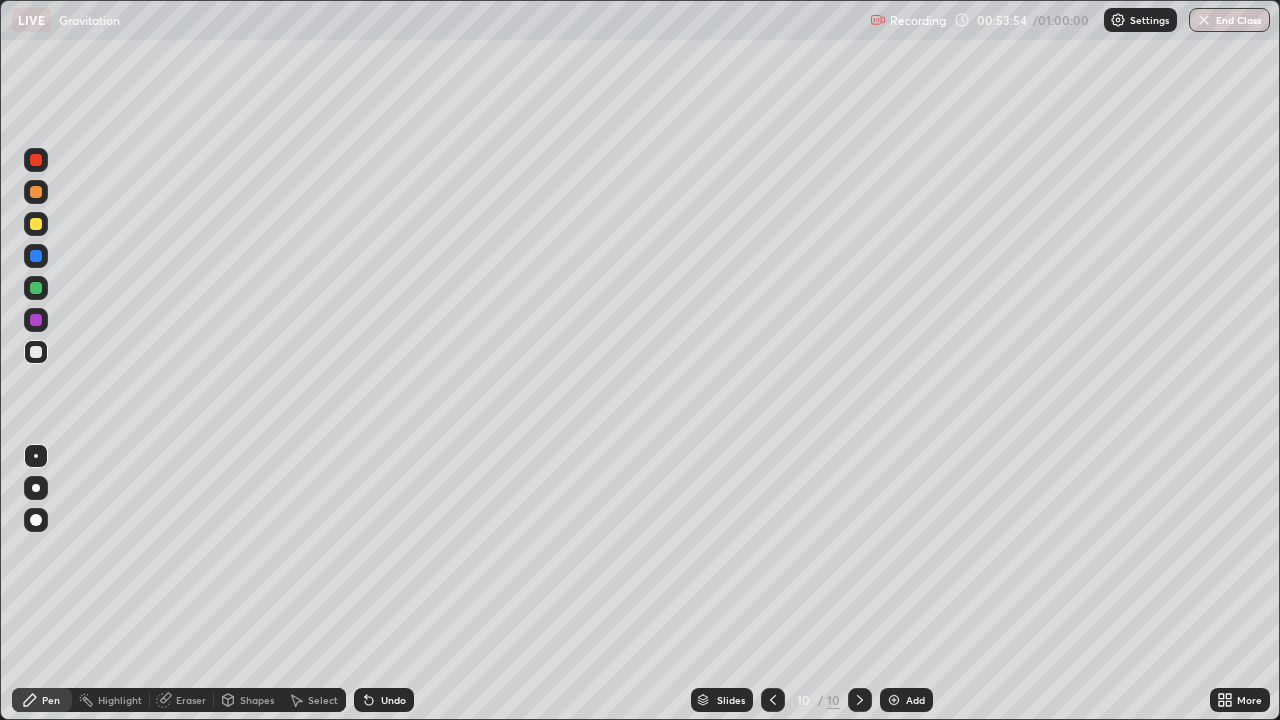 click on "Undo" at bounding box center [384, 700] 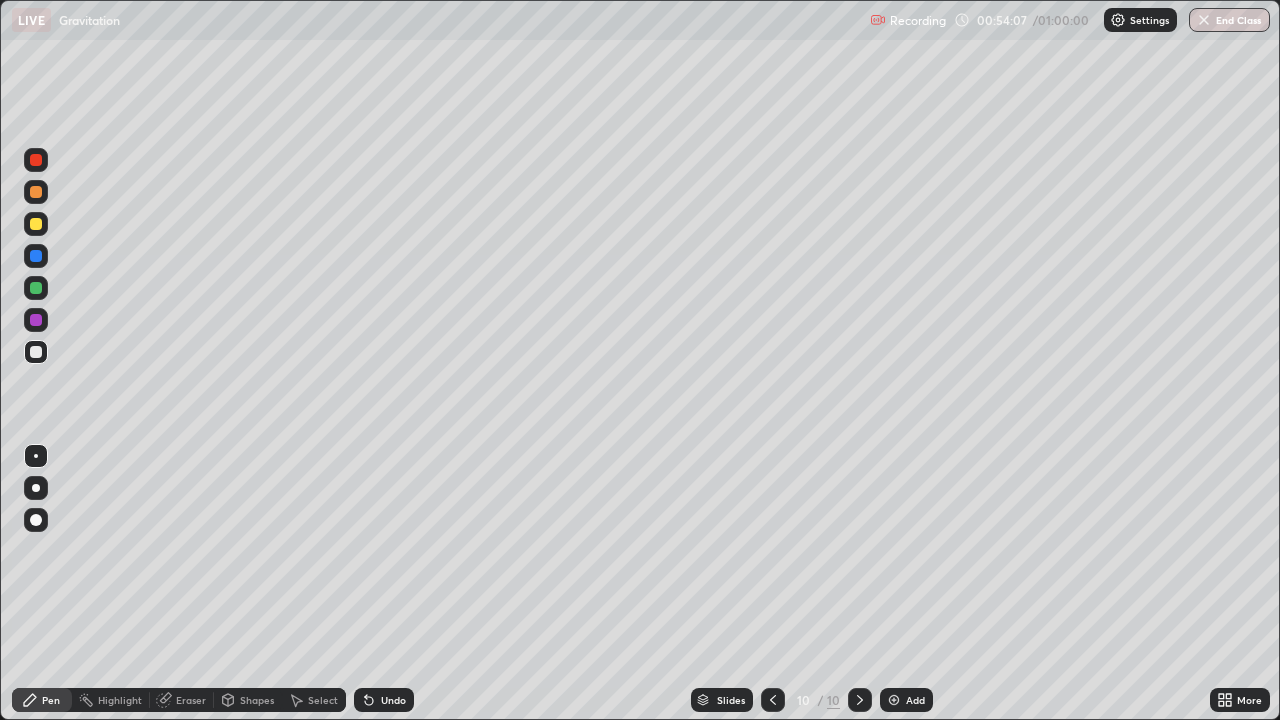 click at bounding box center [36, 160] 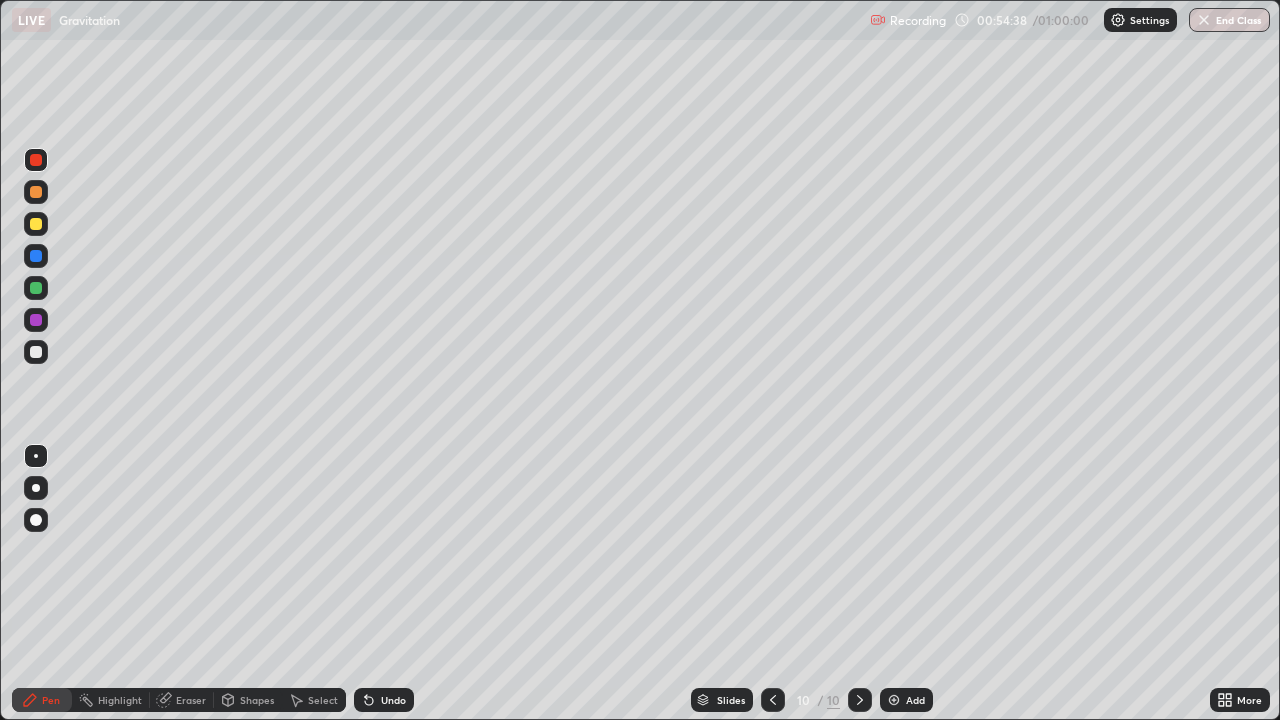 click at bounding box center (36, 352) 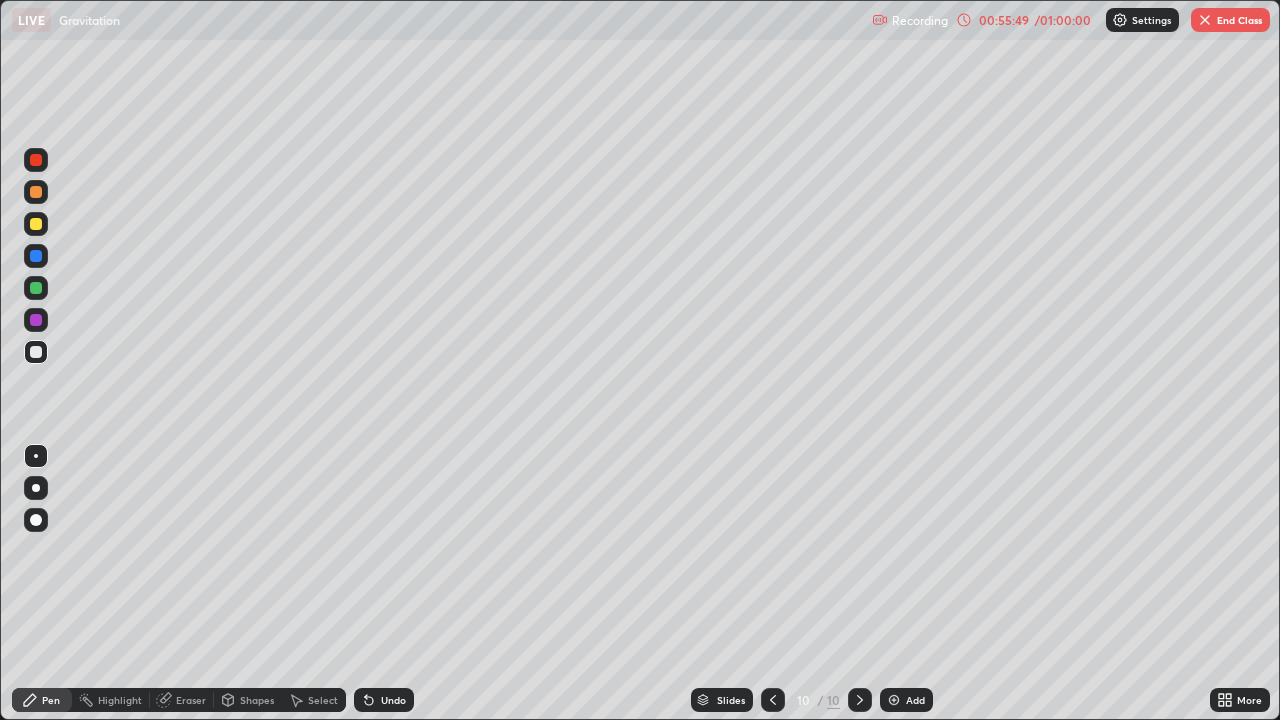 click at bounding box center (773, 700) 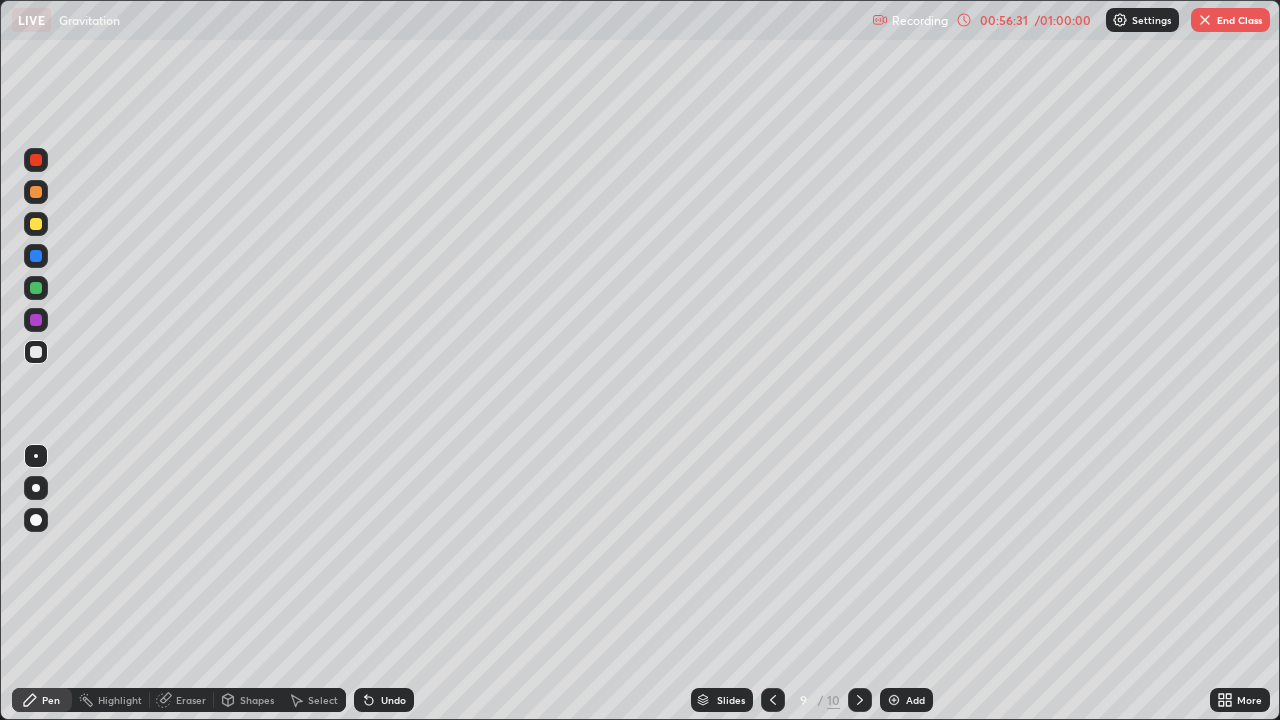 click 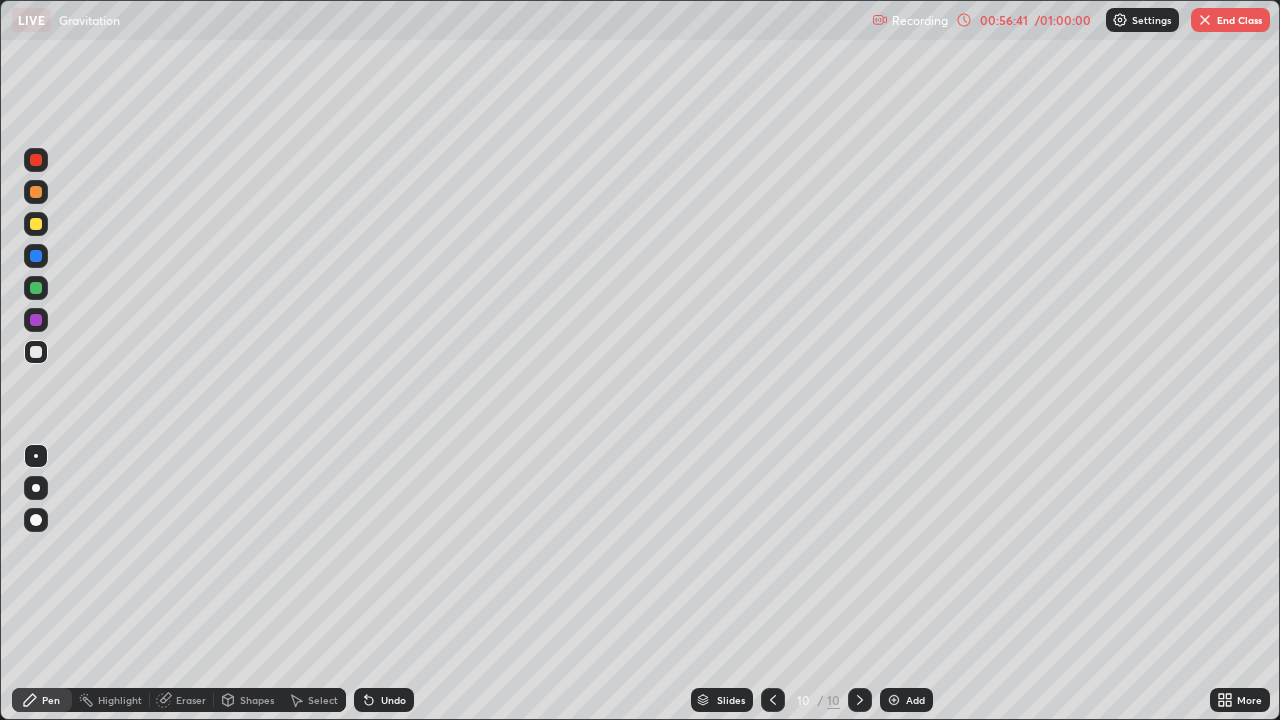 click 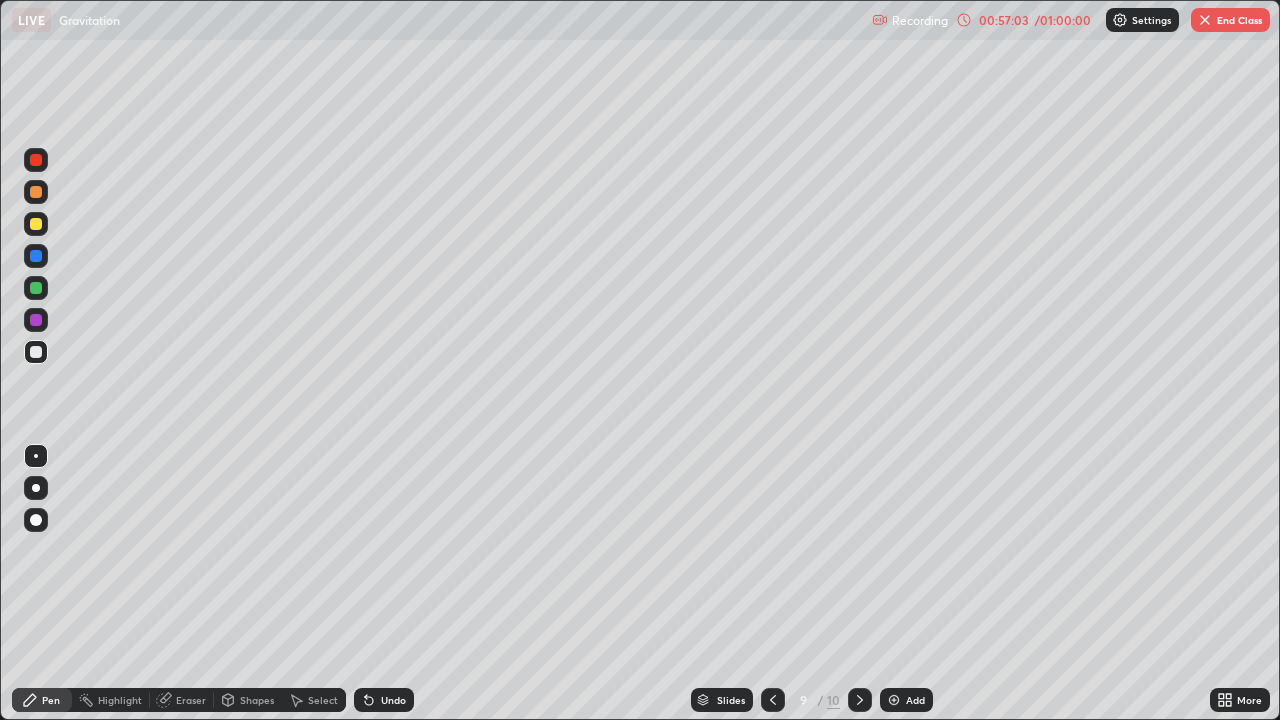 click at bounding box center [860, 700] 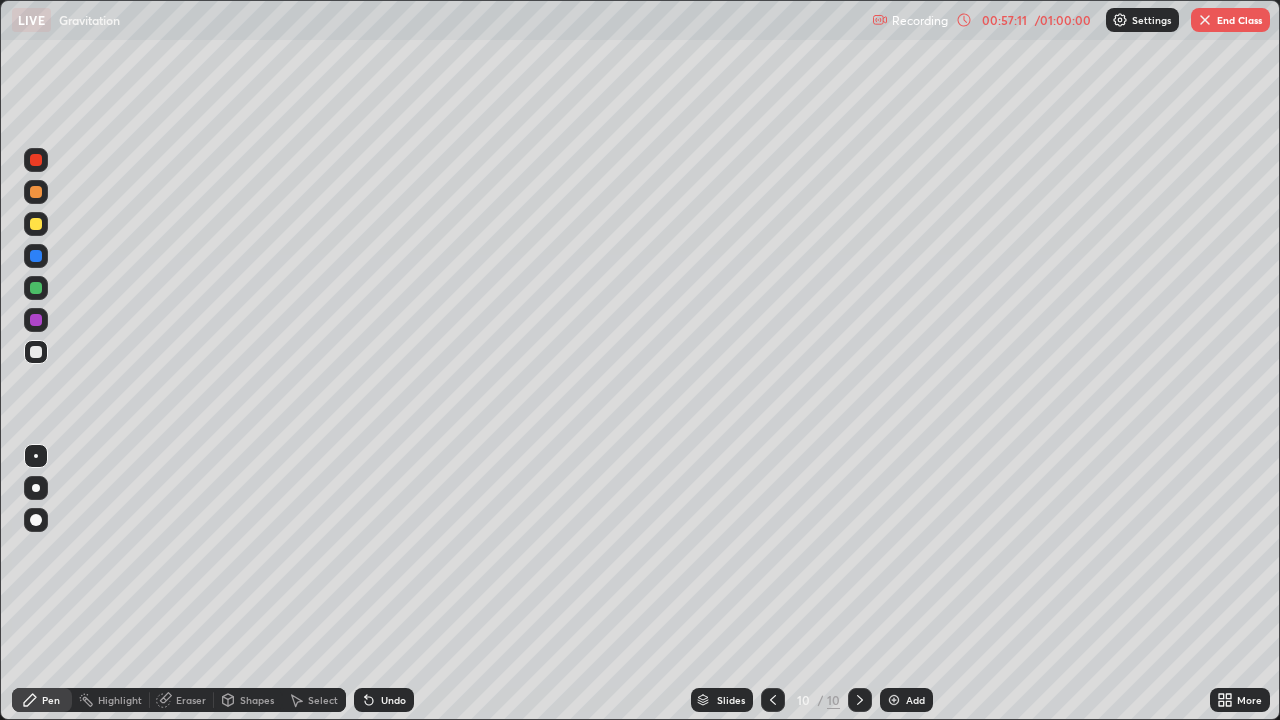 click at bounding box center (773, 700) 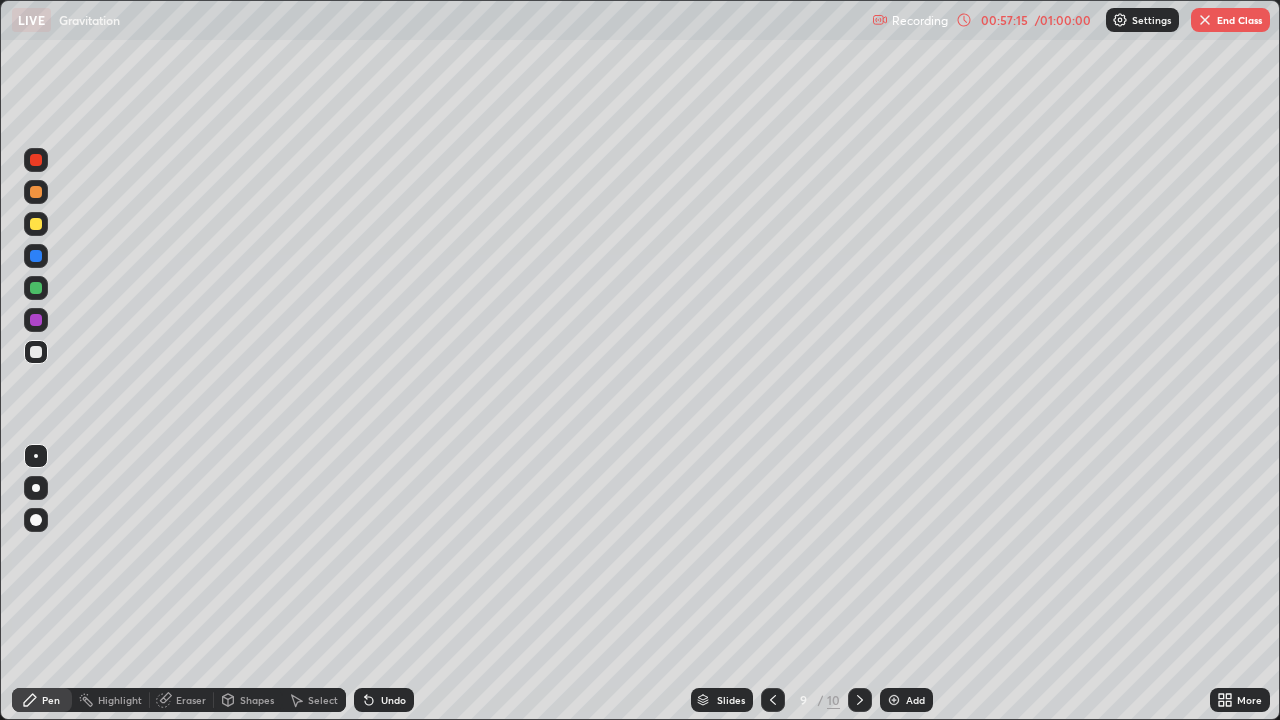 click on "End Class" at bounding box center [1230, 20] 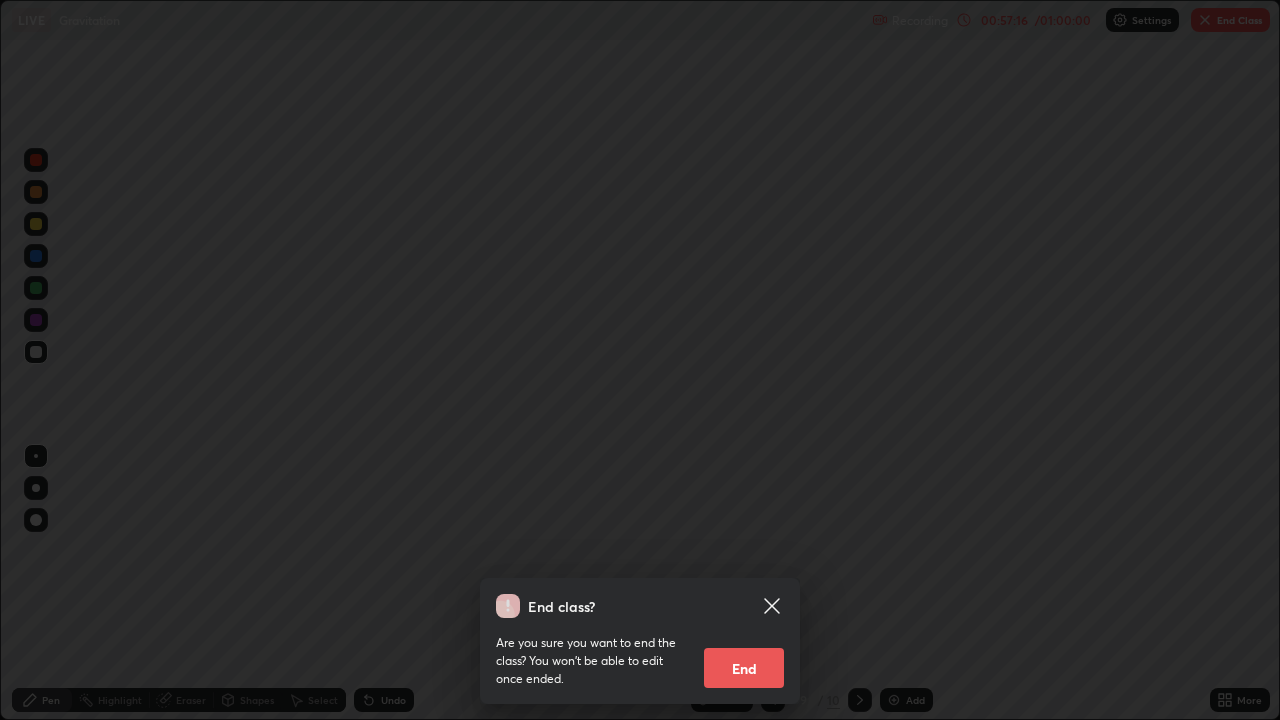 click on "End" at bounding box center [744, 668] 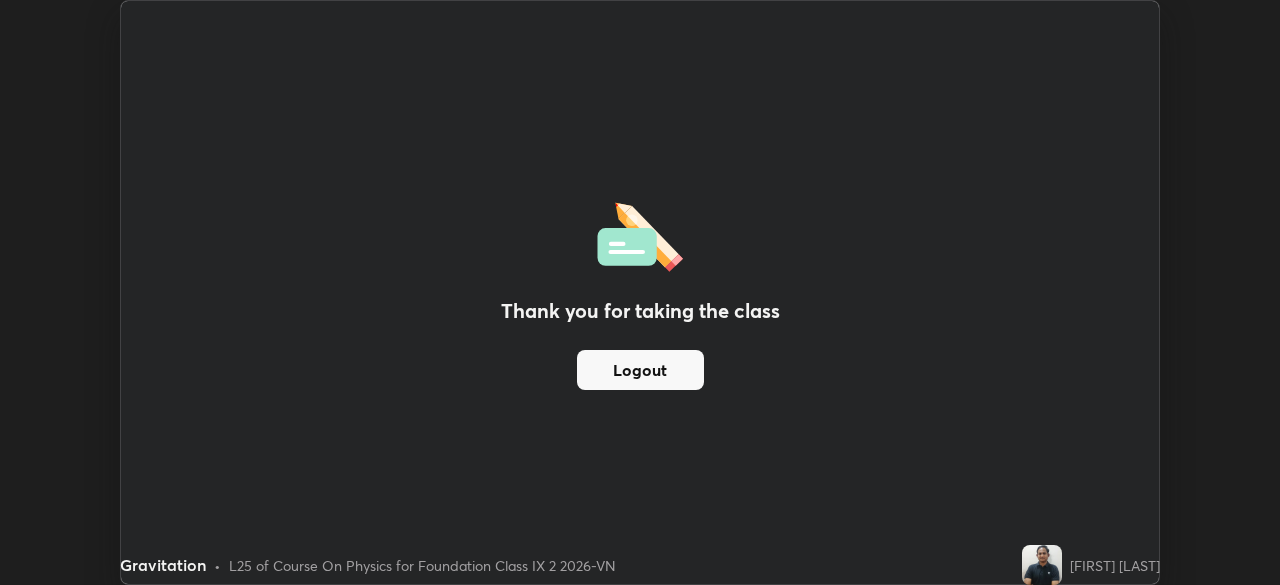 scroll, scrollTop: 585, scrollLeft: 1280, axis: both 